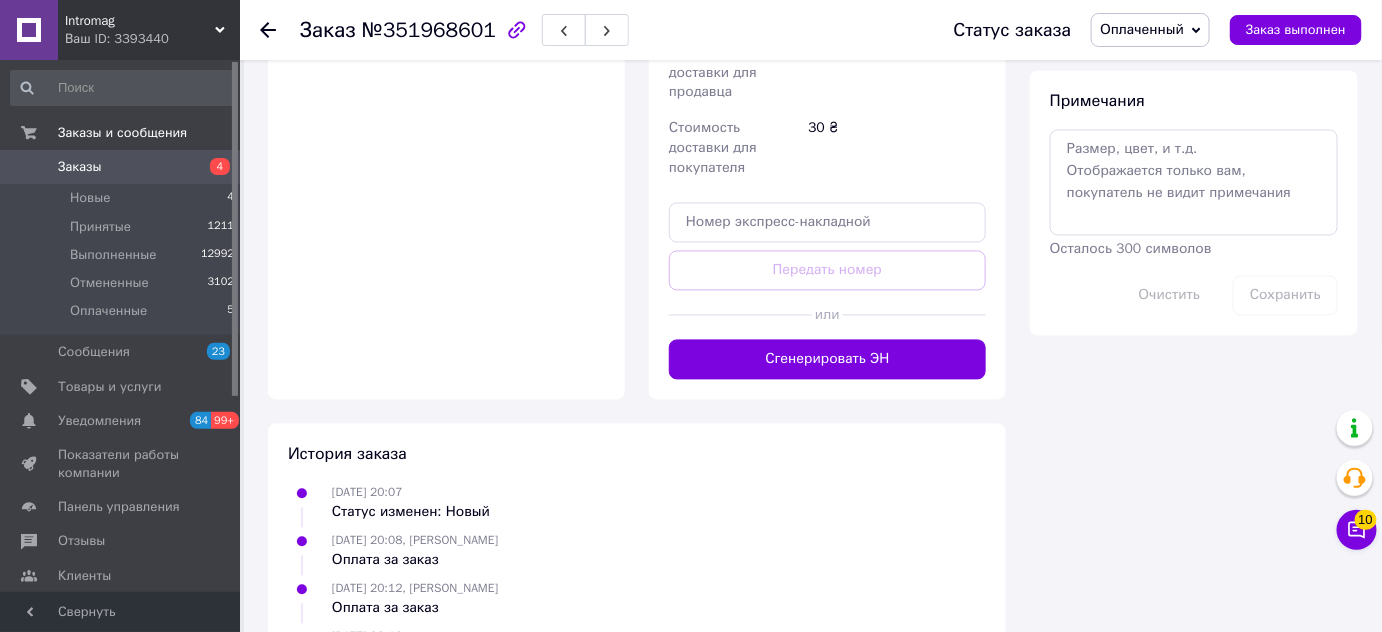 scroll, scrollTop: 1181, scrollLeft: 0, axis: vertical 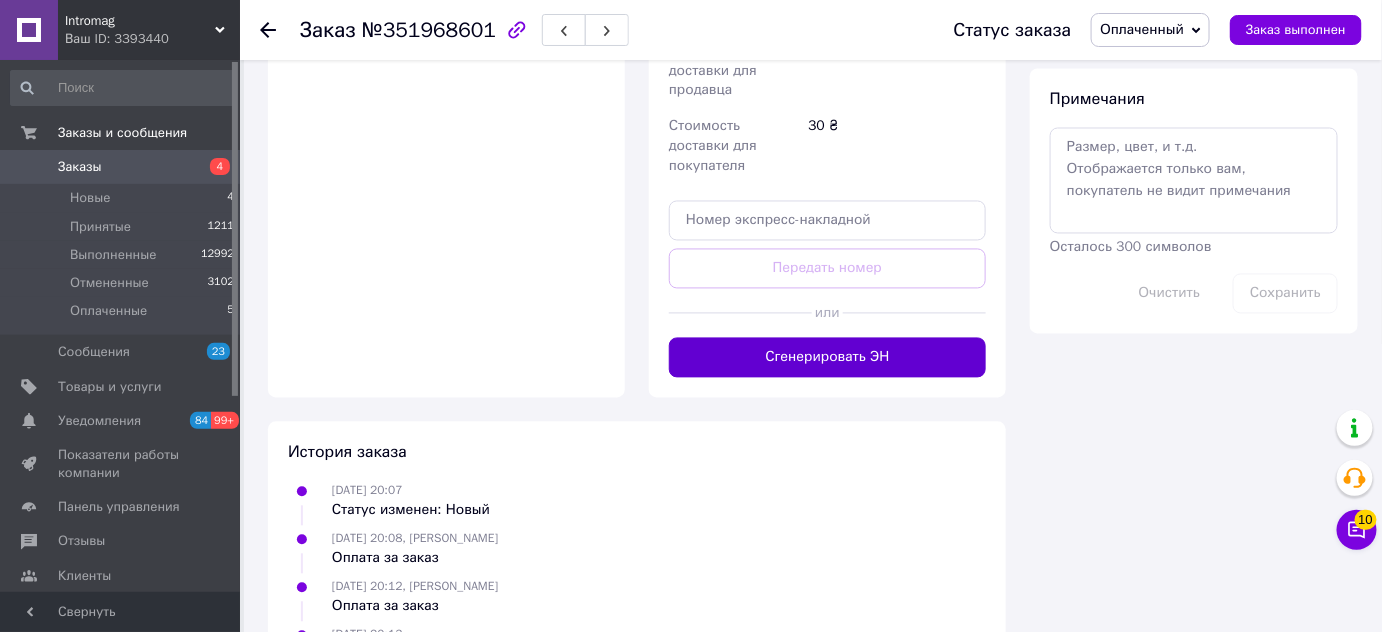 click on "Сгенерировать ЭН" at bounding box center (827, 358) 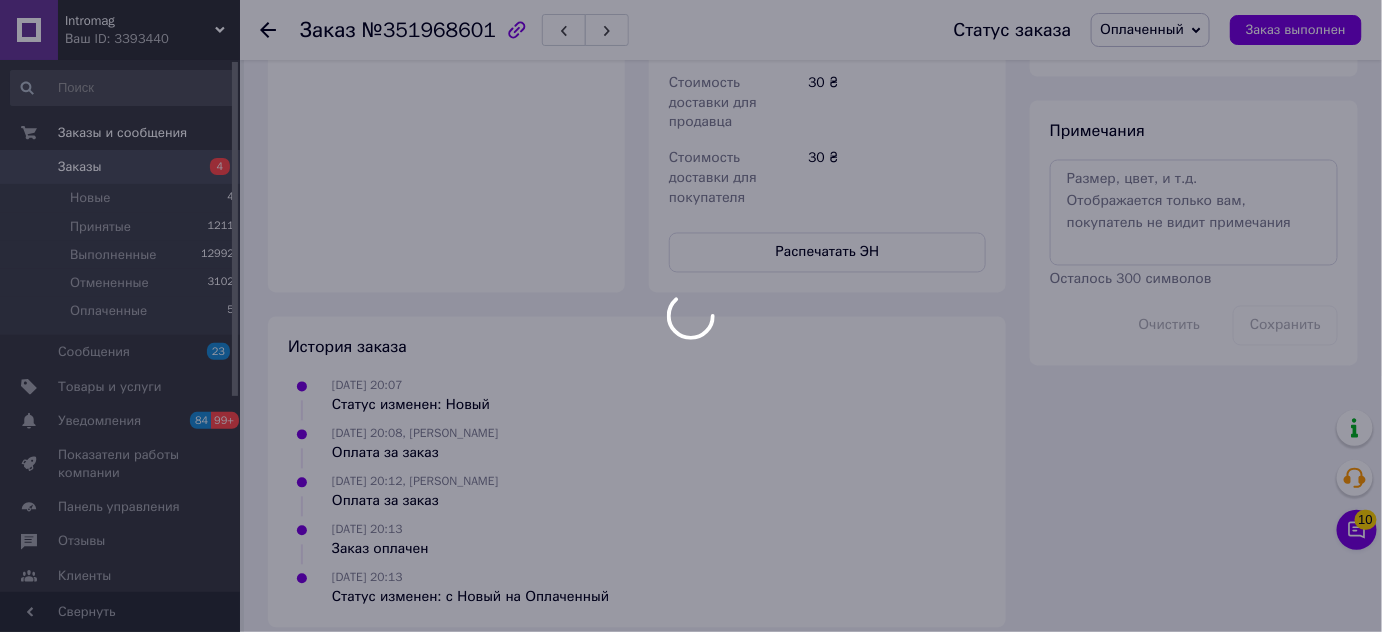 scroll, scrollTop: 1181, scrollLeft: 0, axis: vertical 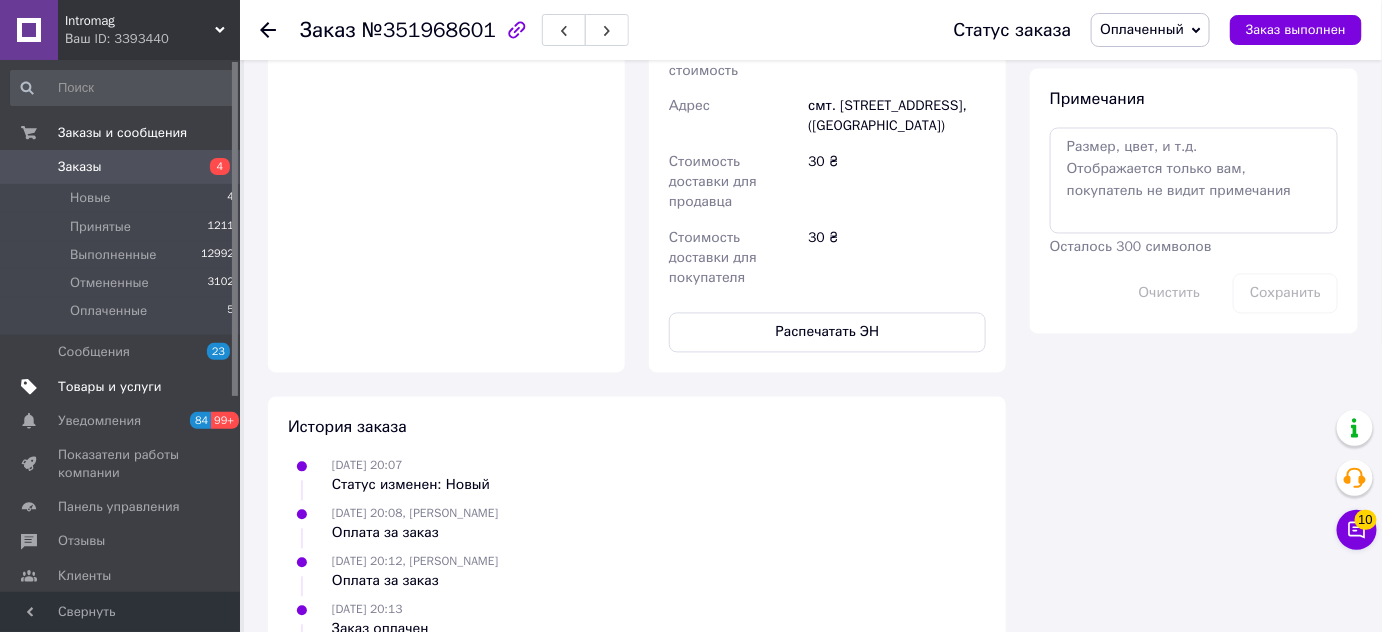 click on "Товары и услуги" at bounding box center [110, 387] 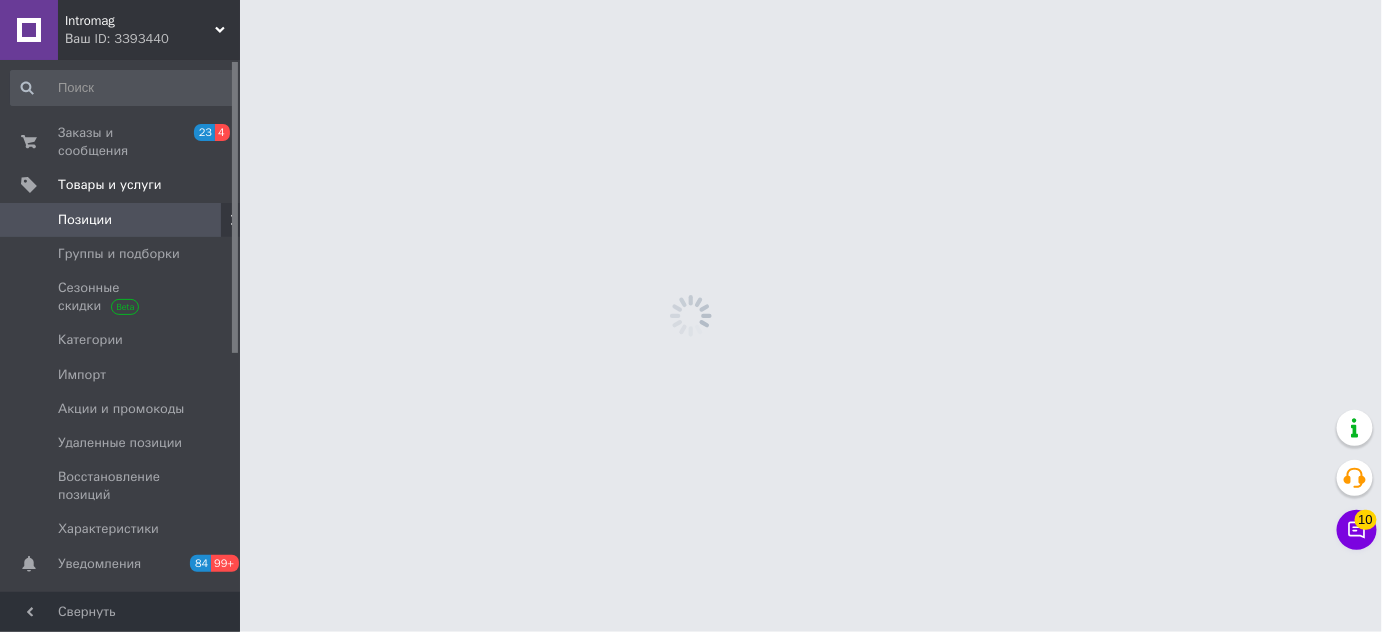 scroll, scrollTop: 0, scrollLeft: 0, axis: both 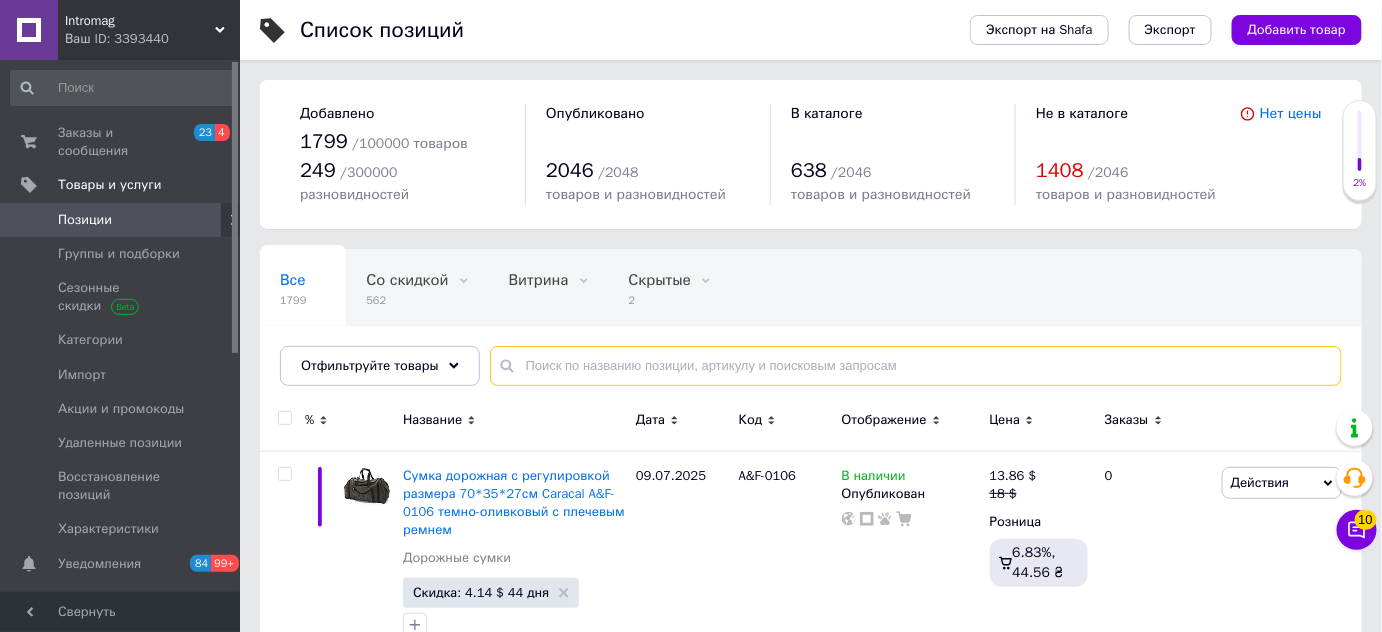 click at bounding box center (916, 366) 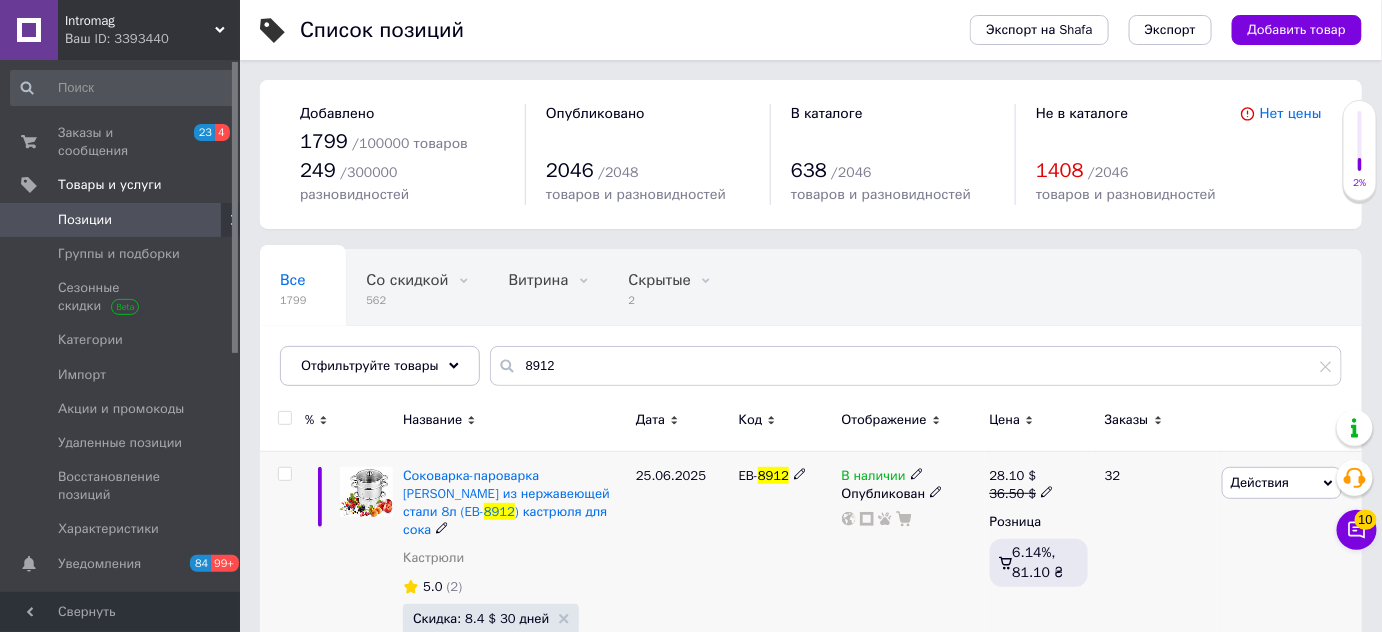 click 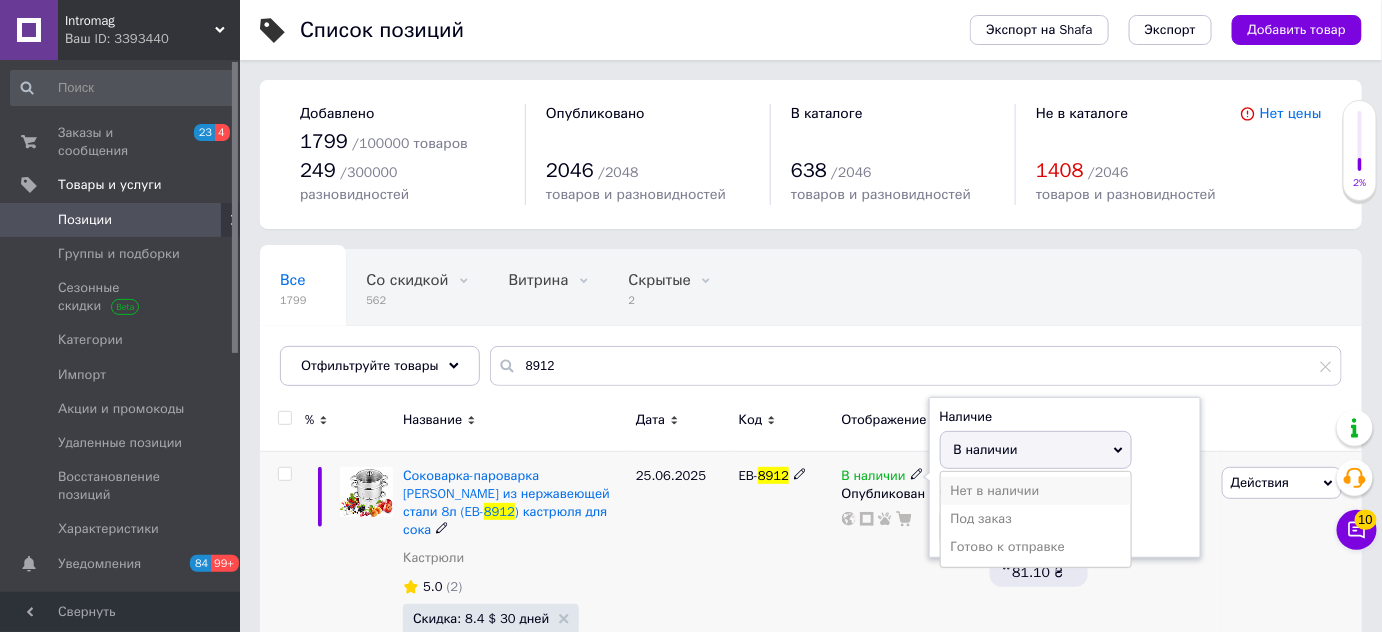 click on "Нет в наличии" at bounding box center [1036, 491] 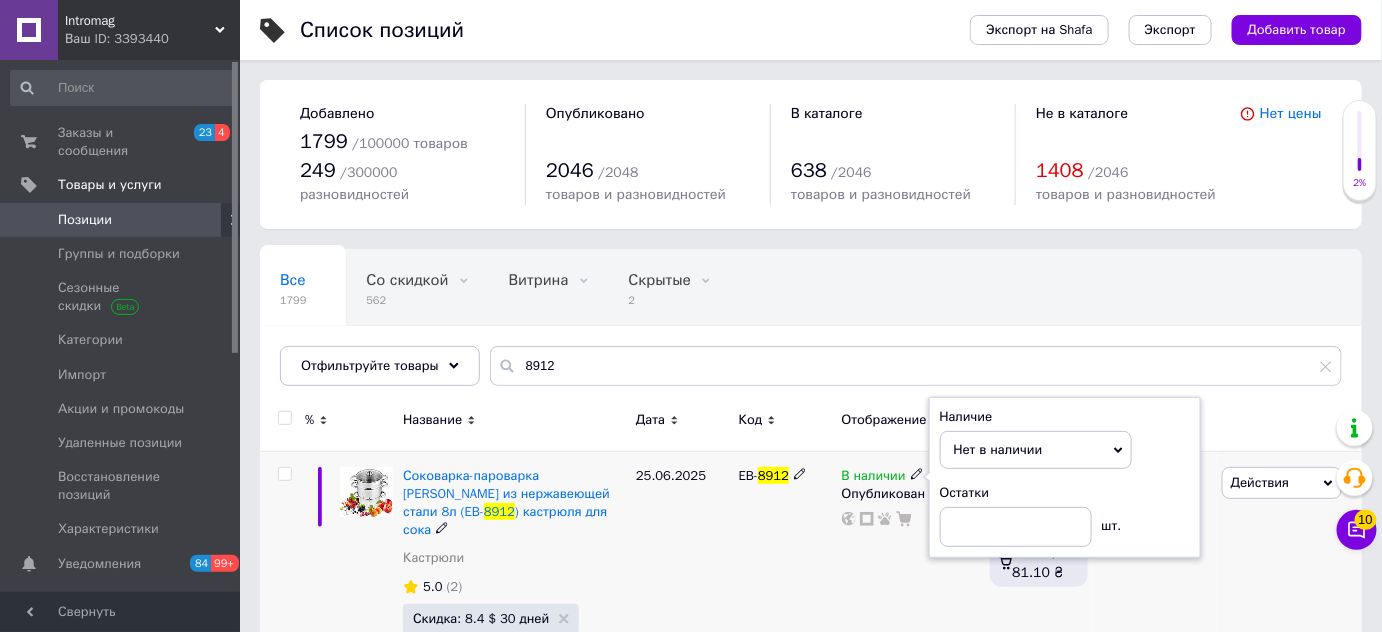 click on "25.06.2025" at bounding box center [682, 569] 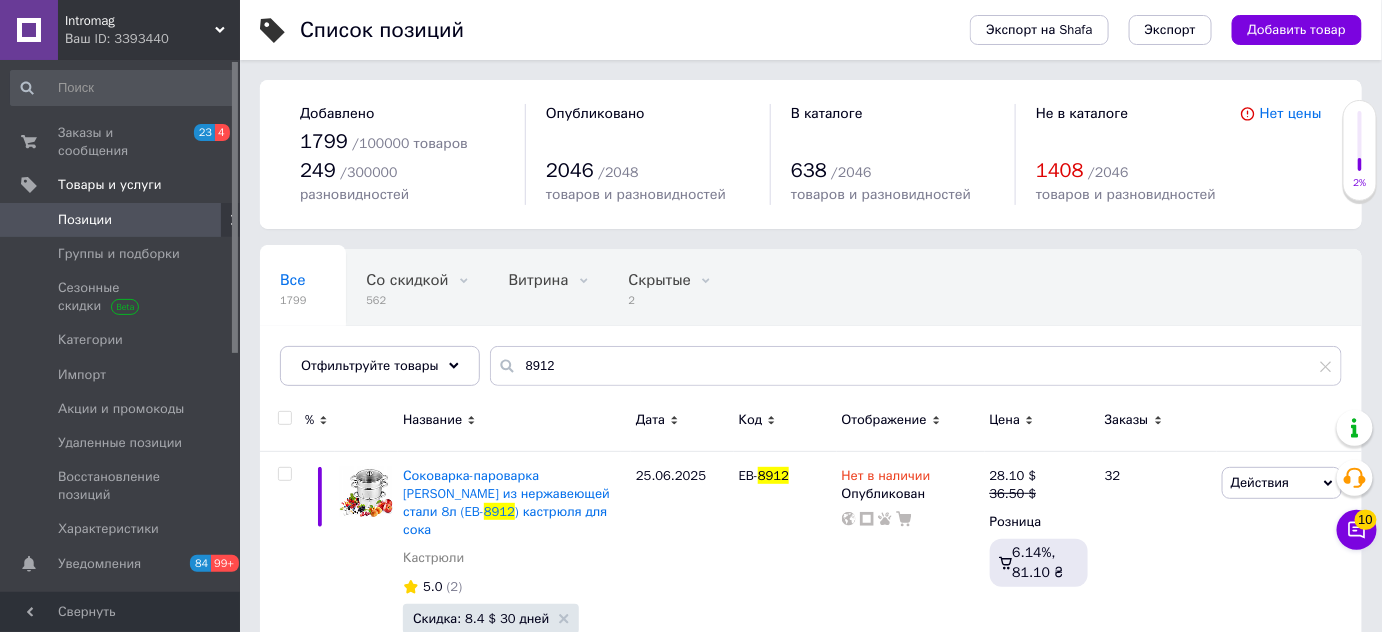 click 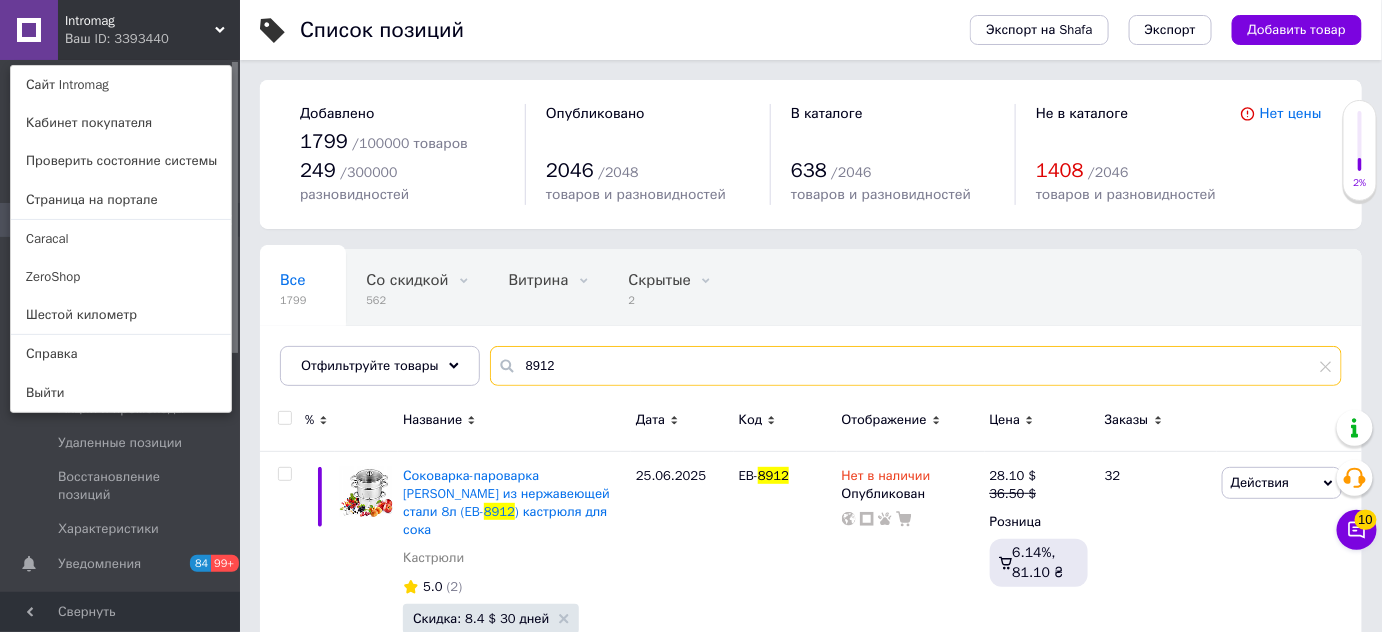 click on "8912" at bounding box center [916, 366] 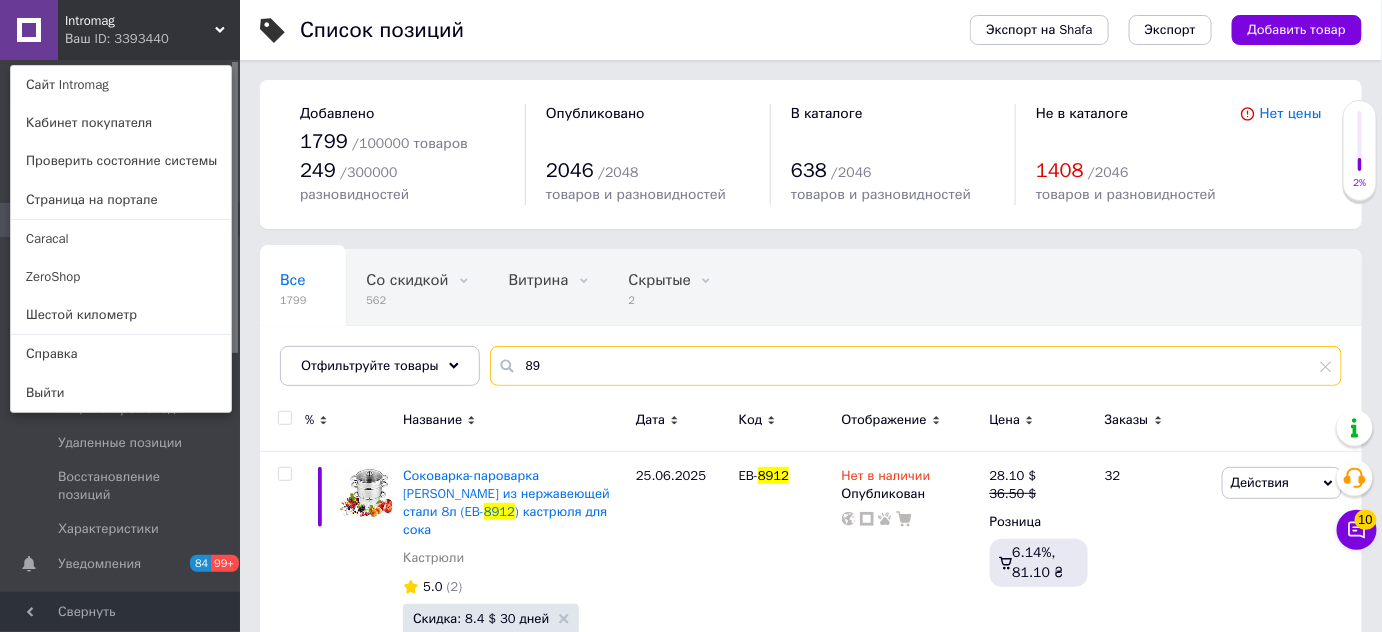 type on "8" 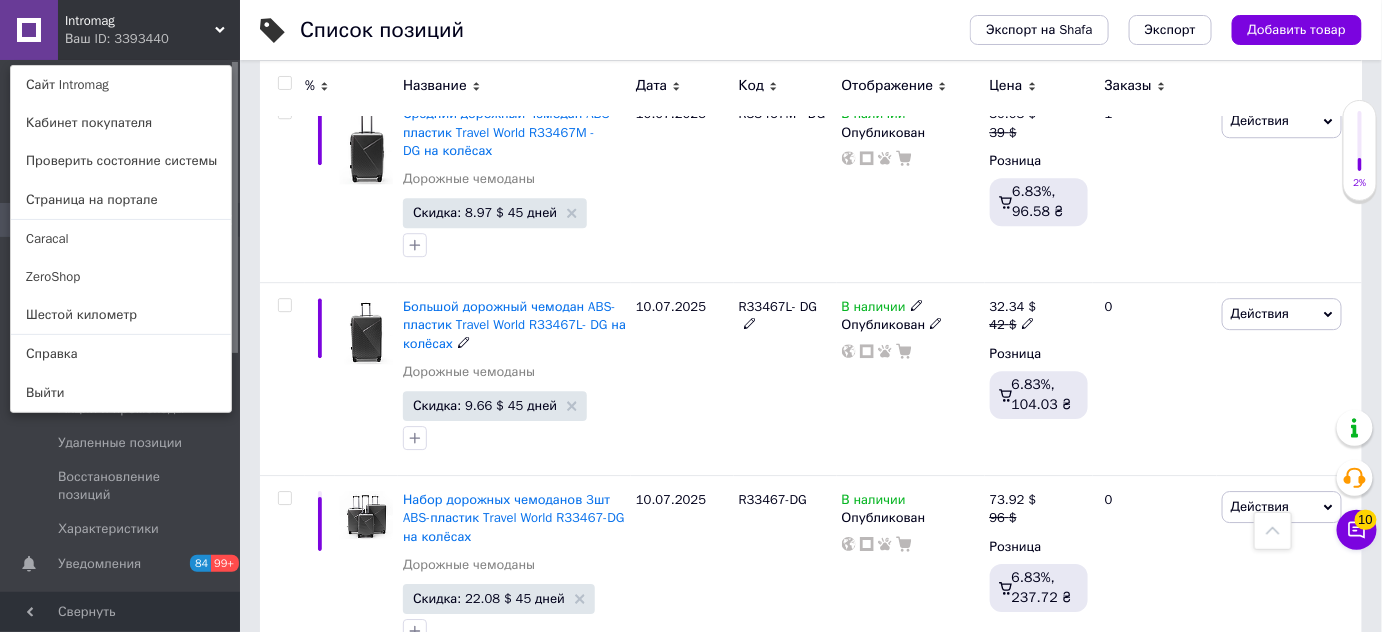 scroll, scrollTop: 1818, scrollLeft: 0, axis: vertical 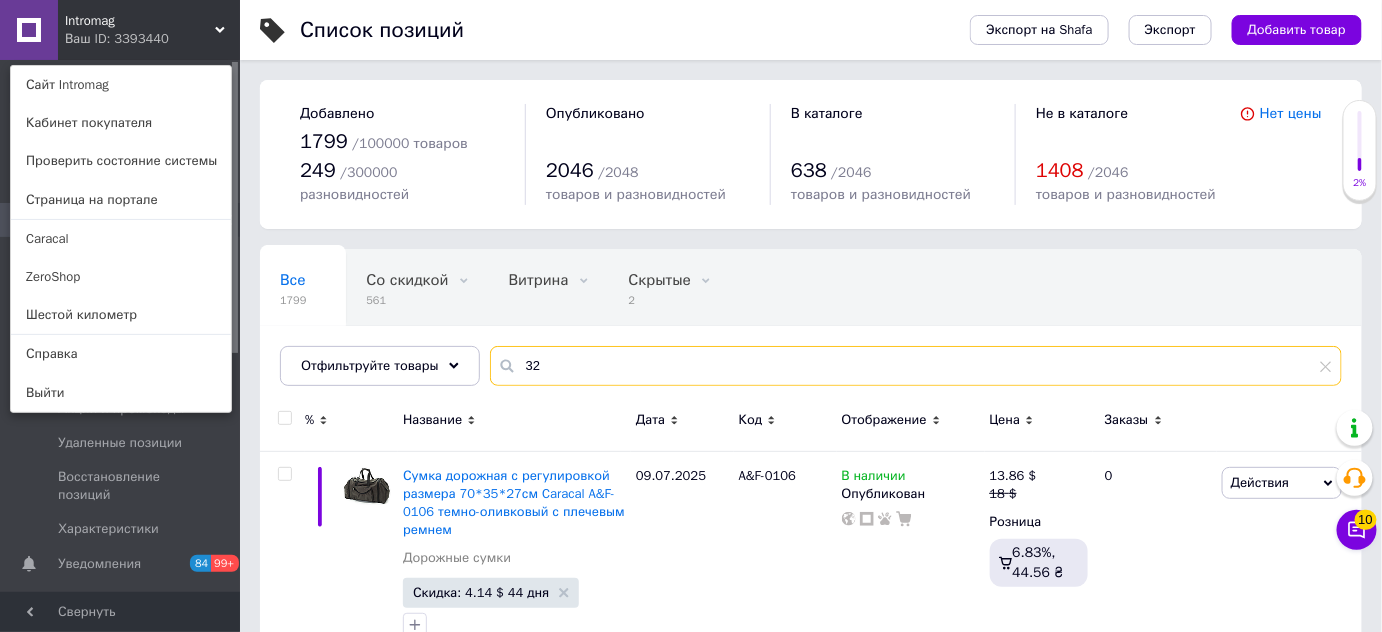 click on "32" at bounding box center [916, 366] 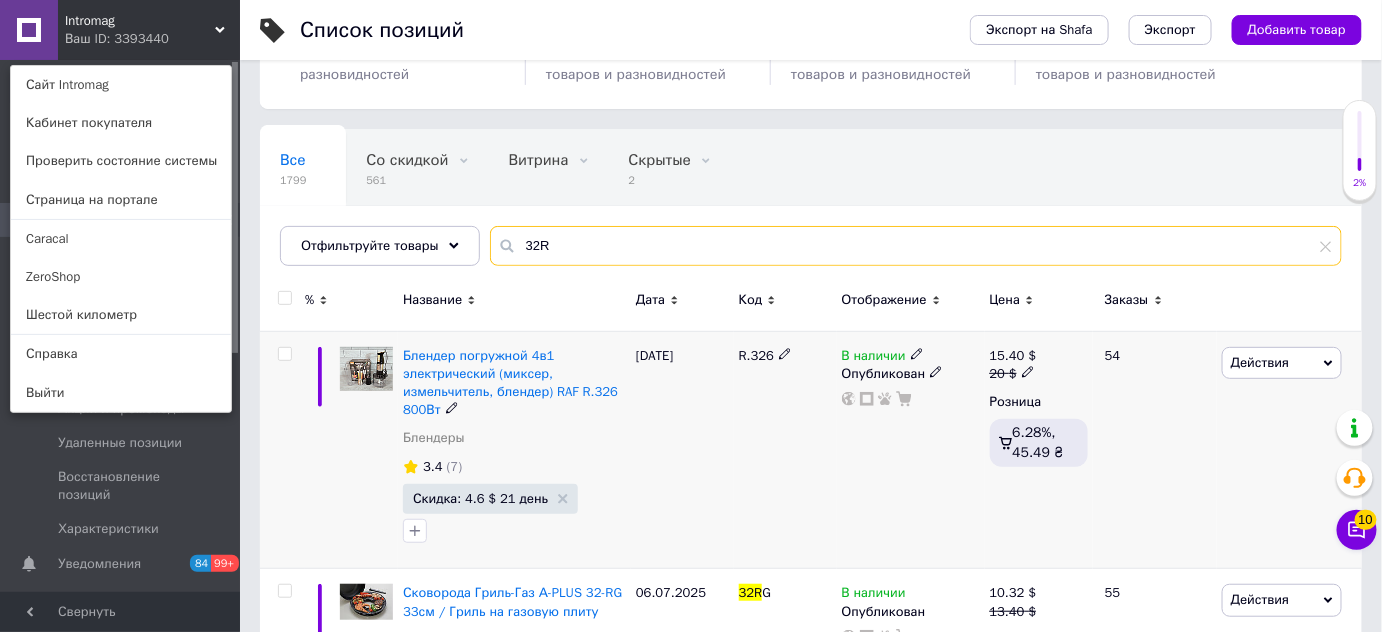 scroll, scrollTop: 272, scrollLeft: 0, axis: vertical 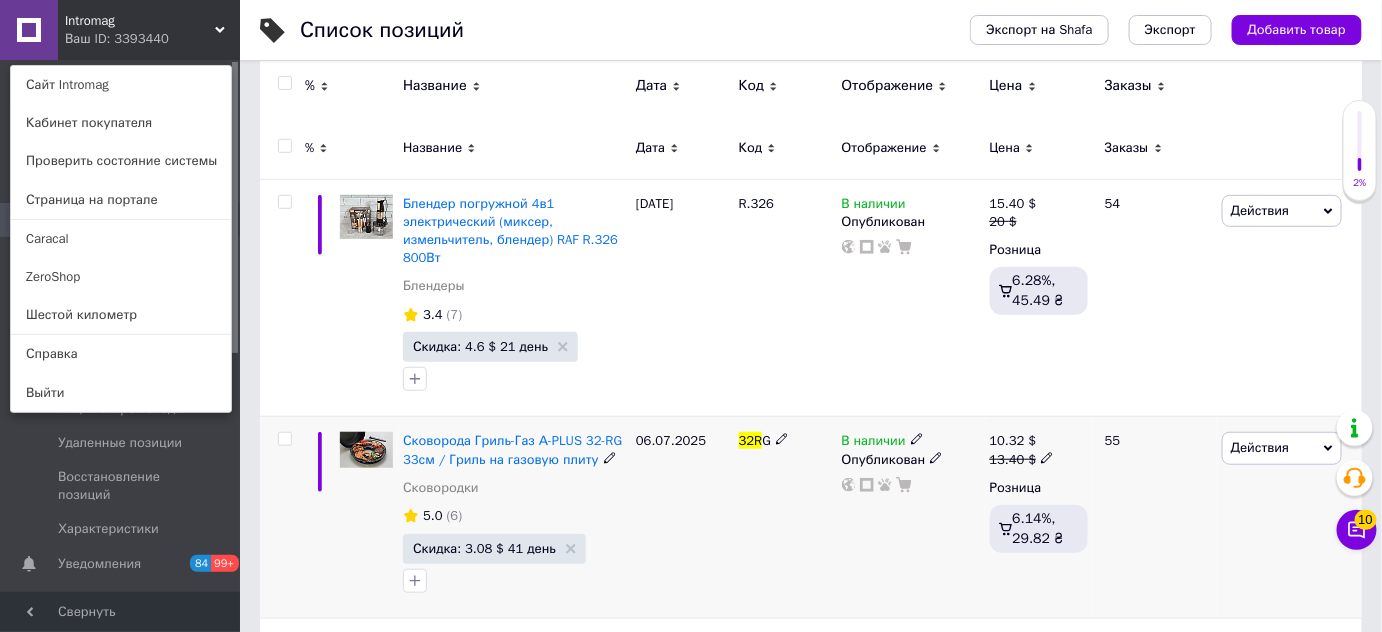 type on "32R" 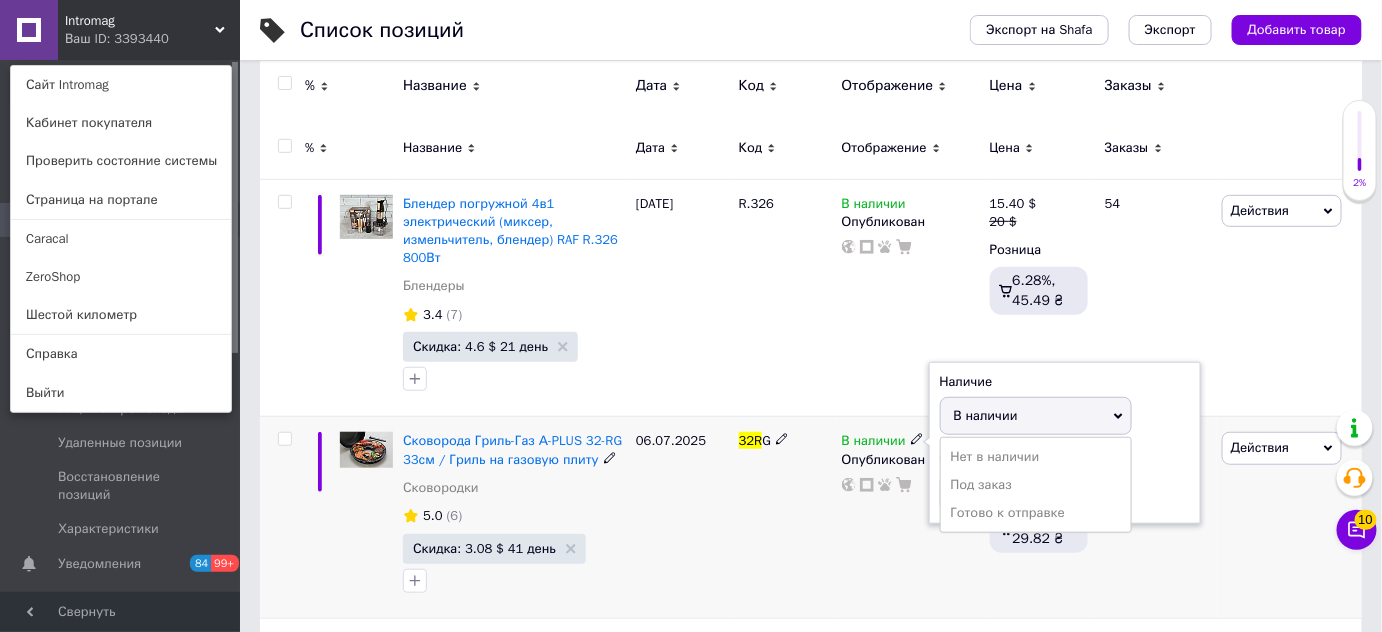 drag, startPoint x: 970, startPoint y: 440, endPoint x: 773, endPoint y: 495, distance: 204.53362 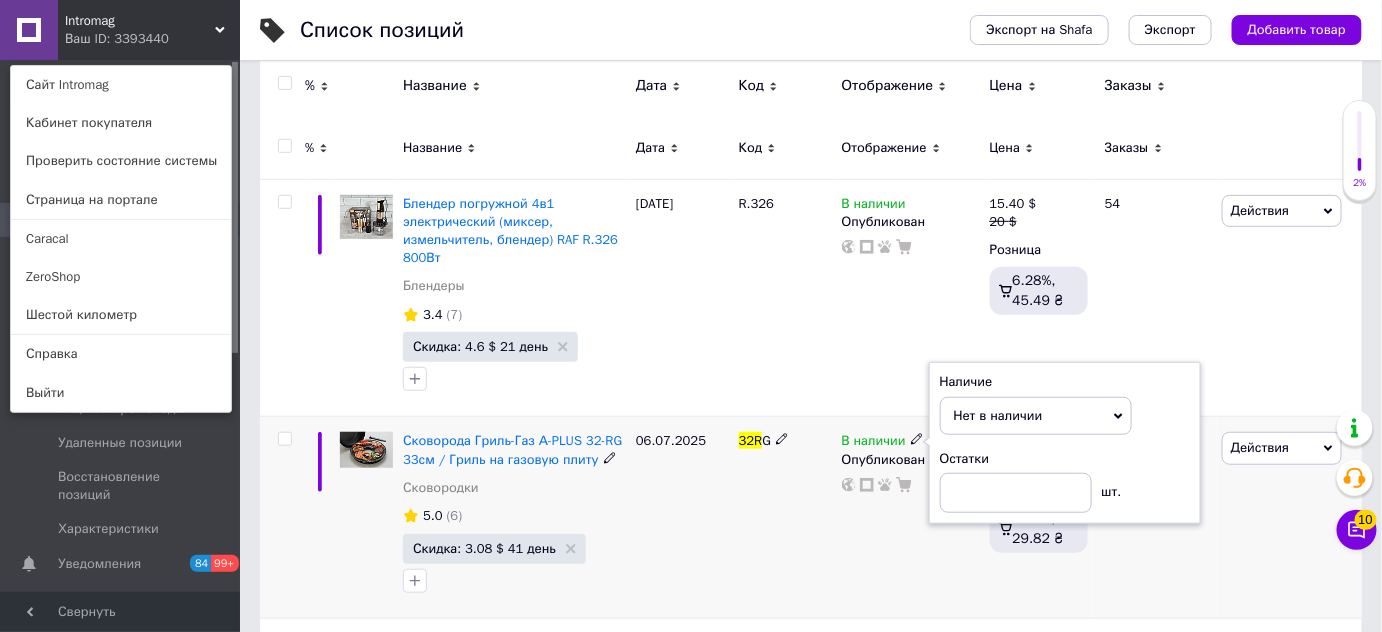 click on "06.07.2025" at bounding box center (682, 517) 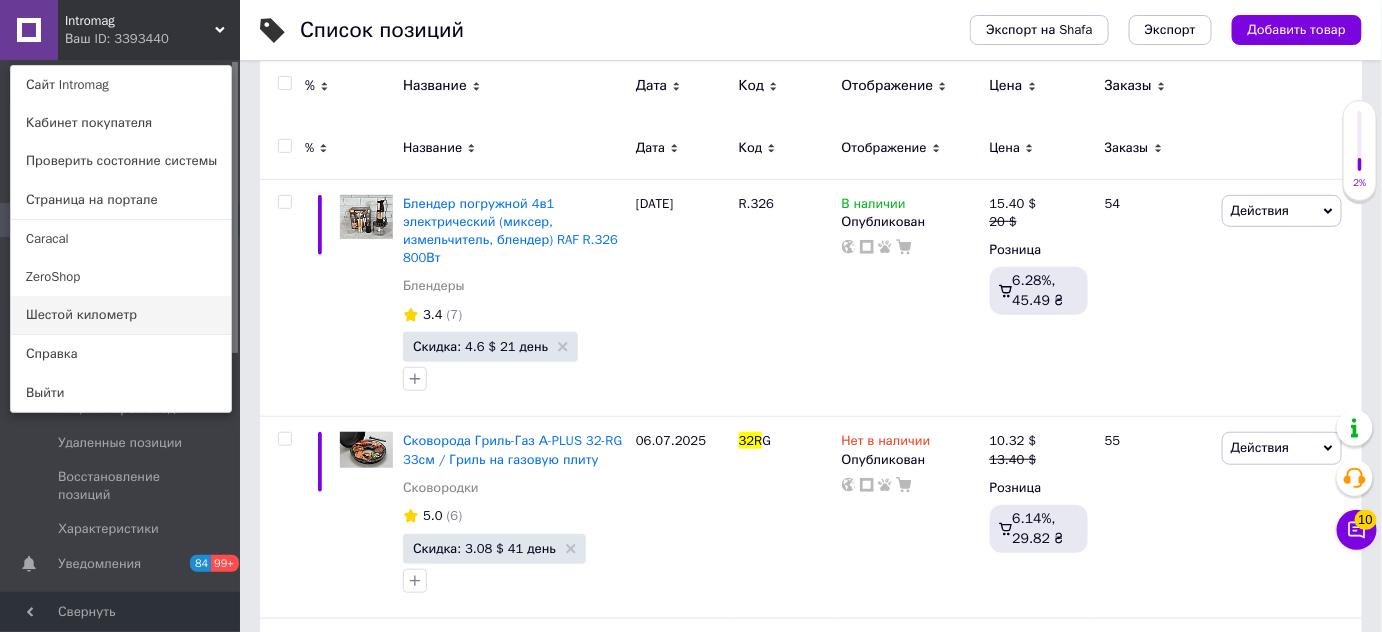 click on "Шестой километр" at bounding box center [121, 315] 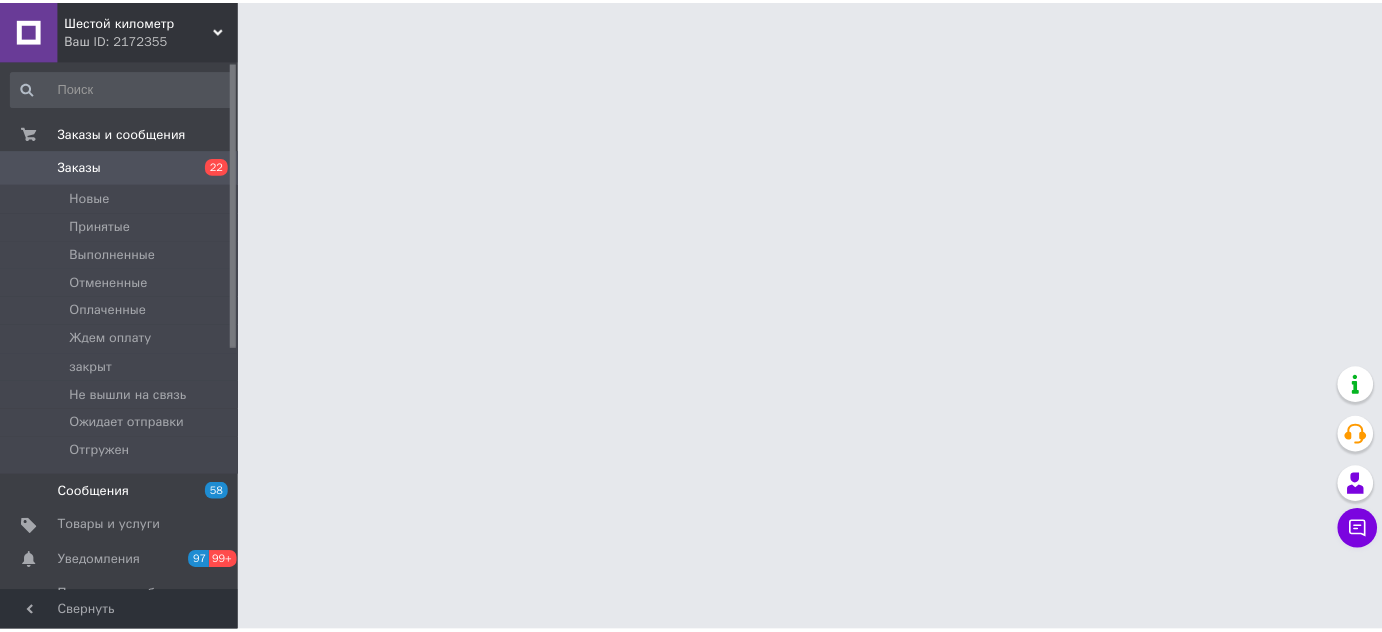 scroll, scrollTop: 0, scrollLeft: 0, axis: both 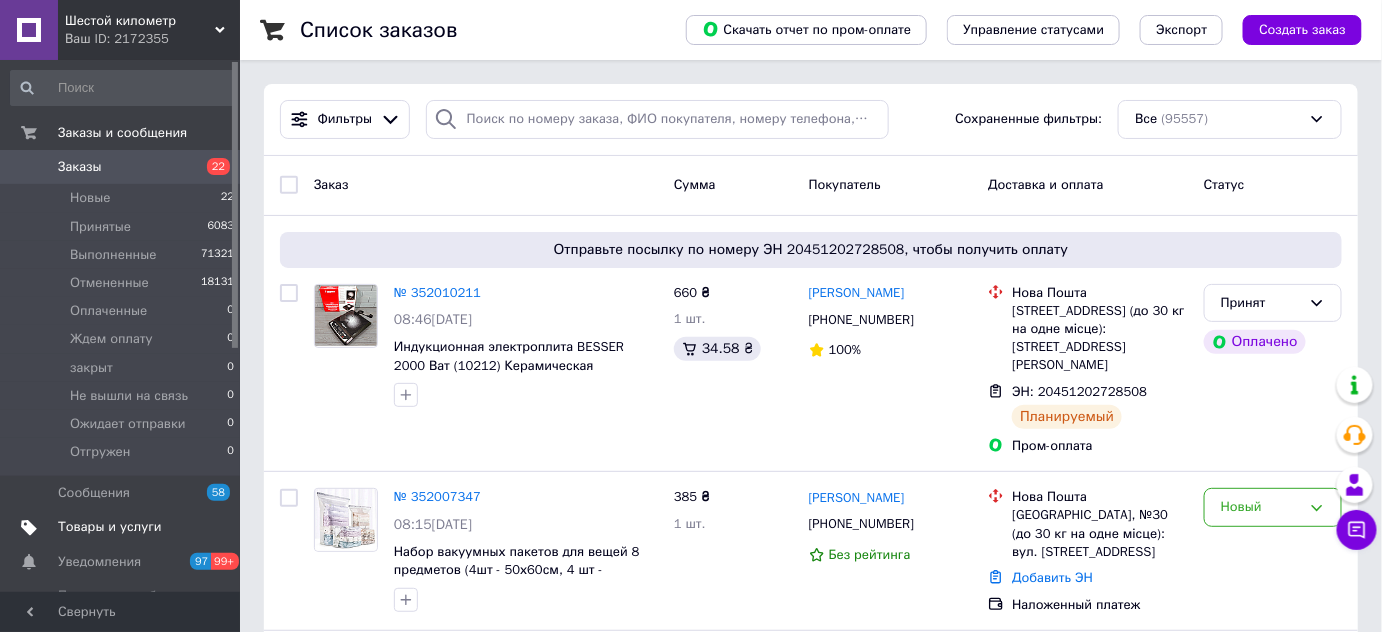 click on "Товары и услуги" at bounding box center [123, 527] 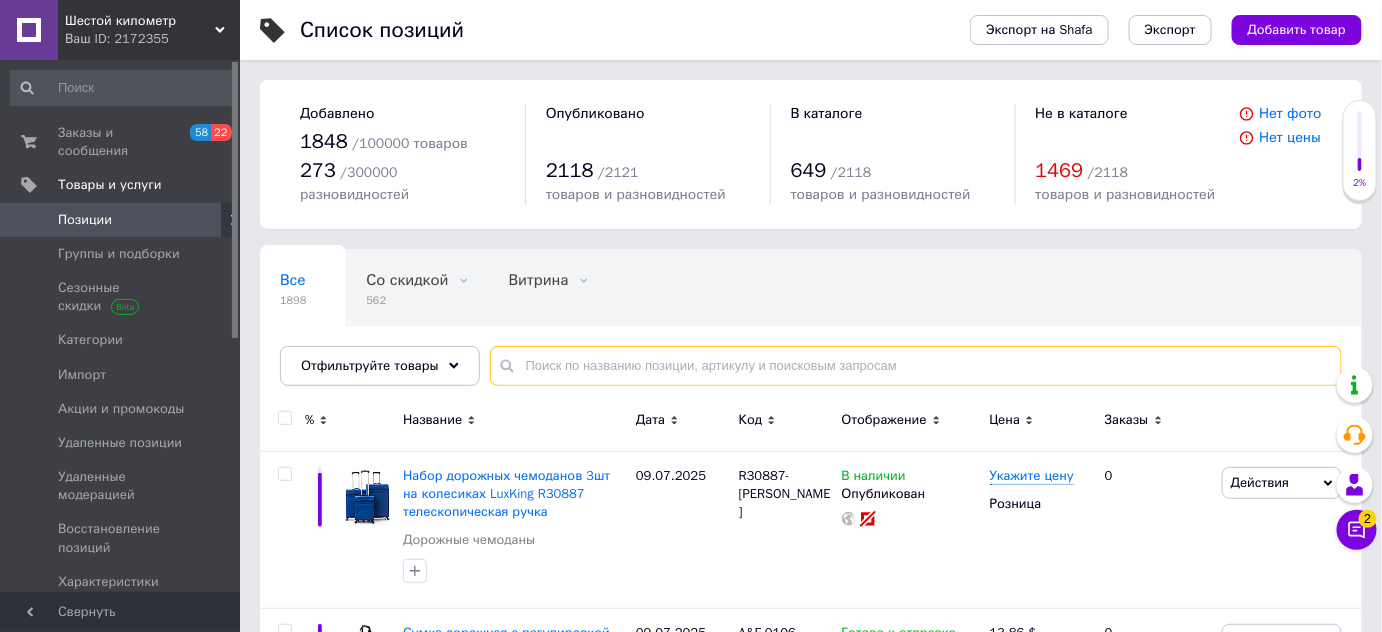 click at bounding box center (916, 366) 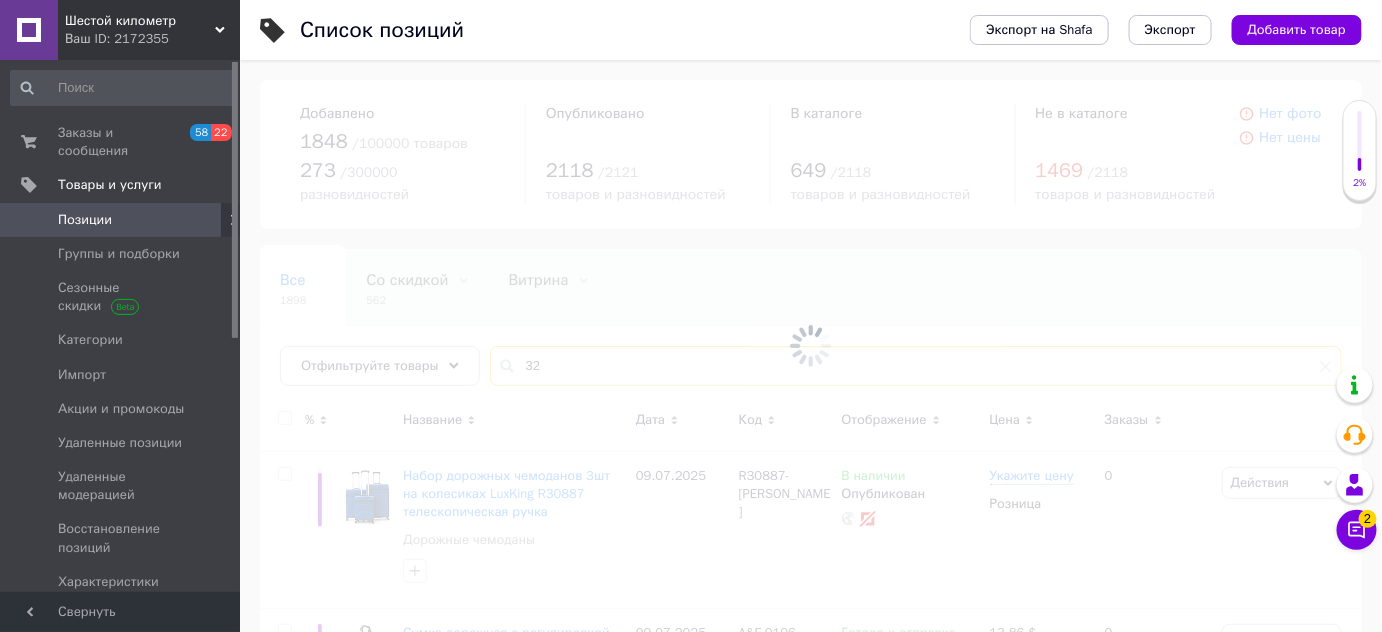 type on "3" 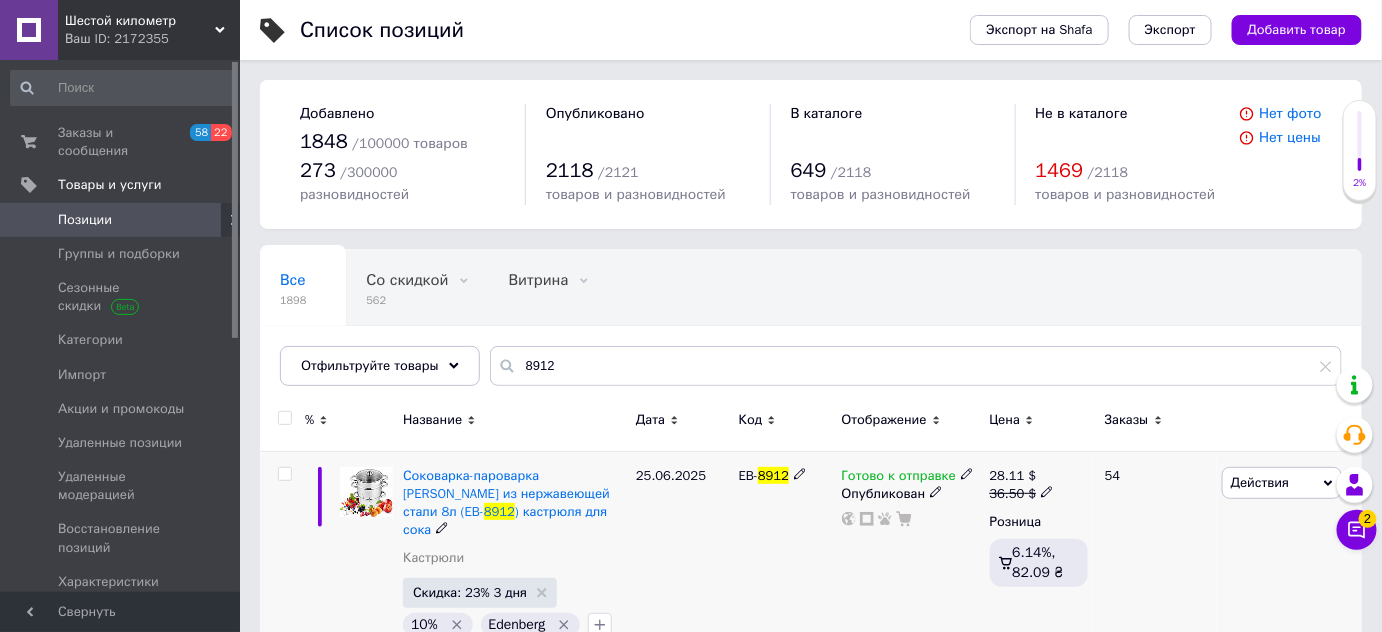 click 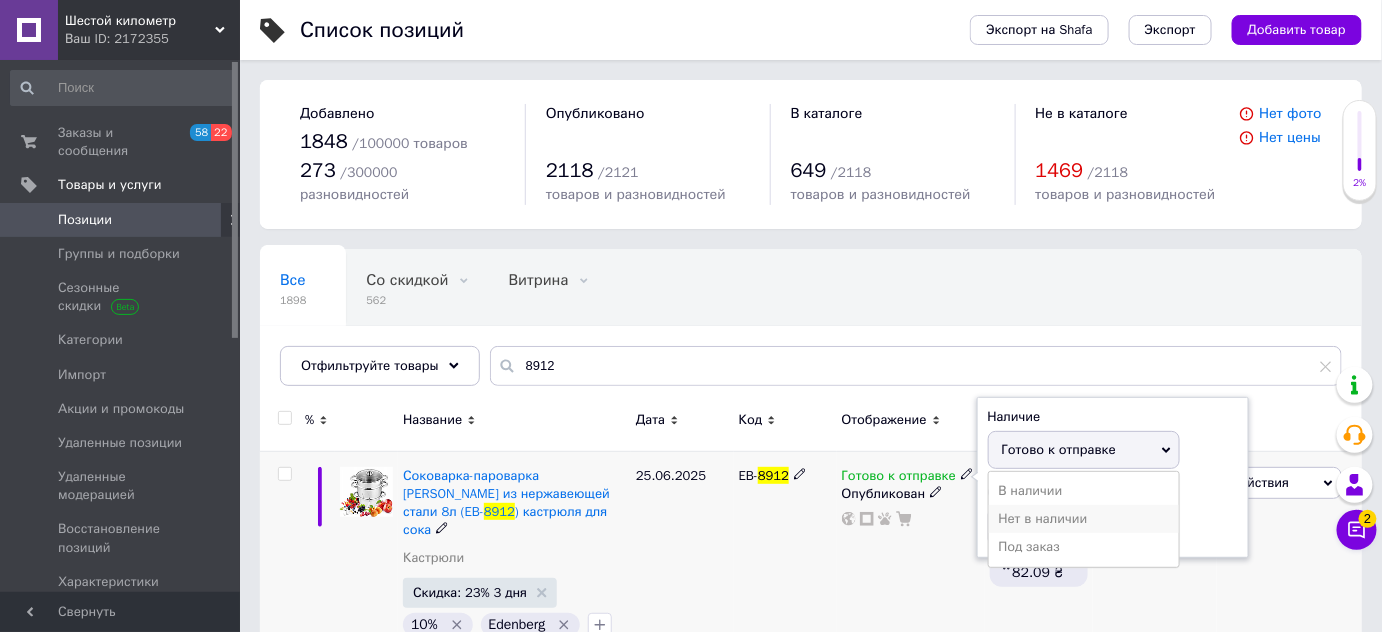 click on "Нет в наличии" at bounding box center (1084, 519) 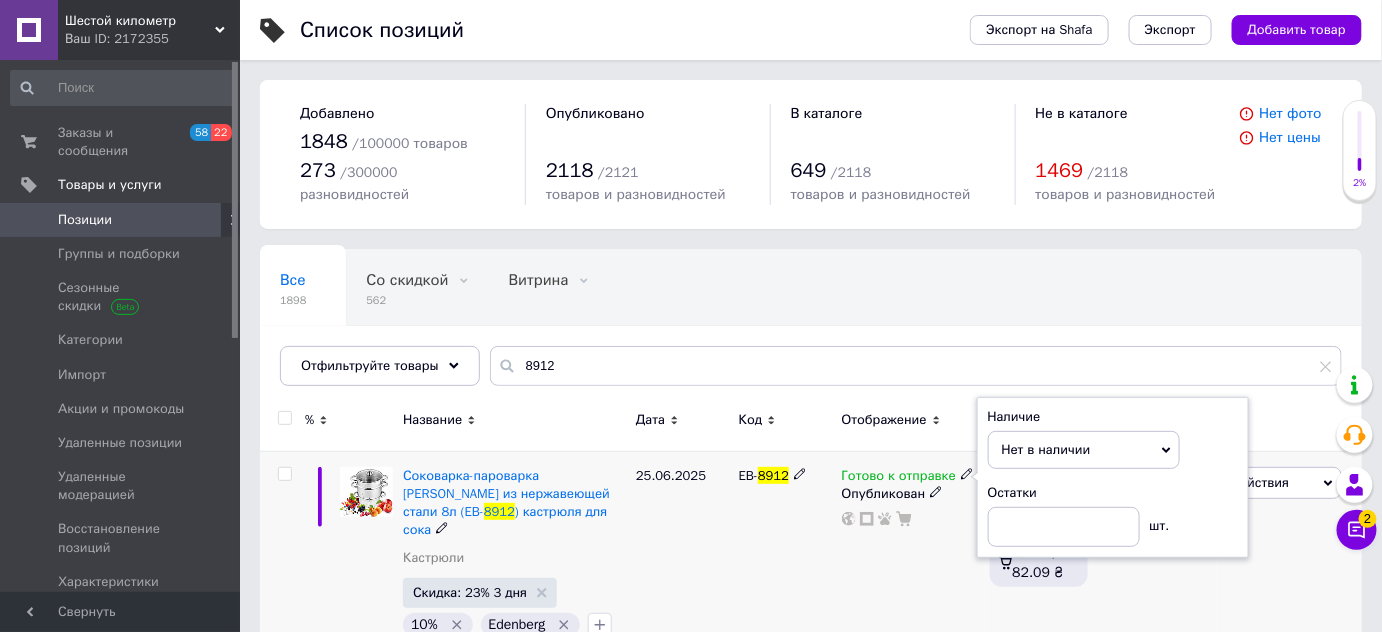 click on "25.06.2025" at bounding box center (682, 556) 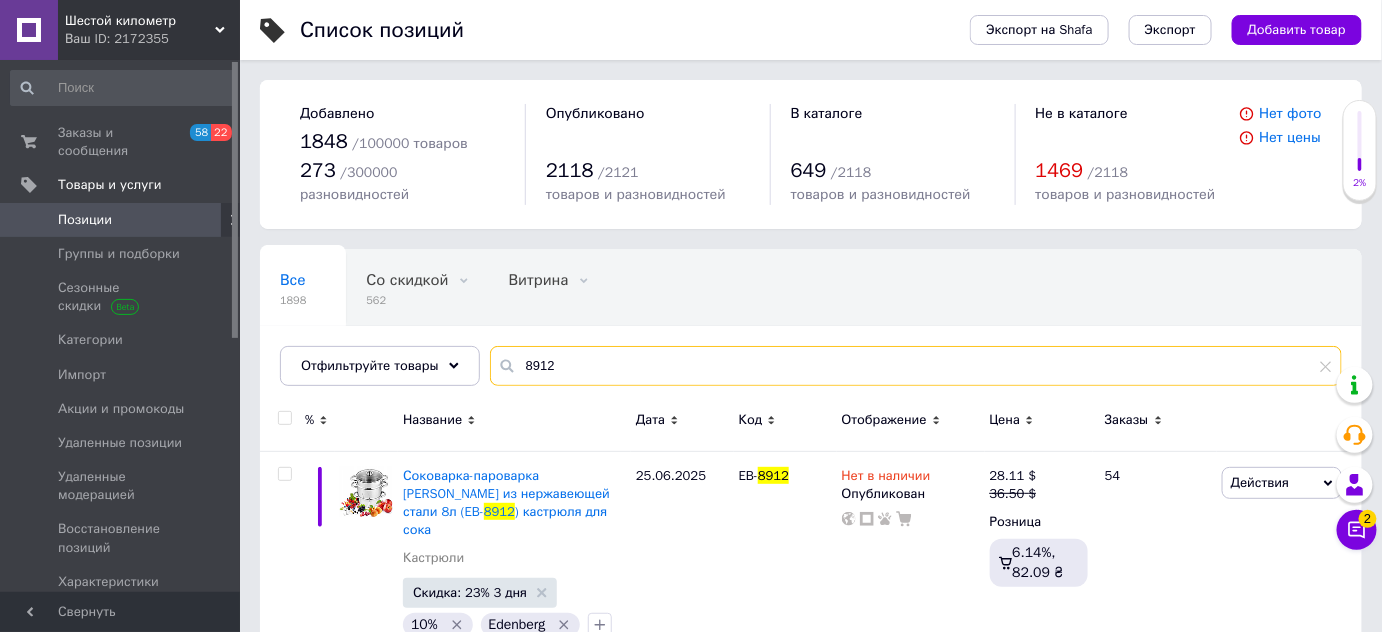click on "8912" at bounding box center [916, 366] 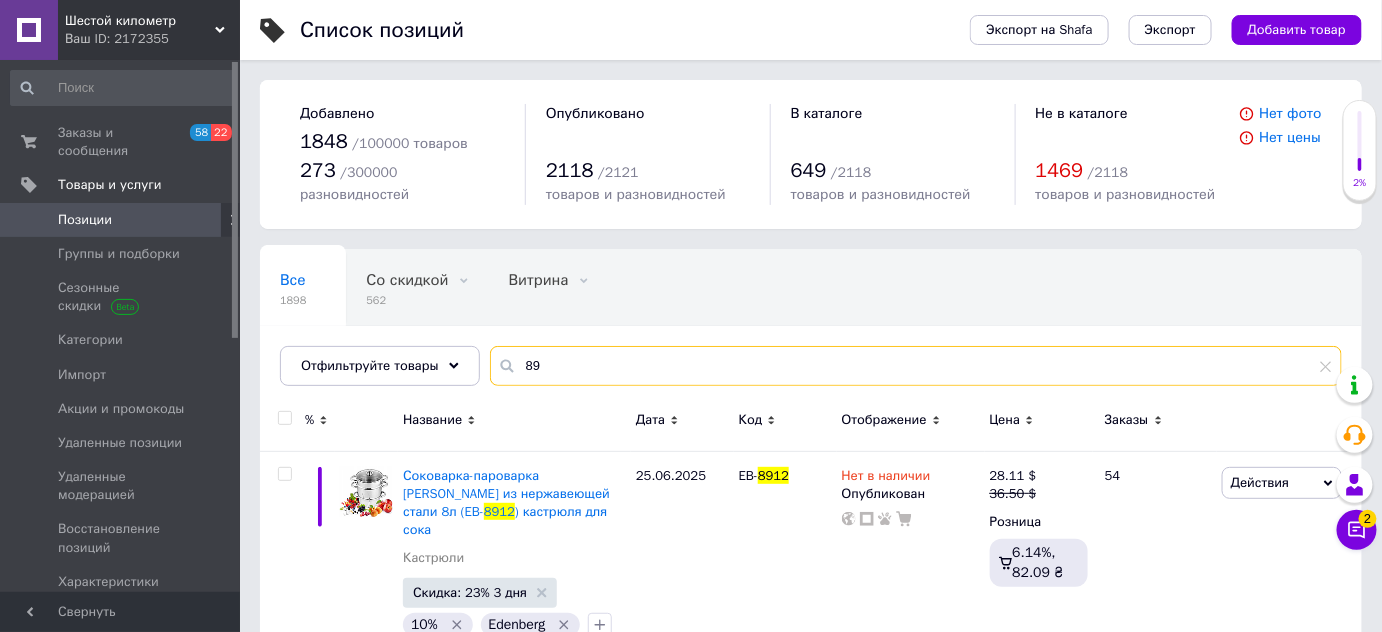 type on "8" 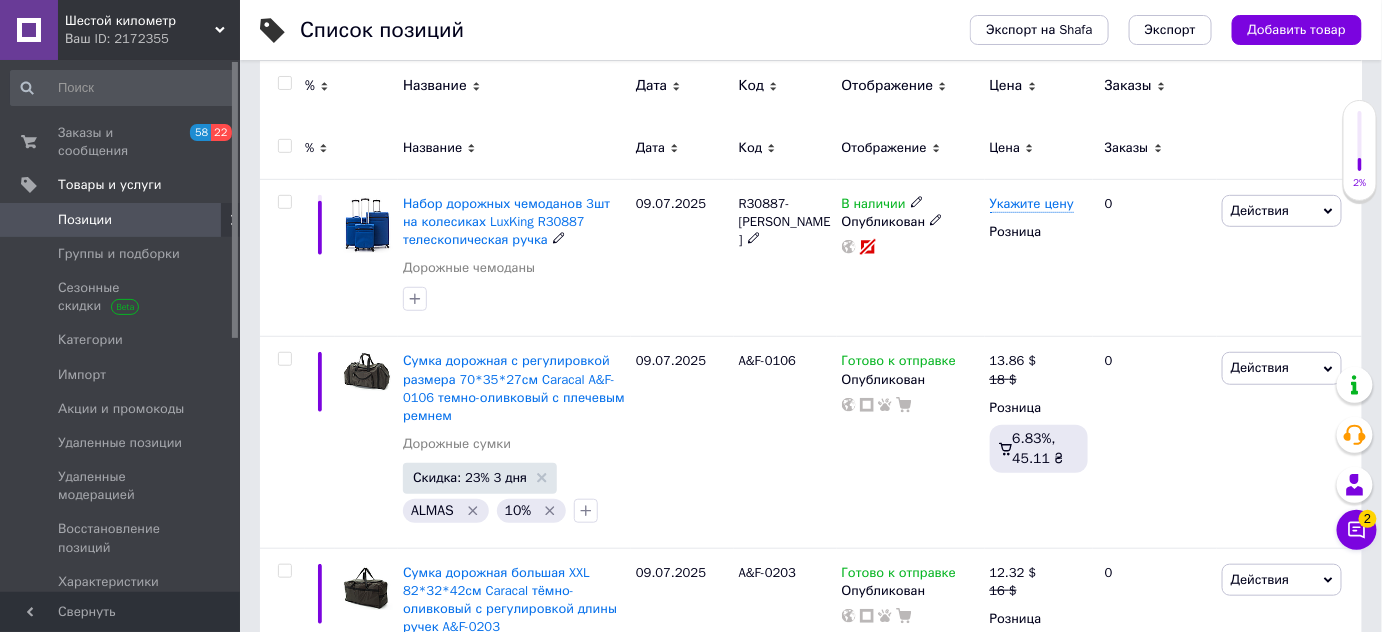 scroll, scrollTop: 0, scrollLeft: 0, axis: both 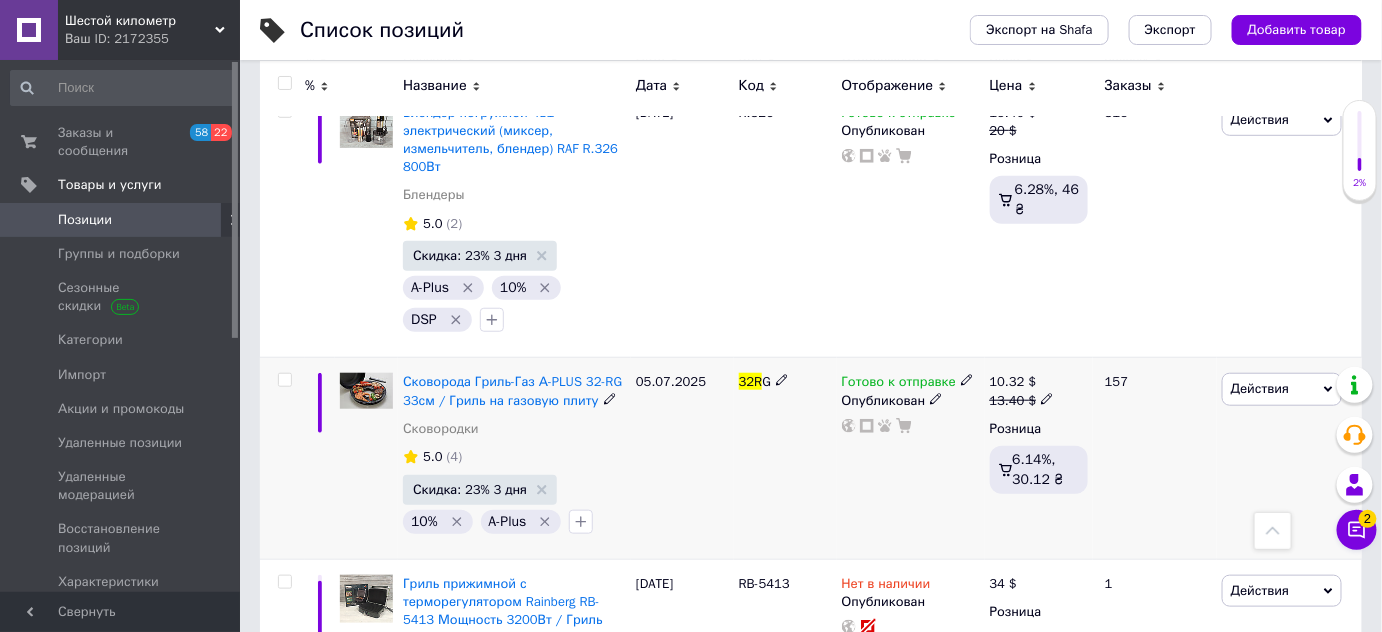 type on "32R" 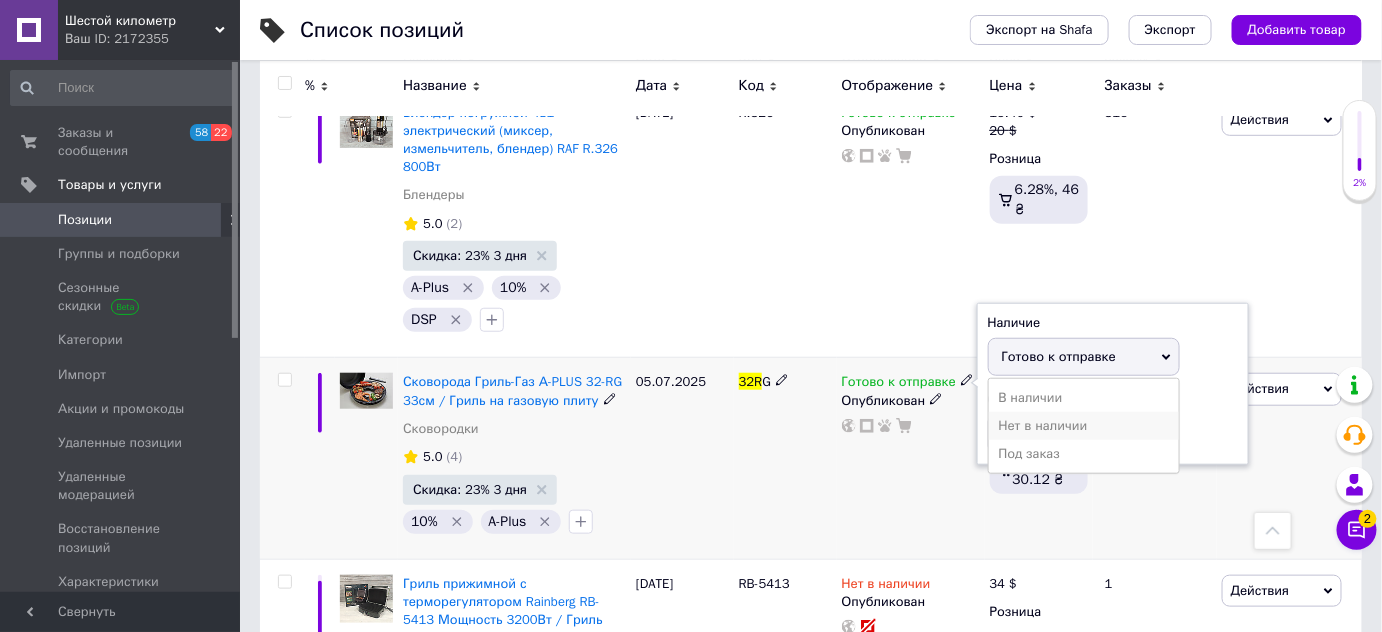 click on "Нет в наличии" at bounding box center (1084, 426) 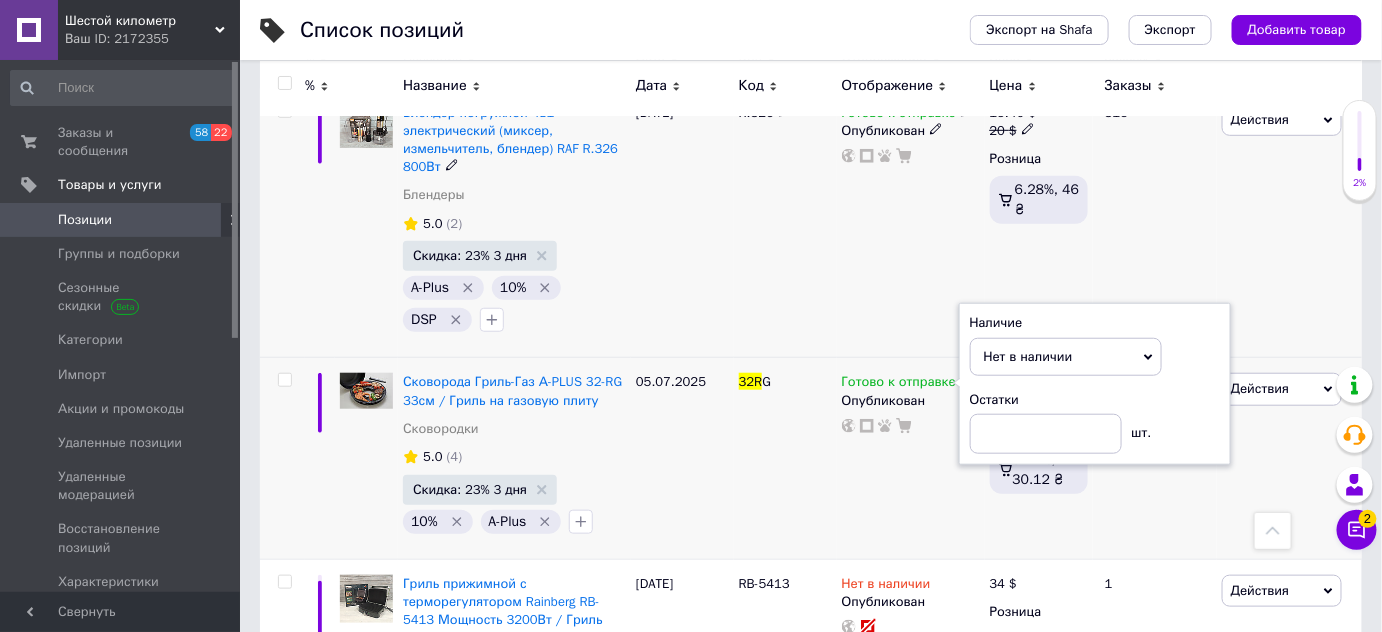 click on "Готово к отправке Опубликован" at bounding box center [911, 223] 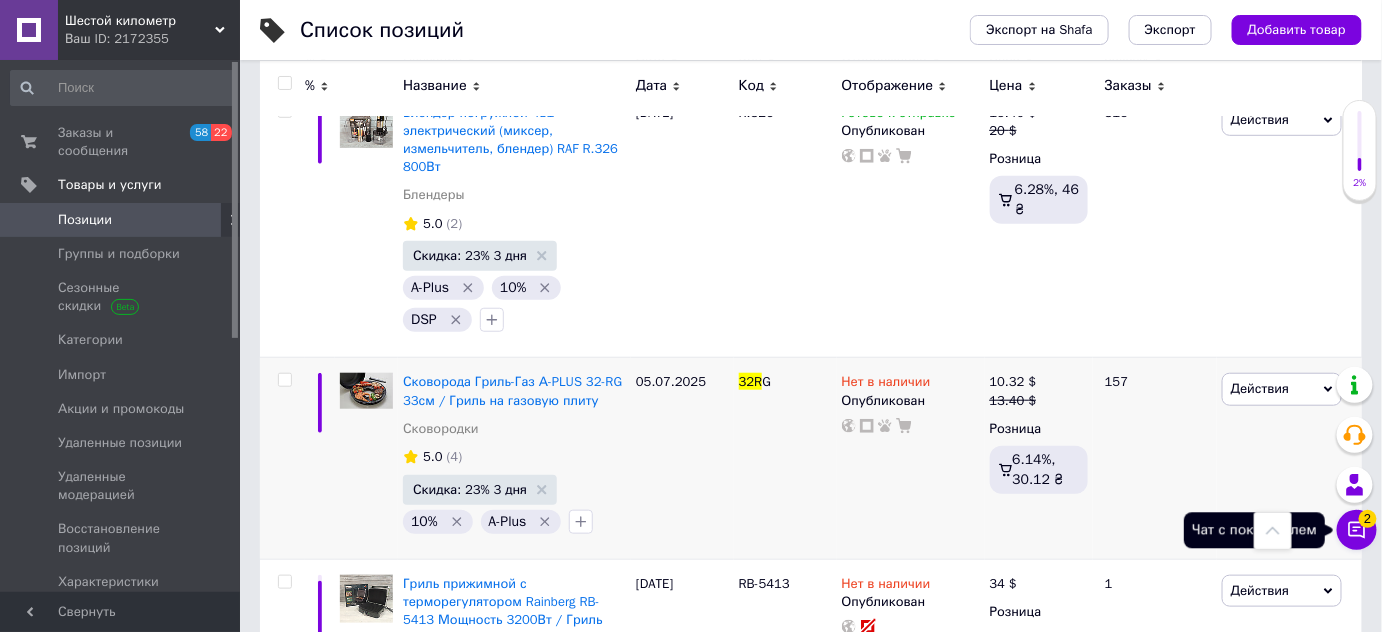 click 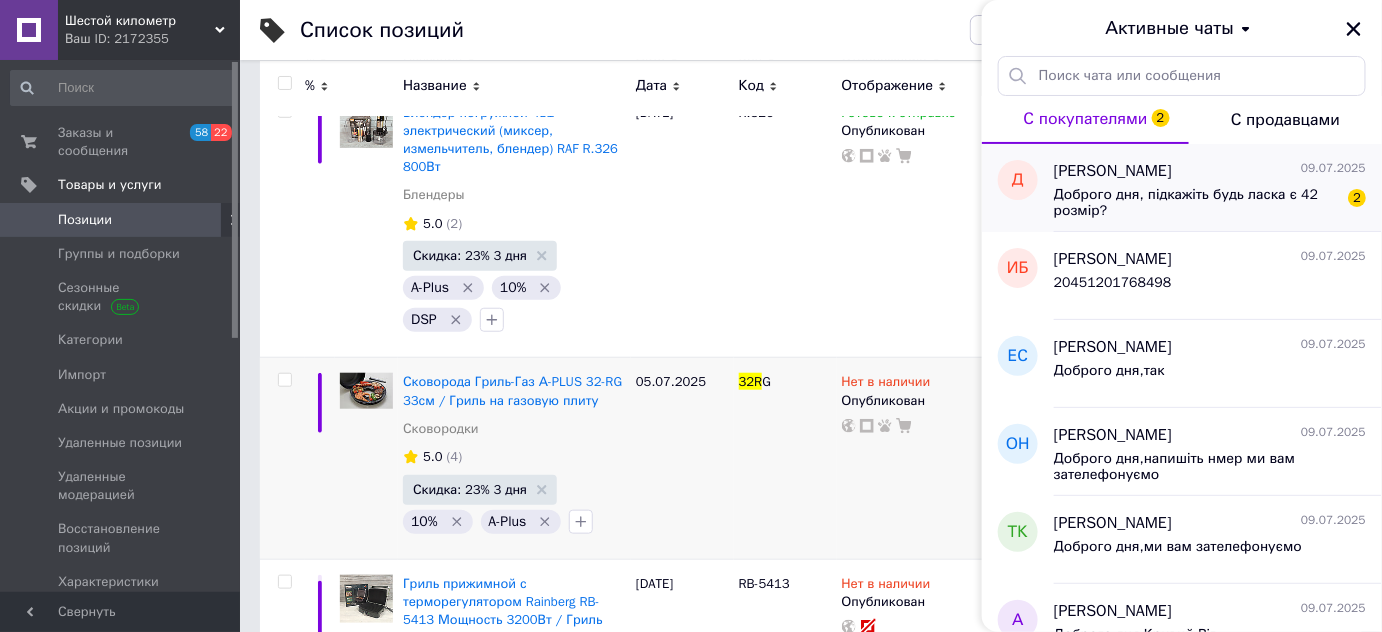click on "Доброго дня, підкажіть будь ласка є 42 розмір?" at bounding box center (1196, 203) 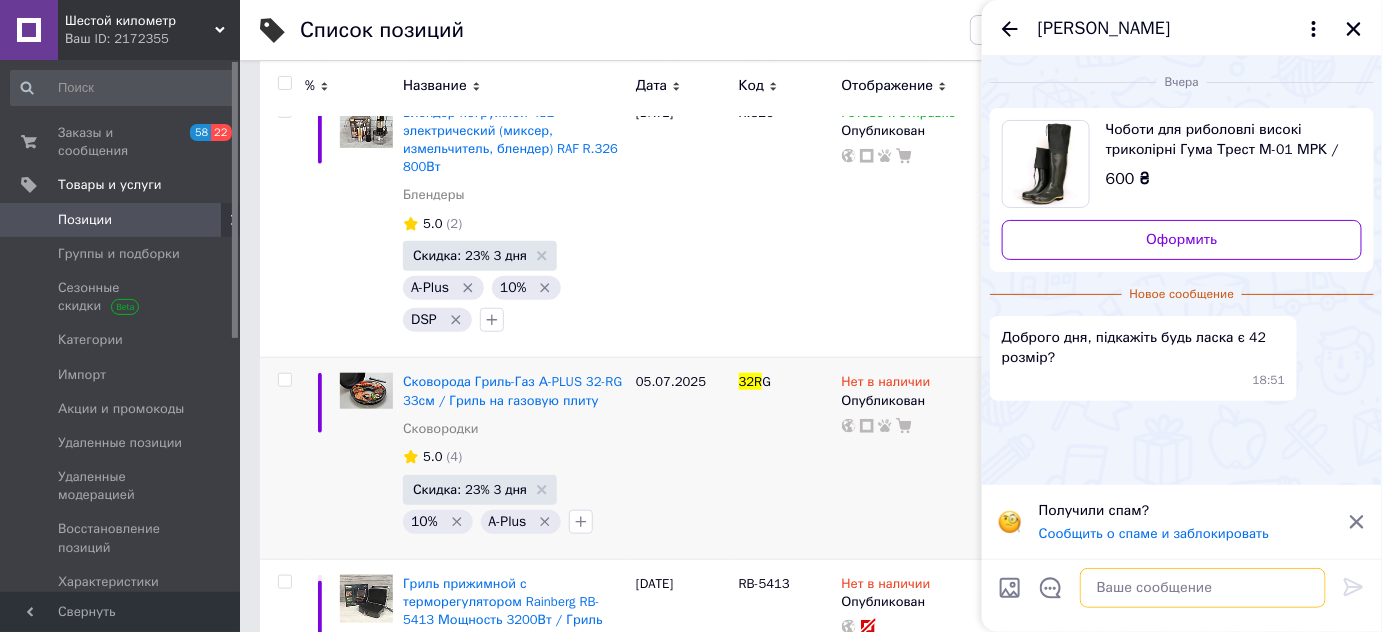 click at bounding box center (1203, 588) 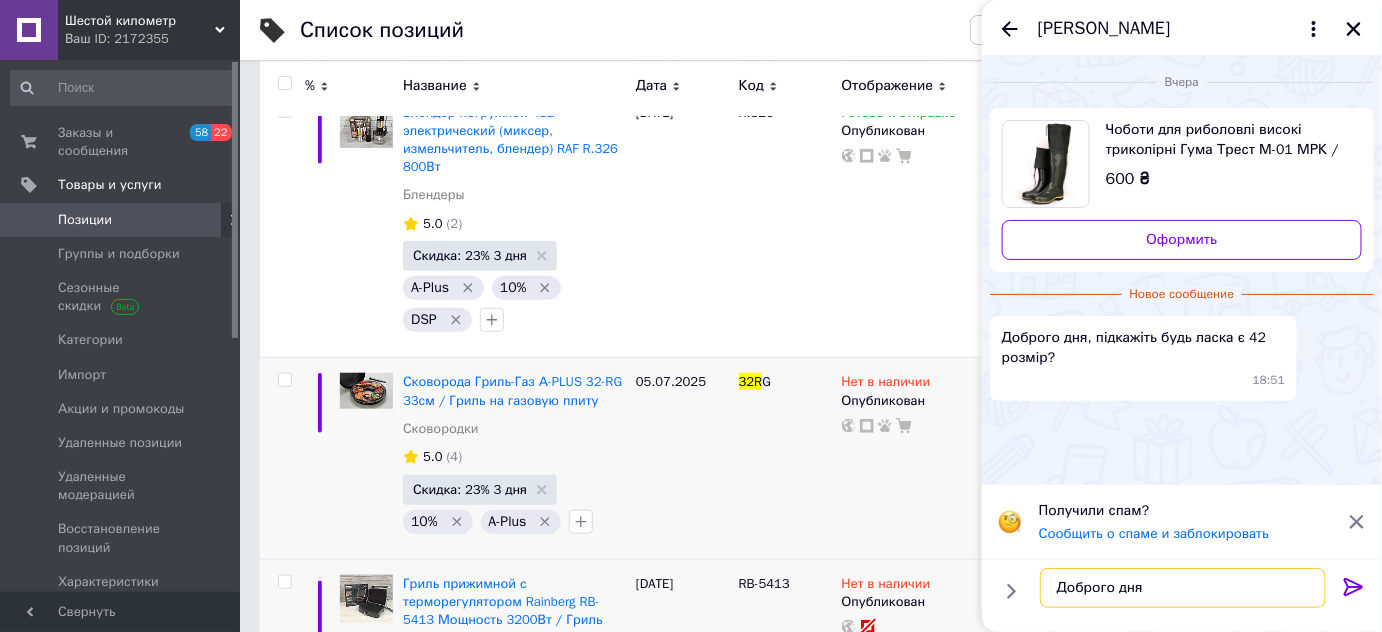 type on "Доброго дня" 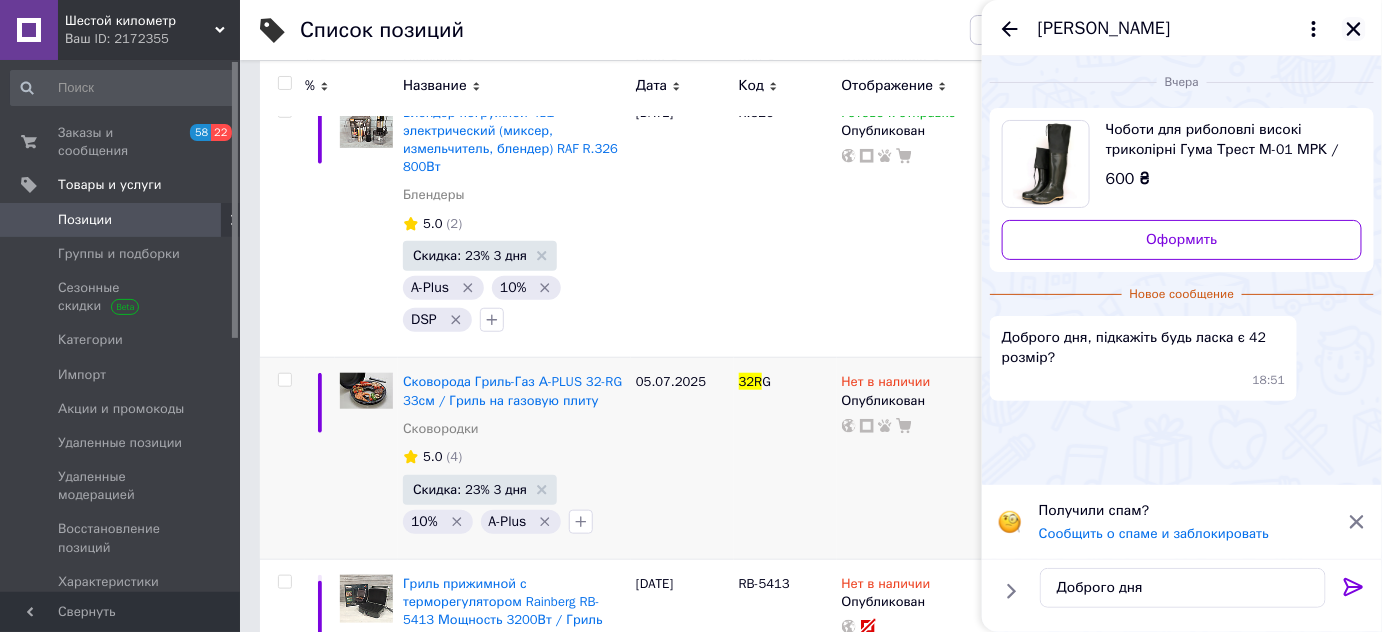 click 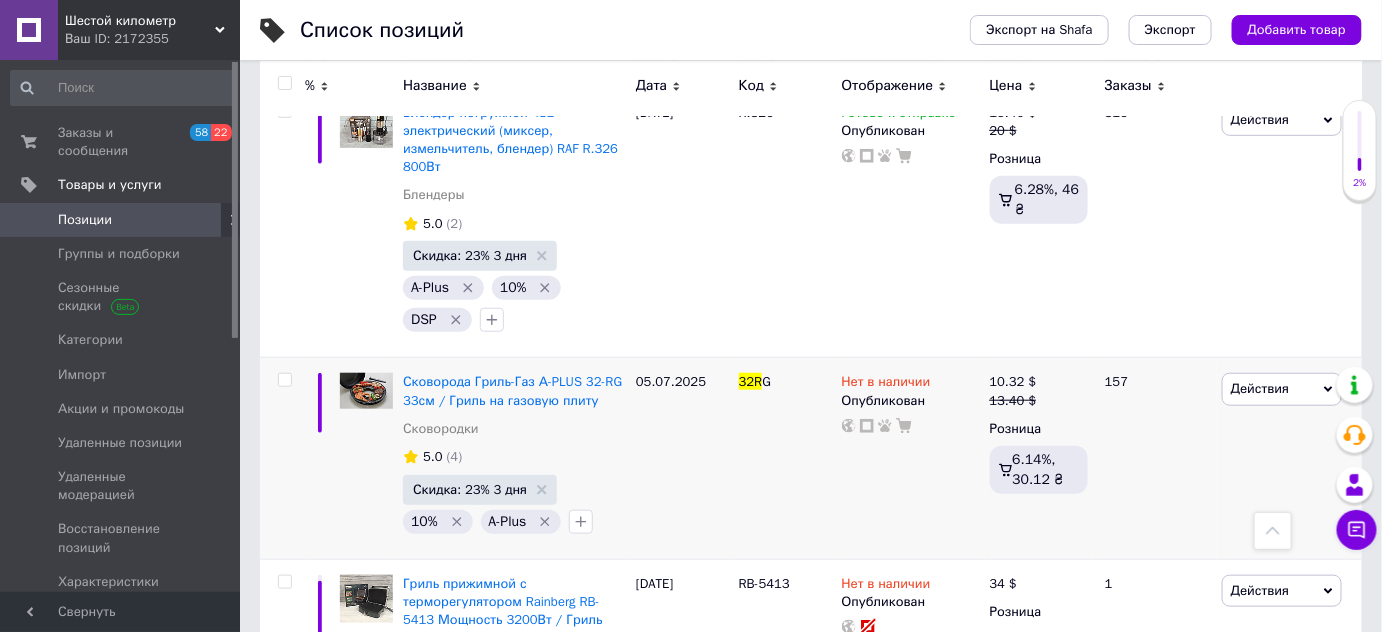 click 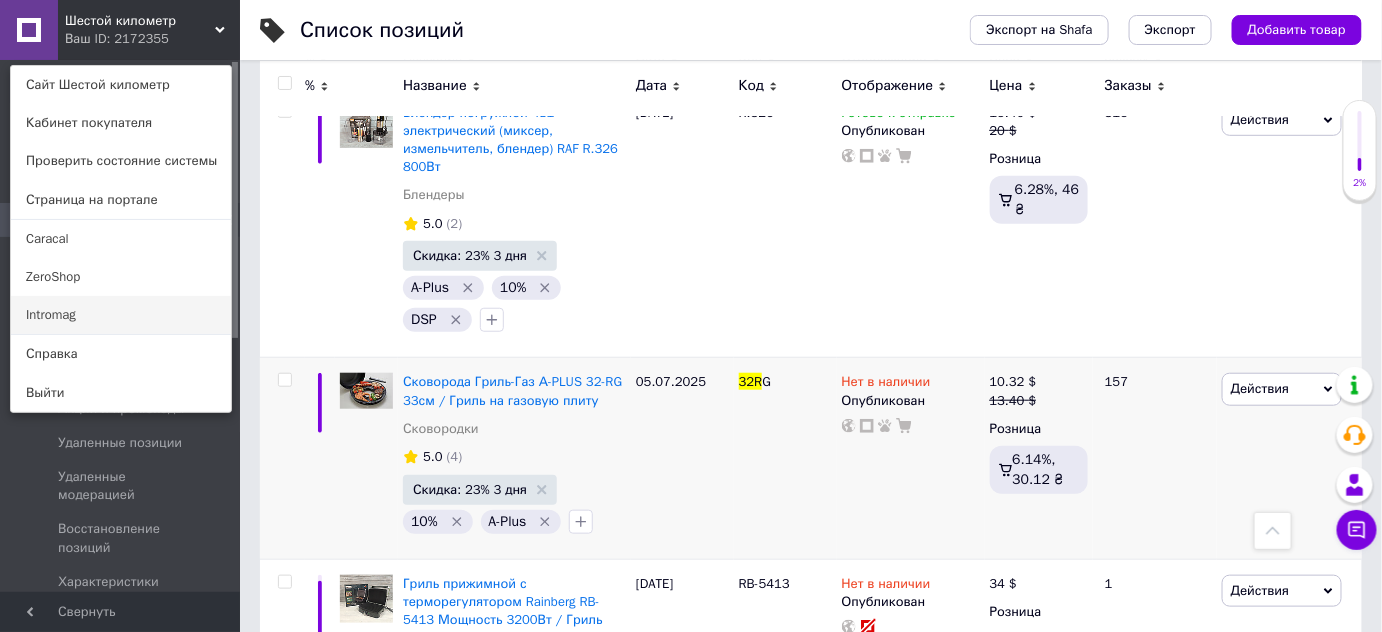 click on "Intromag" at bounding box center [121, 315] 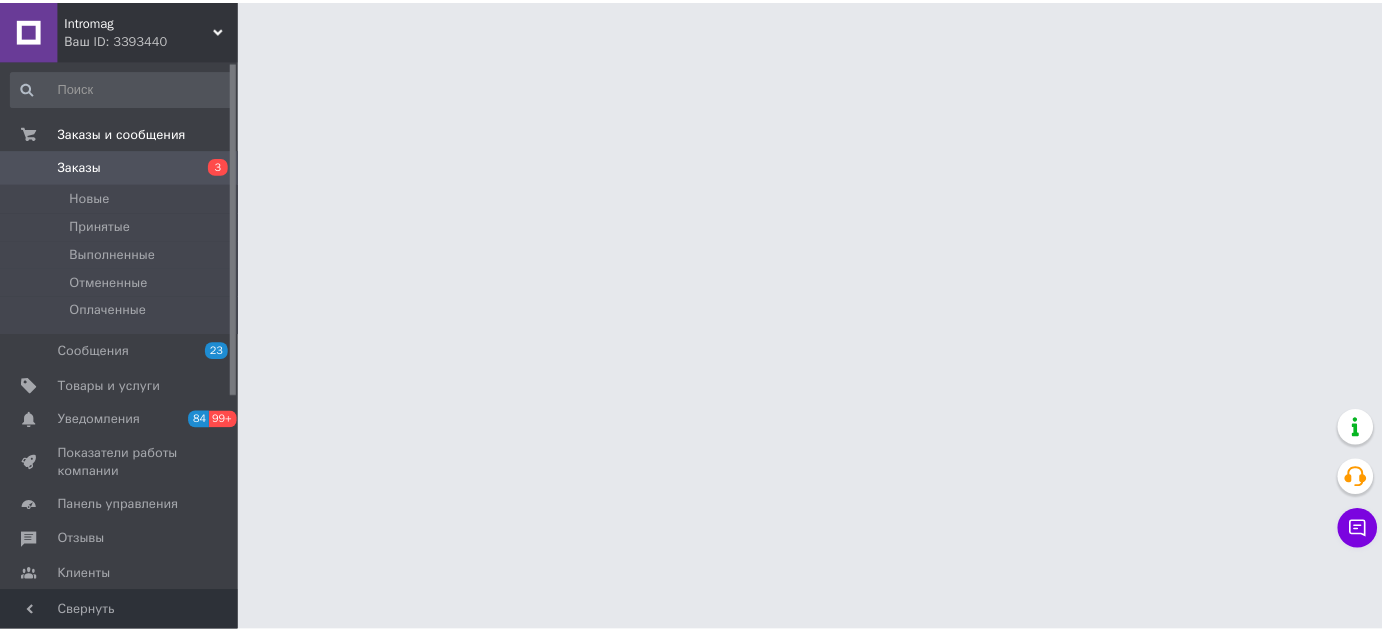 scroll, scrollTop: 0, scrollLeft: 0, axis: both 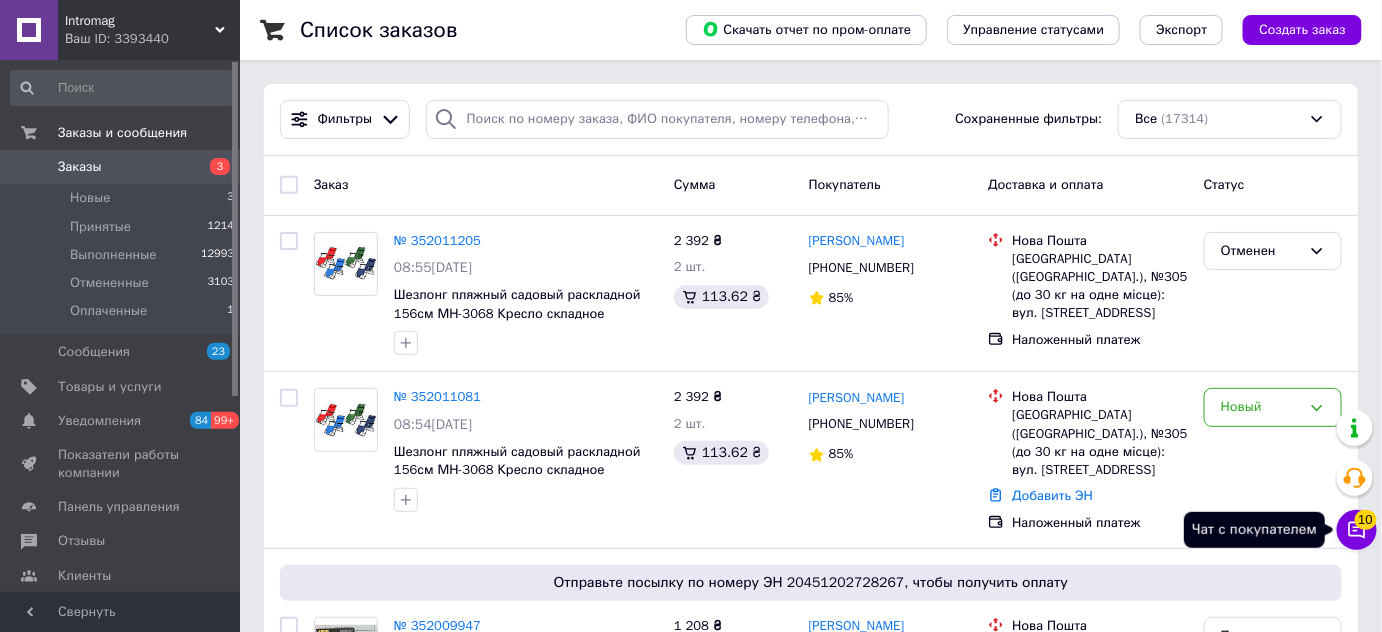 click on "10" at bounding box center [1366, 520] 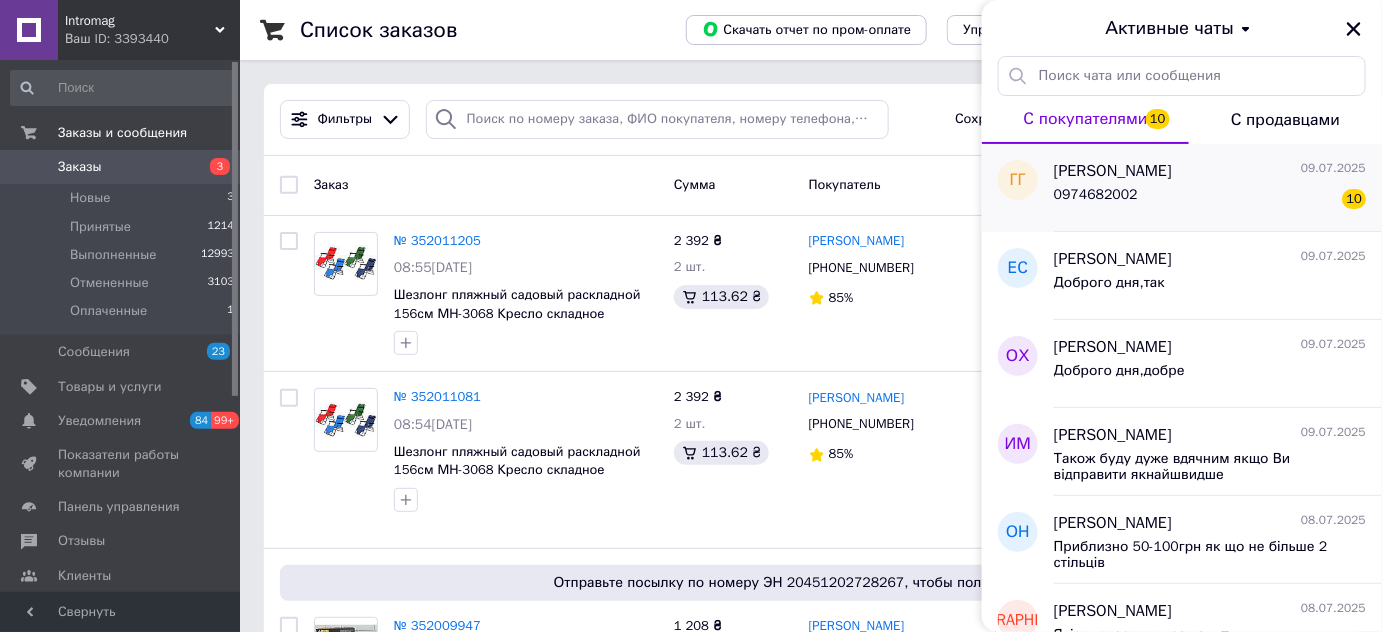 click on "0974682002 10" at bounding box center [1210, 199] 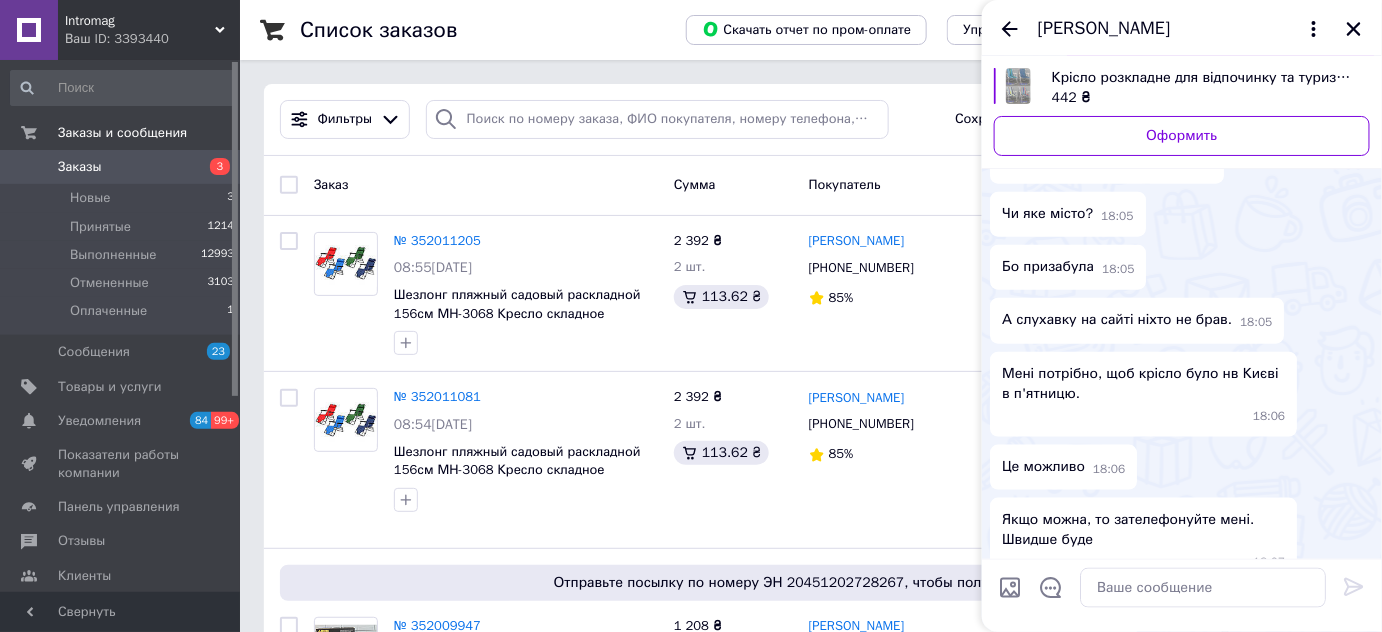 scroll, scrollTop: 669, scrollLeft: 0, axis: vertical 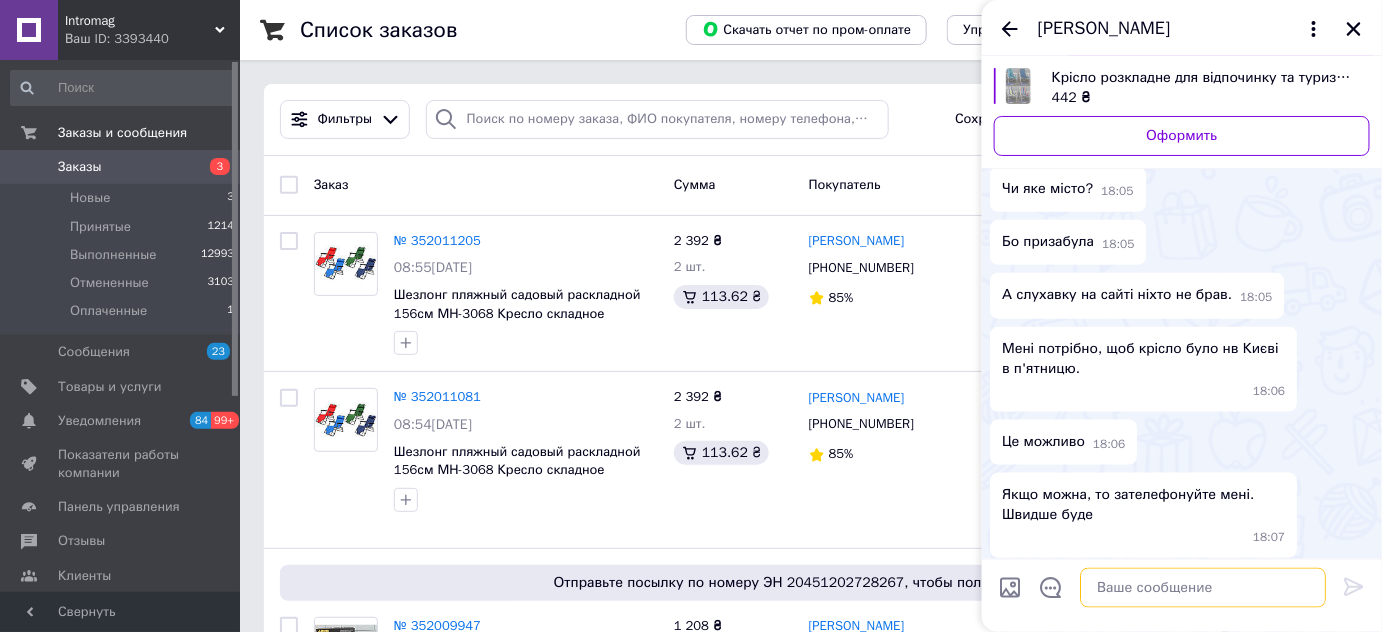 click at bounding box center (1203, 588) 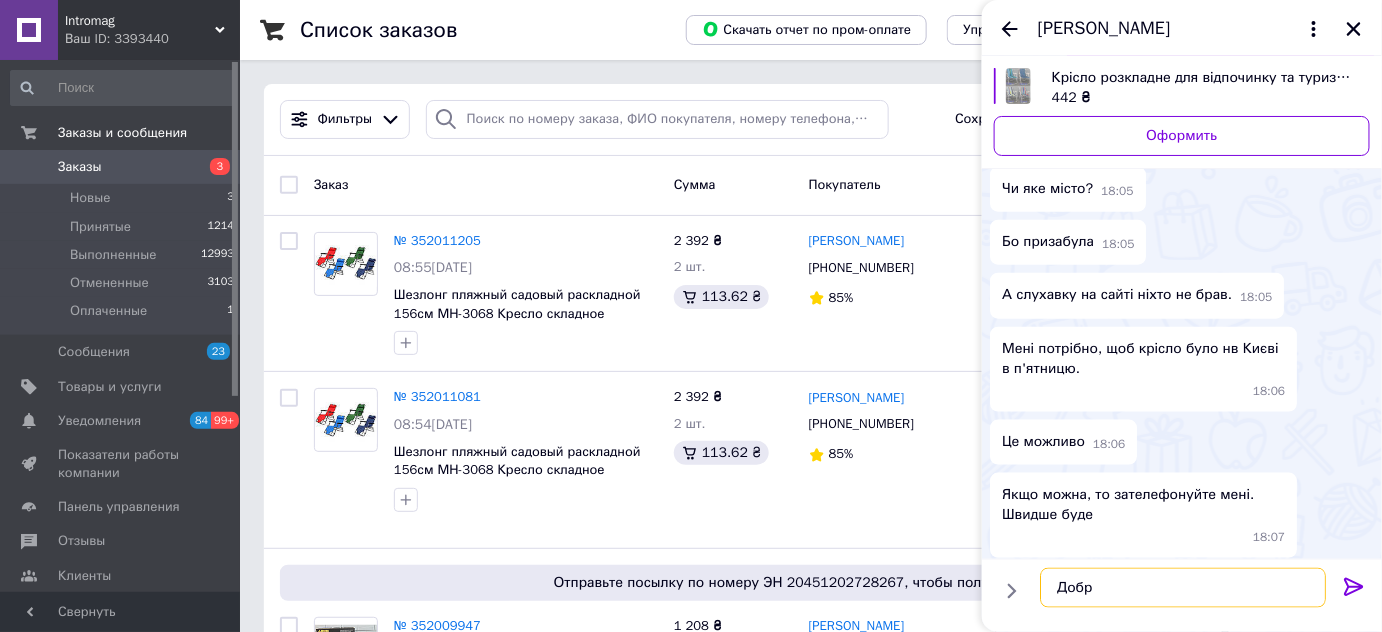 type on "Добре" 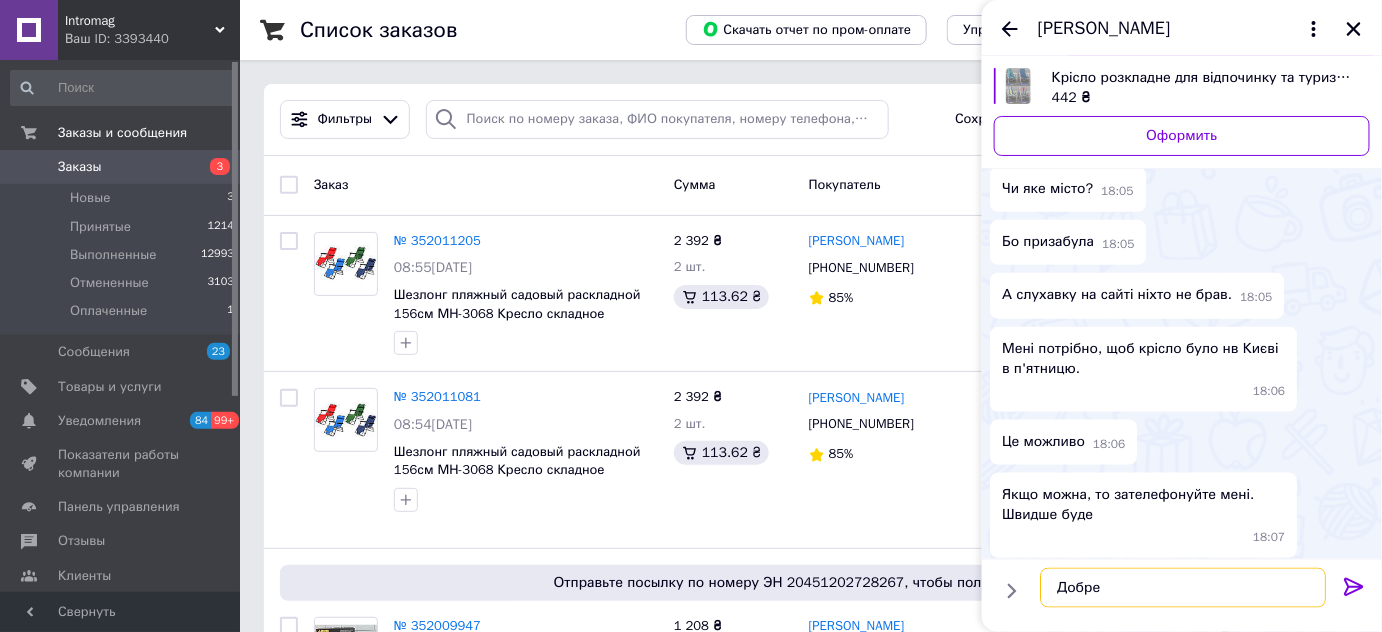 type 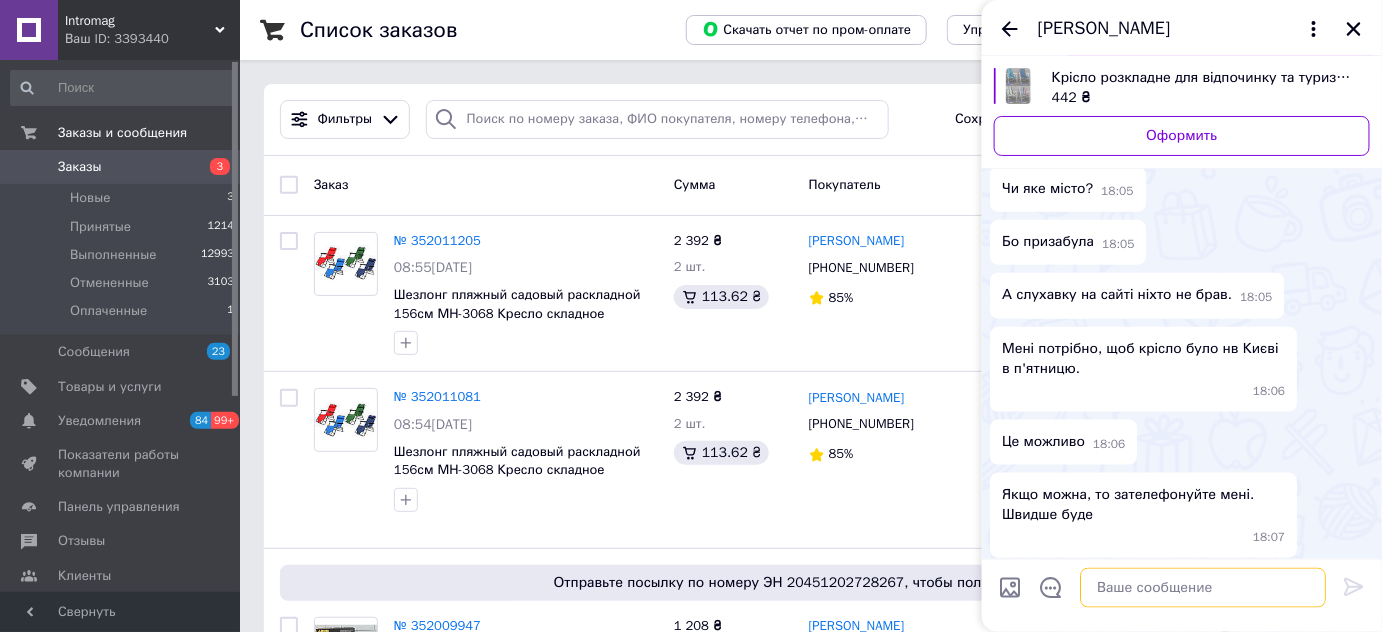 scroll, scrollTop: 738, scrollLeft: 0, axis: vertical 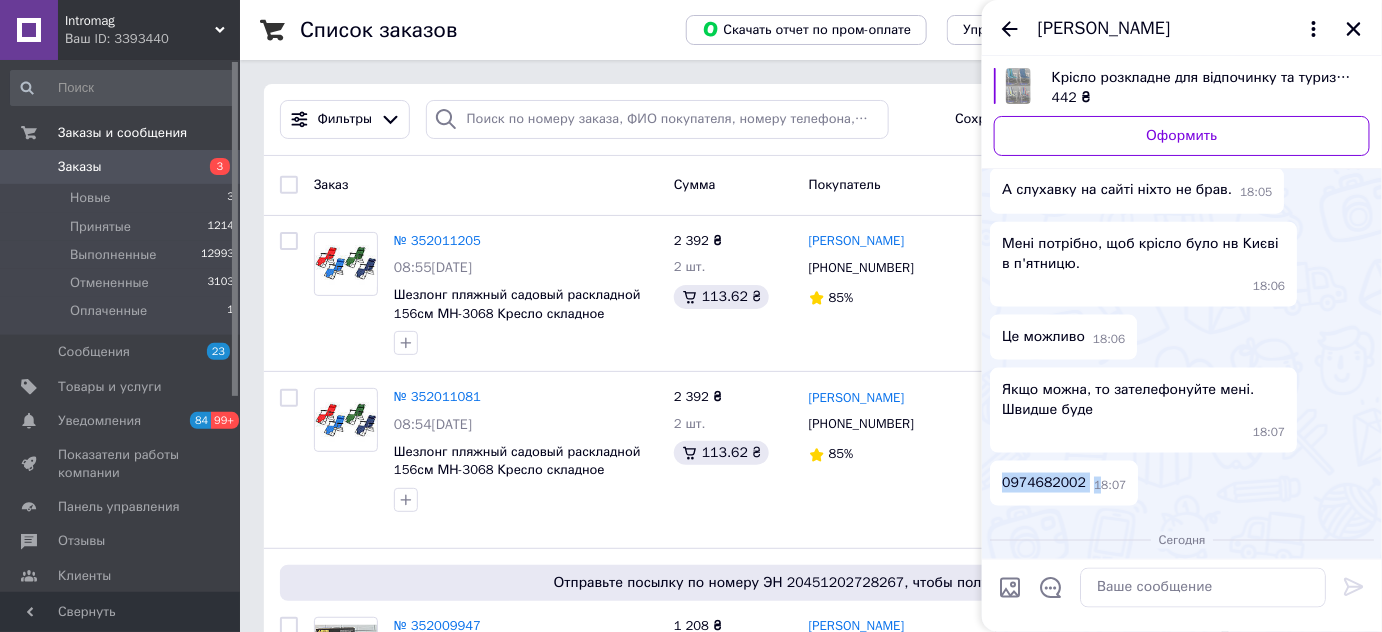 drag, startPoint x: 1003, startPoint y: 420, endPoint x: 1090, endPoint y: 431, distance: 87.69264 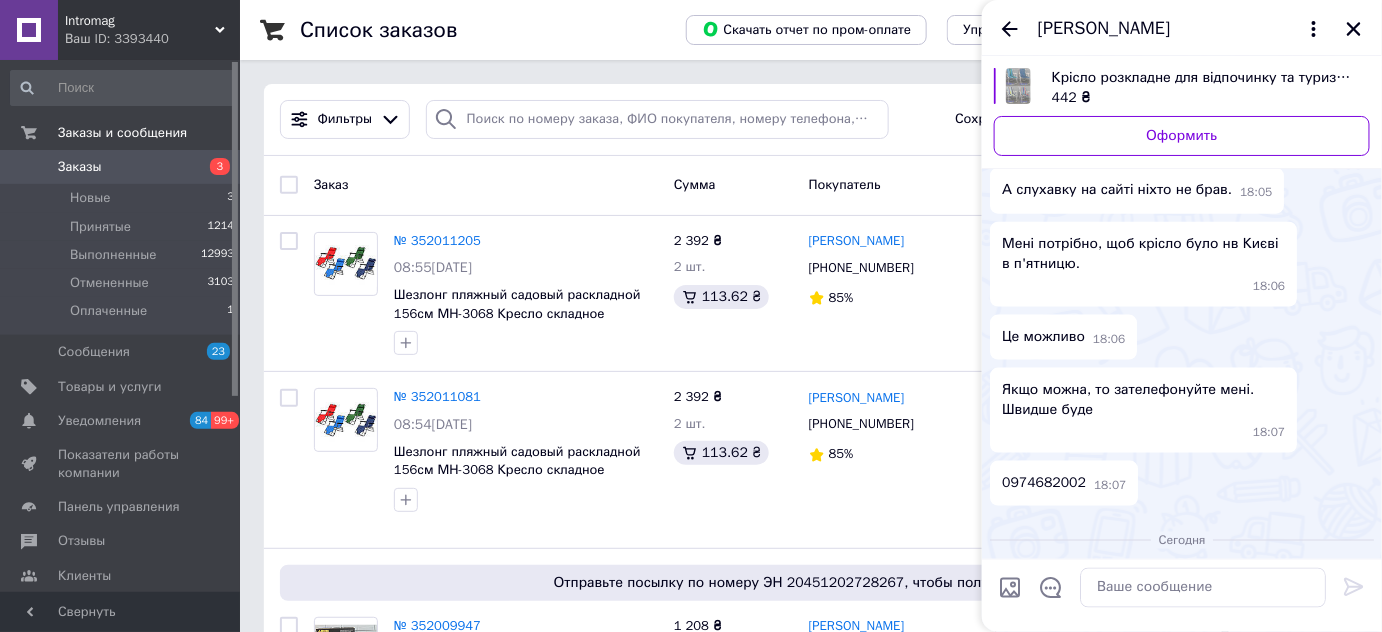 drag, startPoint x: 1181, startPoint y: 451, endPoint x: 1132, endPoint y: 447, distance: 49.162994 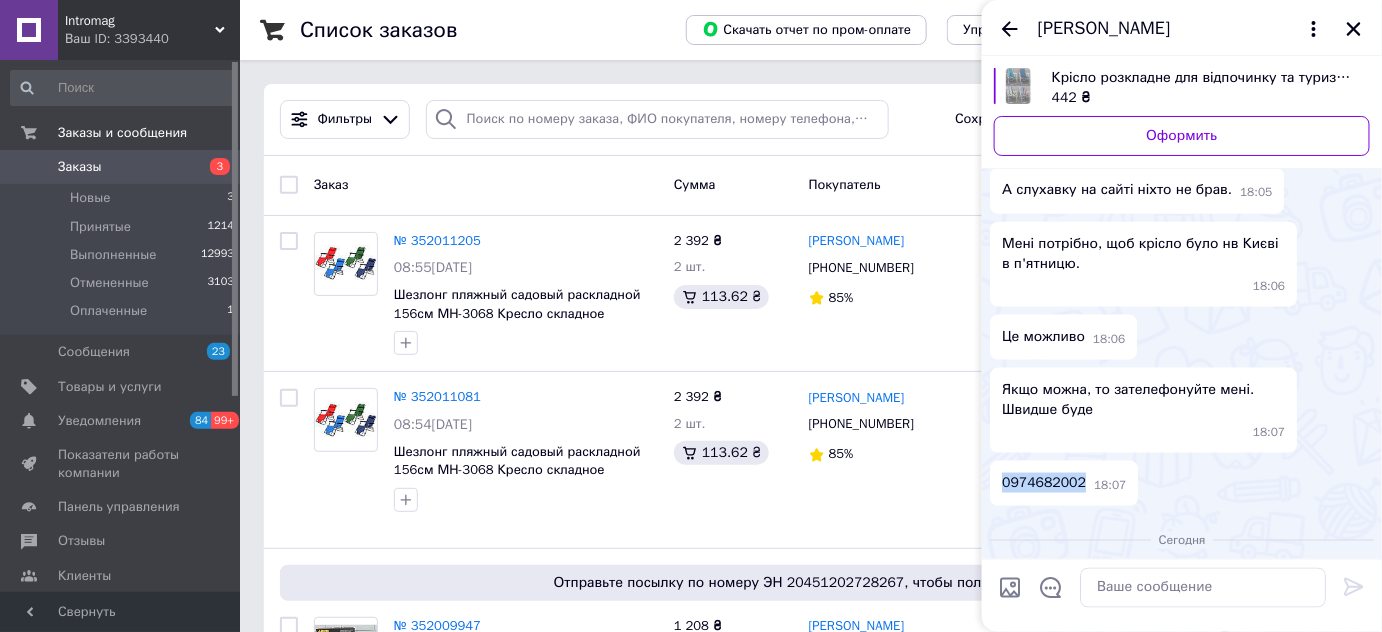 drag, startPoint x: 1003, startPoint y: 418, endPoint x: 1076, endPoint y: 430, distance: 73.97973 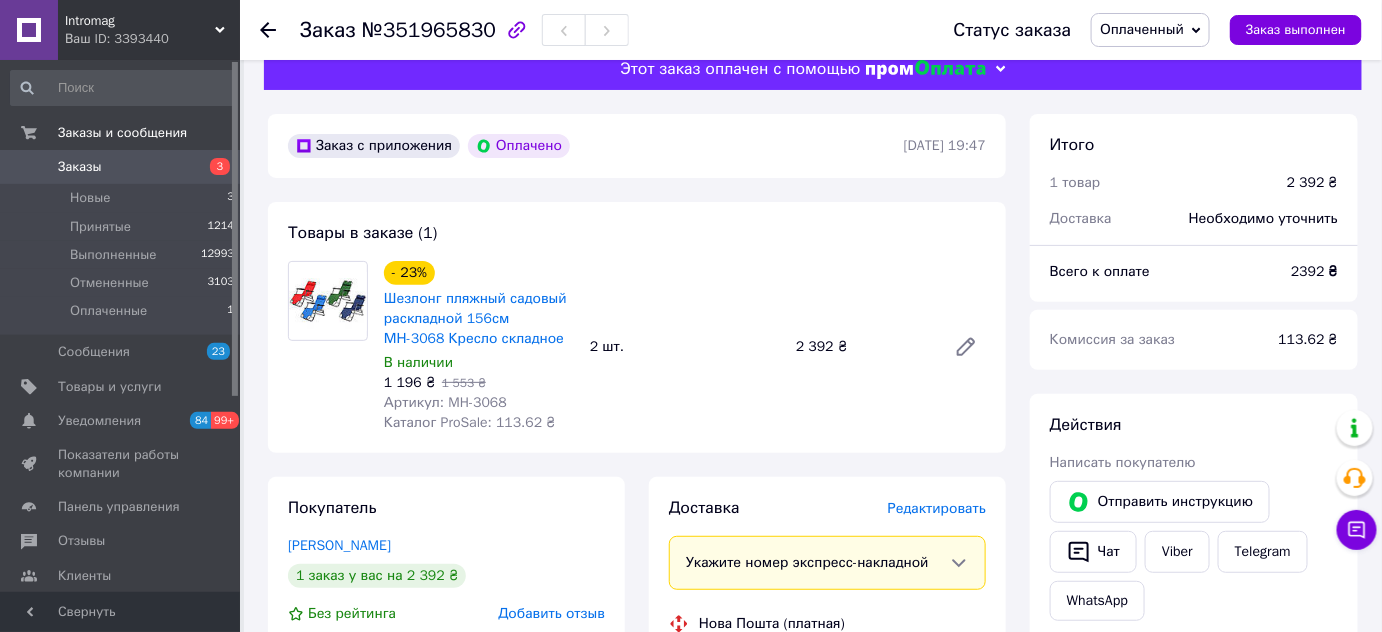 scroll, scrollTop: 0, scrollLeft: 0, axis: both 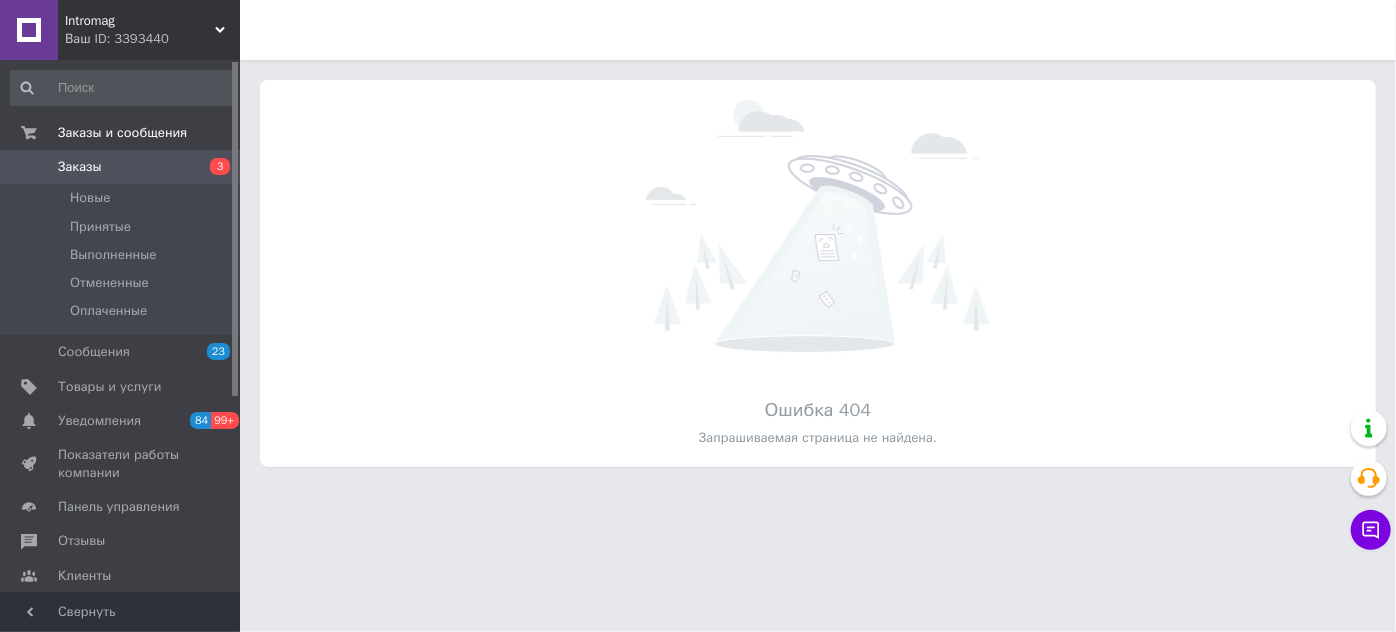click 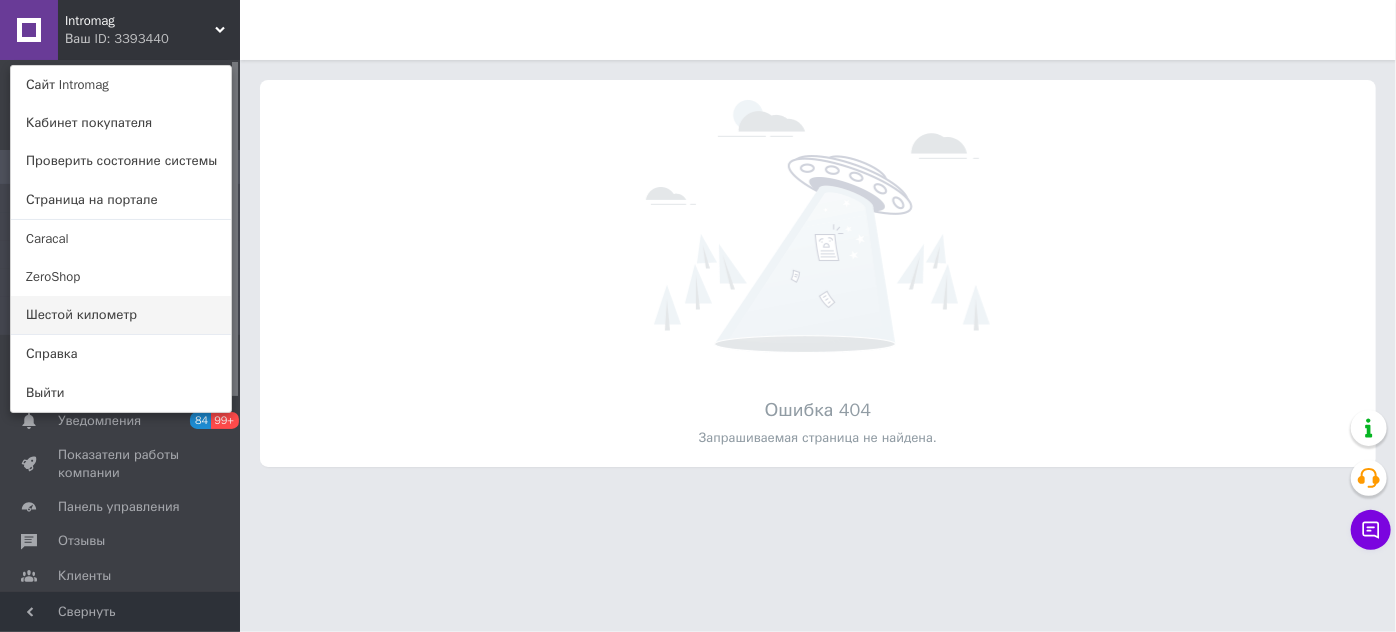 click on "Шестой километр" at bounding box center [121, 315] 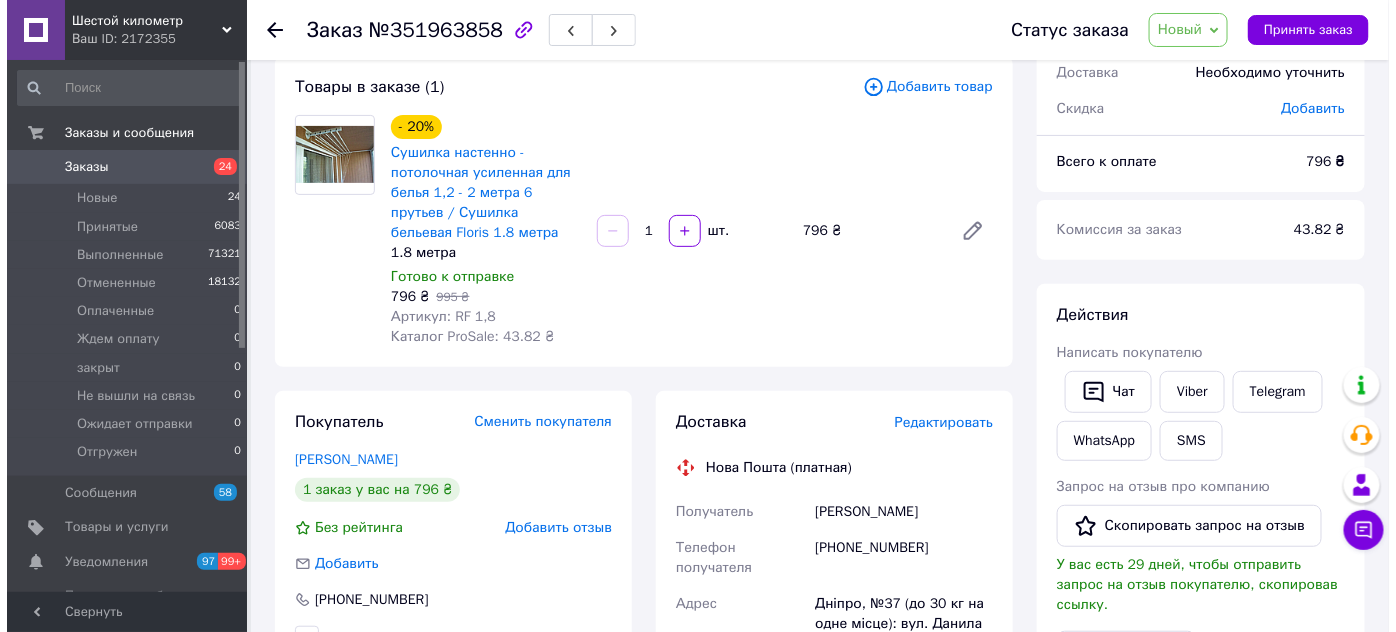 scroll, scrollTop: 181, scrollLeft: 0, axis: vertical 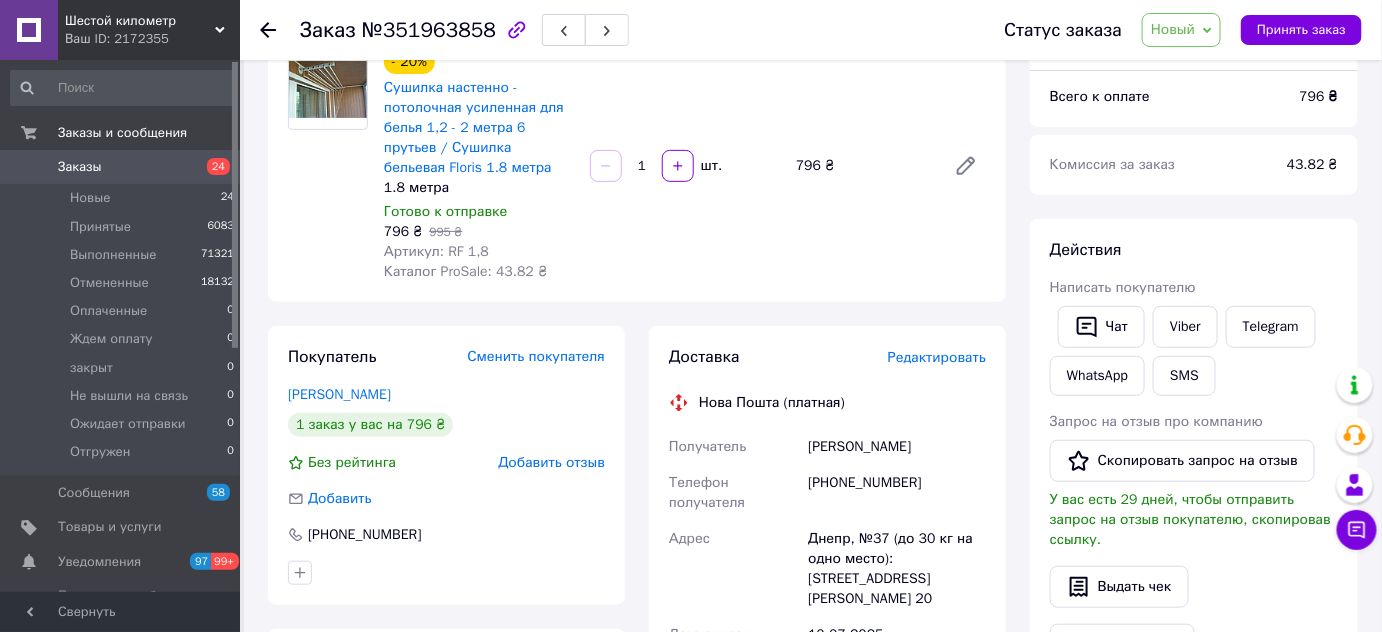 click on "Редактировать" at bounding box center (937, 357) 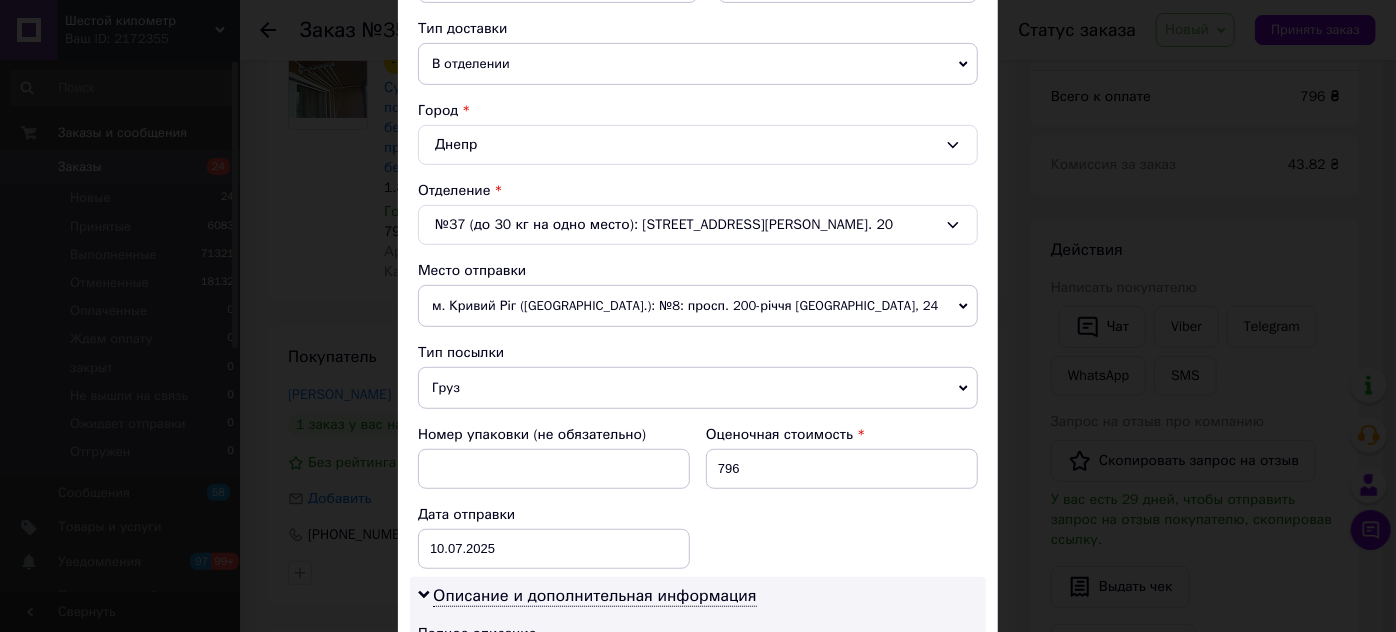 scroll, scrollTop: 545, scrollLeft: 0, axis: vertical 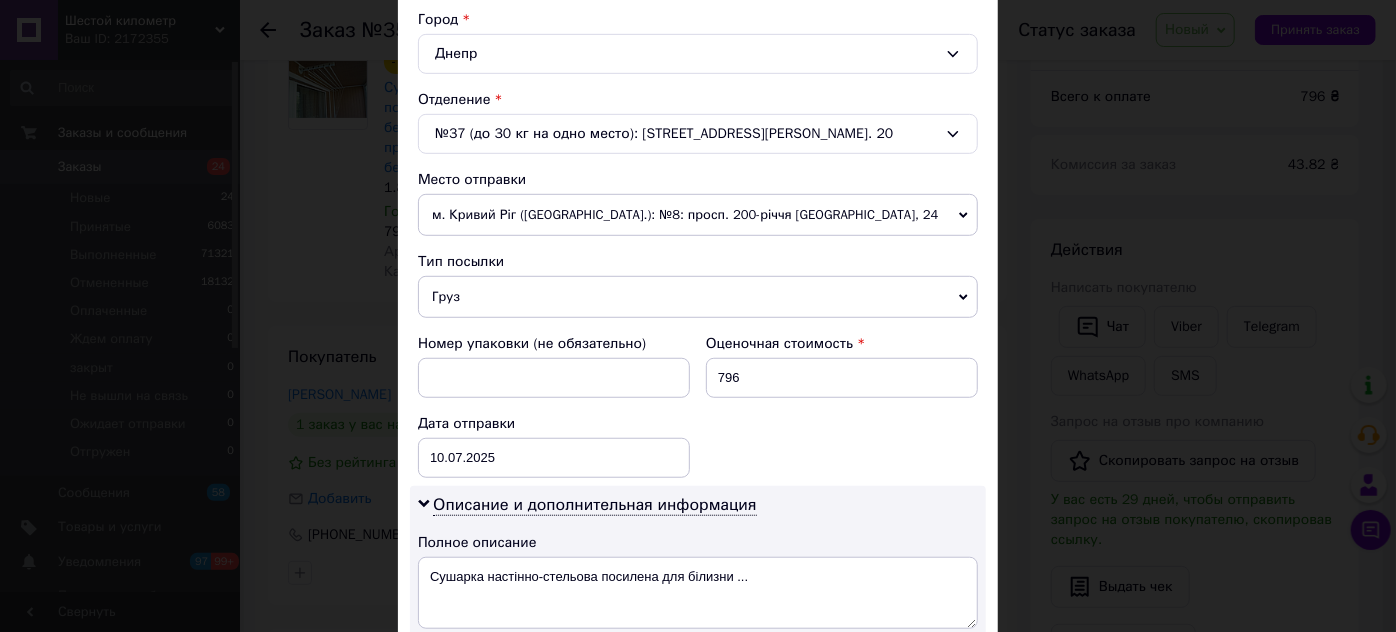 click on "№37 (до 30 кг на одно место): [STREET_ADDRESS][PERSON_NAME]. 20" at bounding box center (698, 134) 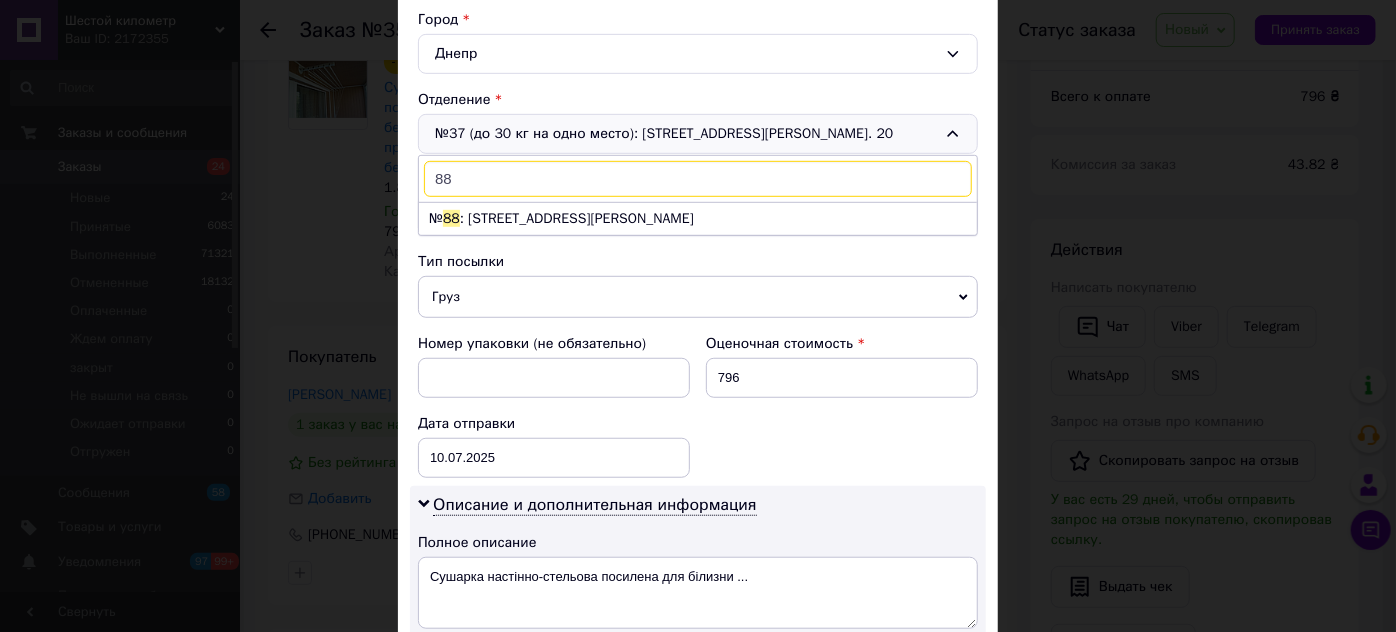 scroll, scrollTop: 0, scrollLeft: 0, axis: both 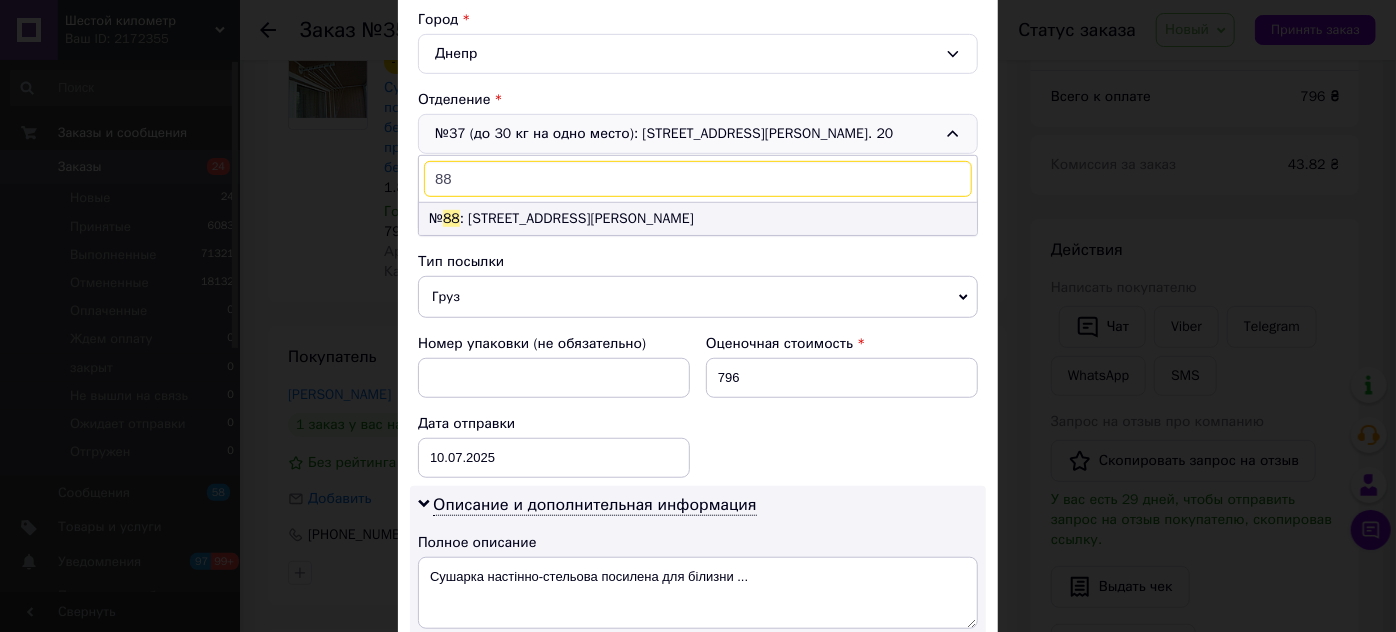 type on "88" 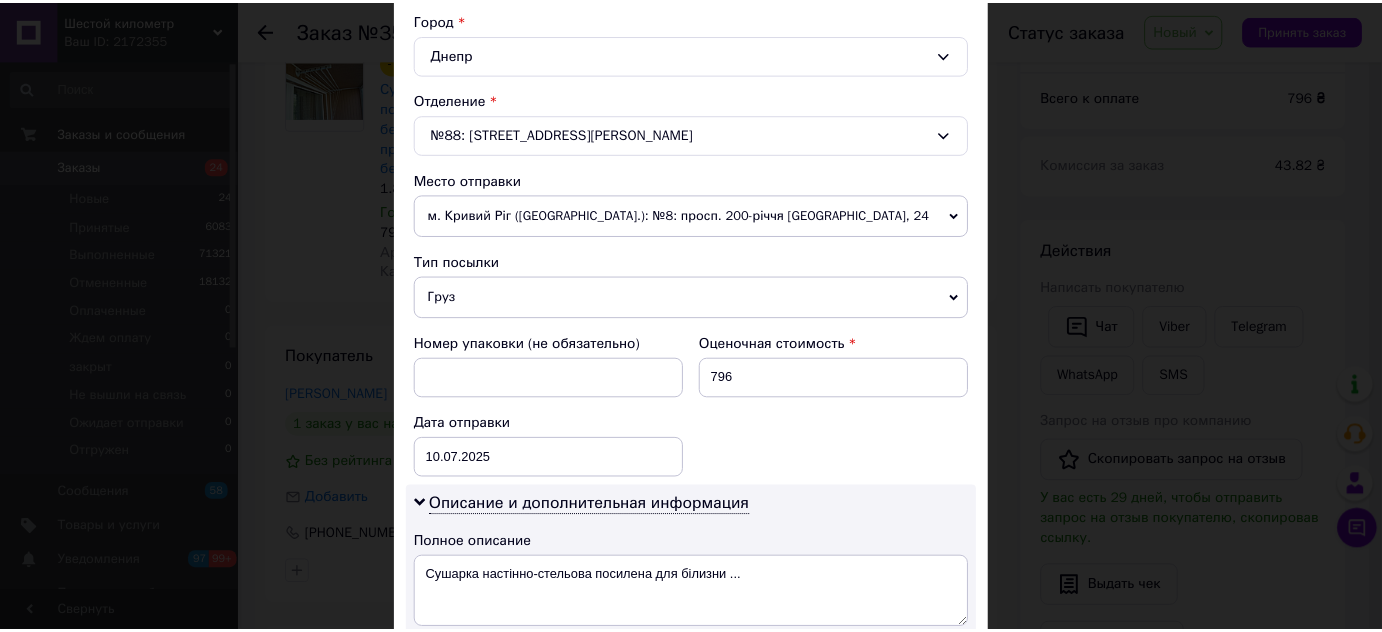 scroll, scrollTop: 1108, scrollLeft: 0, axis: vertical 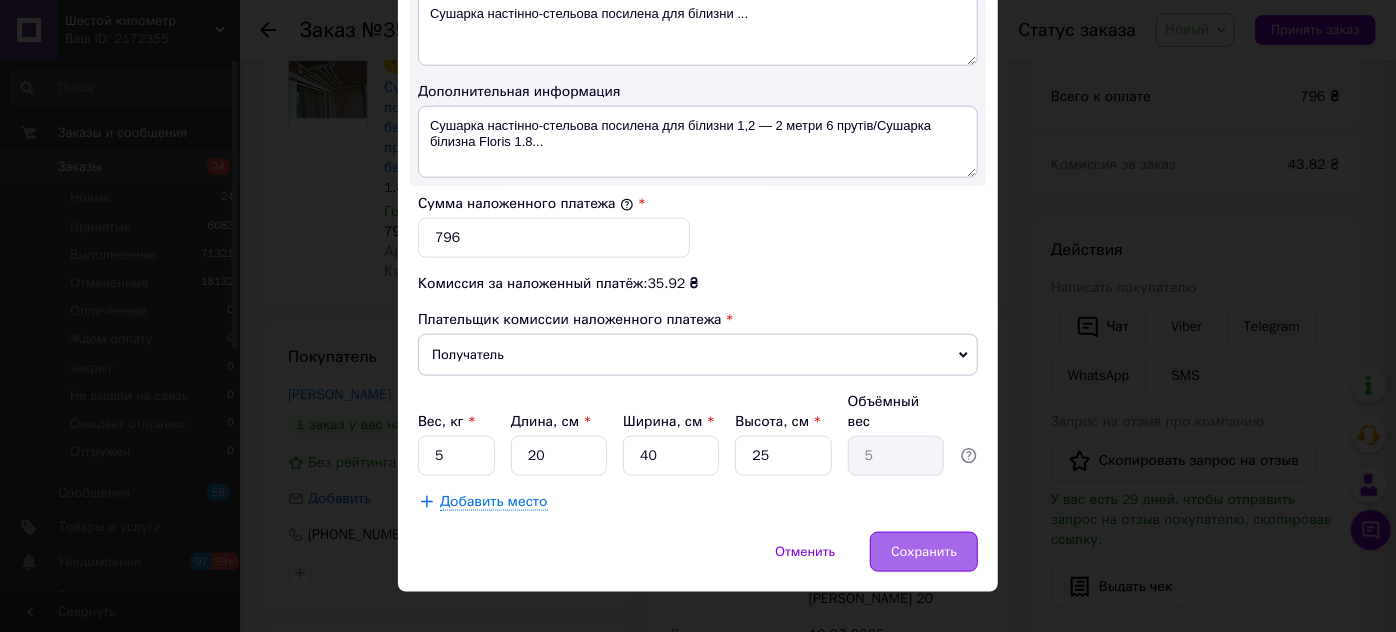 click on "Сохранить" at bounding box center (924, 552) 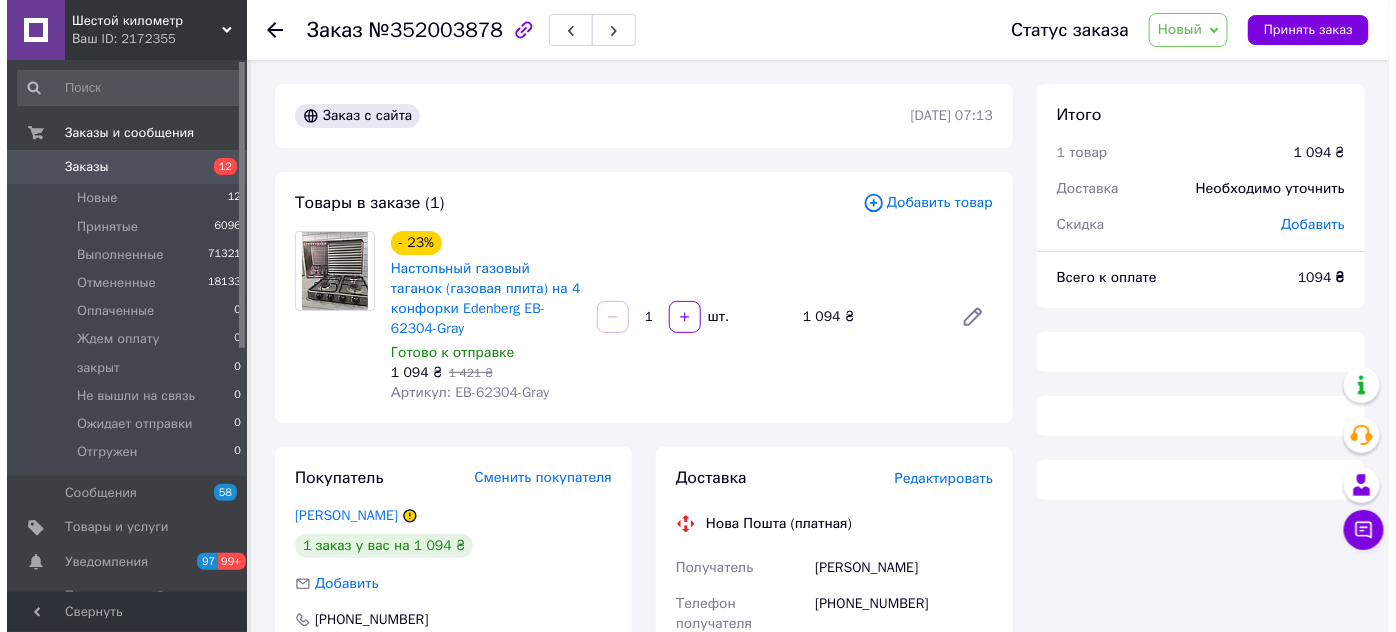scroll, scrollTop: 181, scrollLeft: 0, axis: vertical 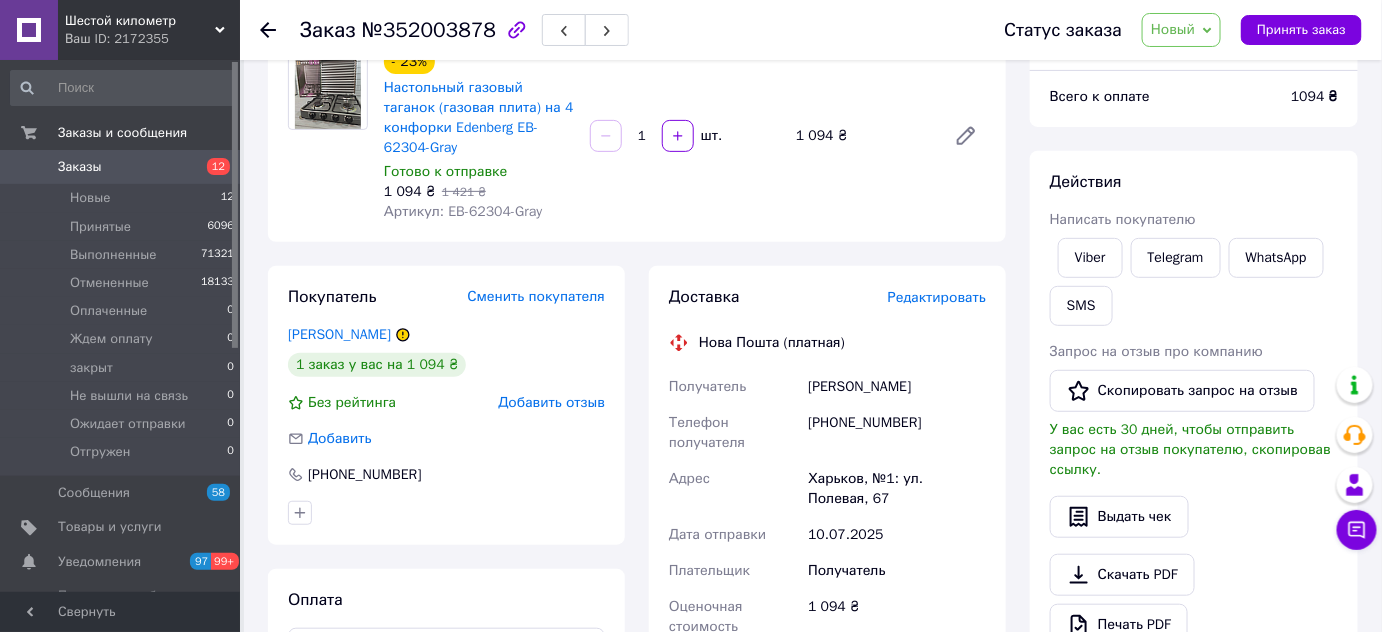 click on "Редактировать" at bounding box center [937, 297] 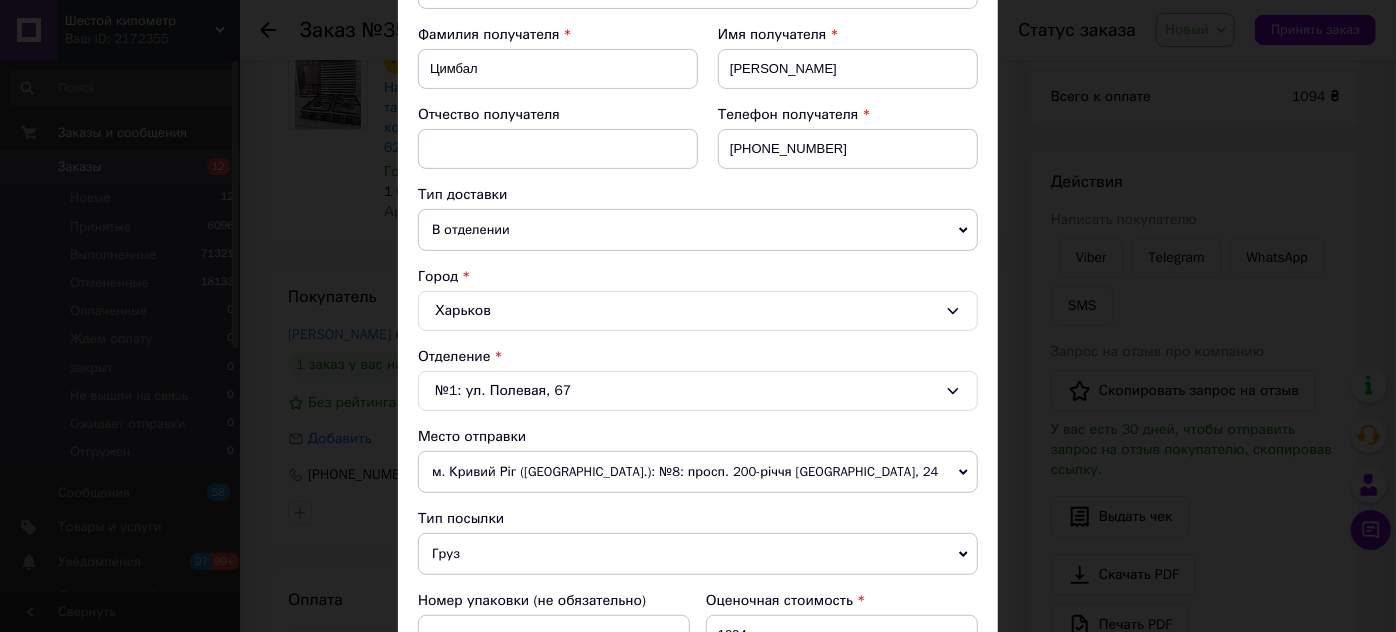 scroll, scrollTop: 363, scrollLeft: 0, axis: vertical 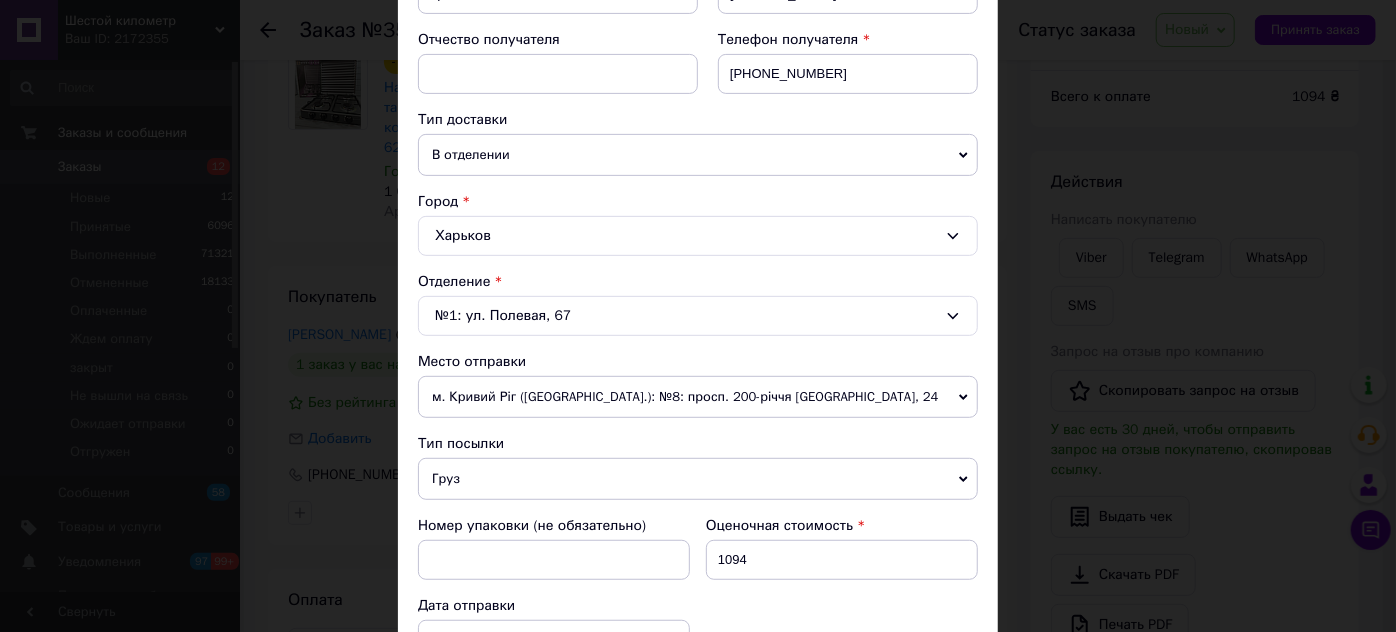 click on "Харьков" at bounding box center (698, 236) 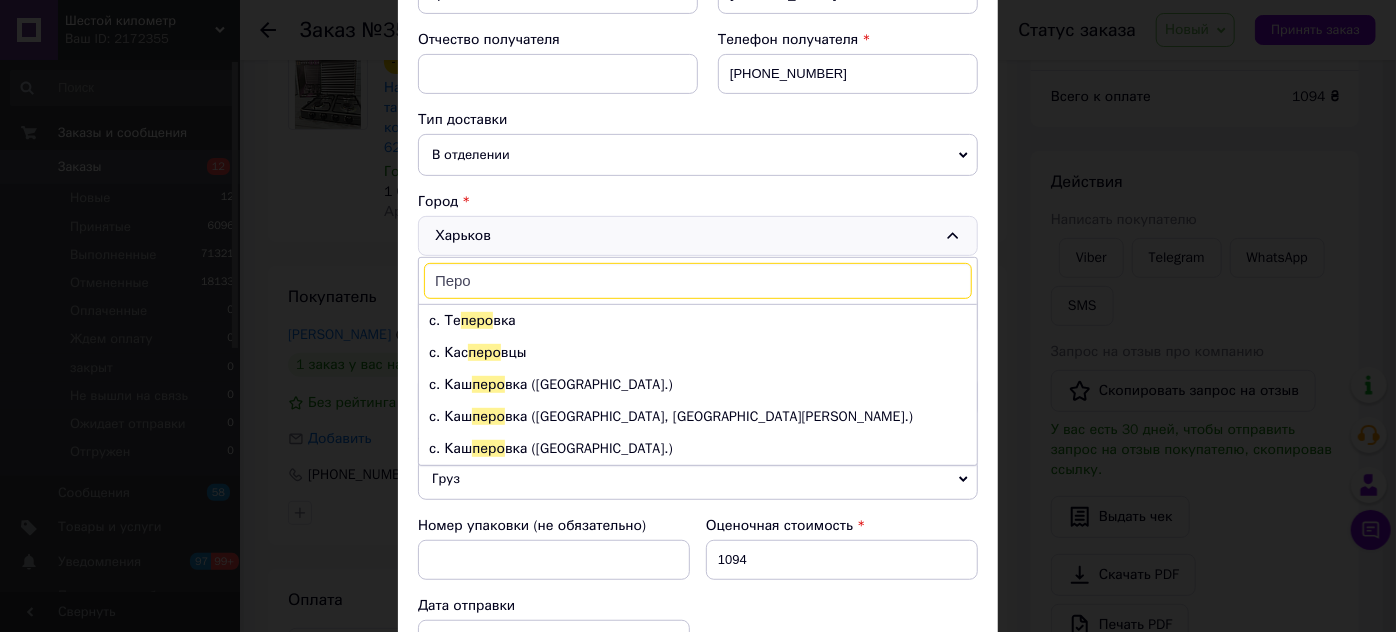type on "Перо" 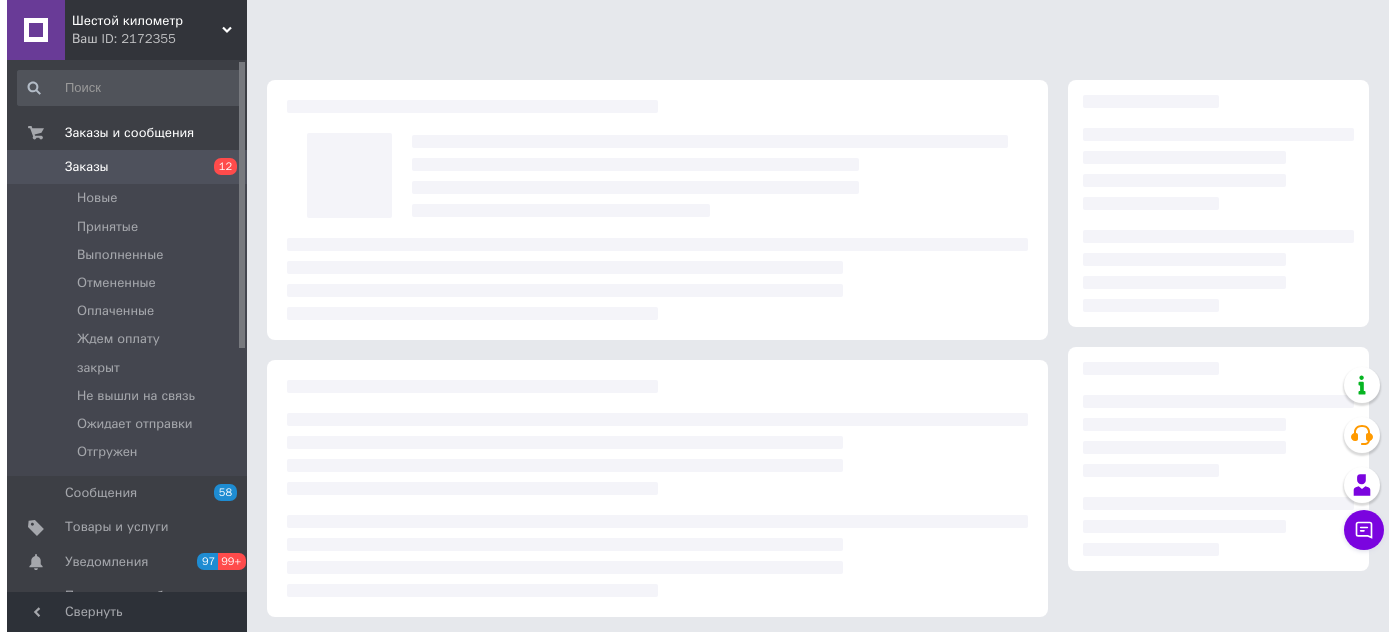 scroll, scrollTop: 0, scrollLeft: 0, axis: both 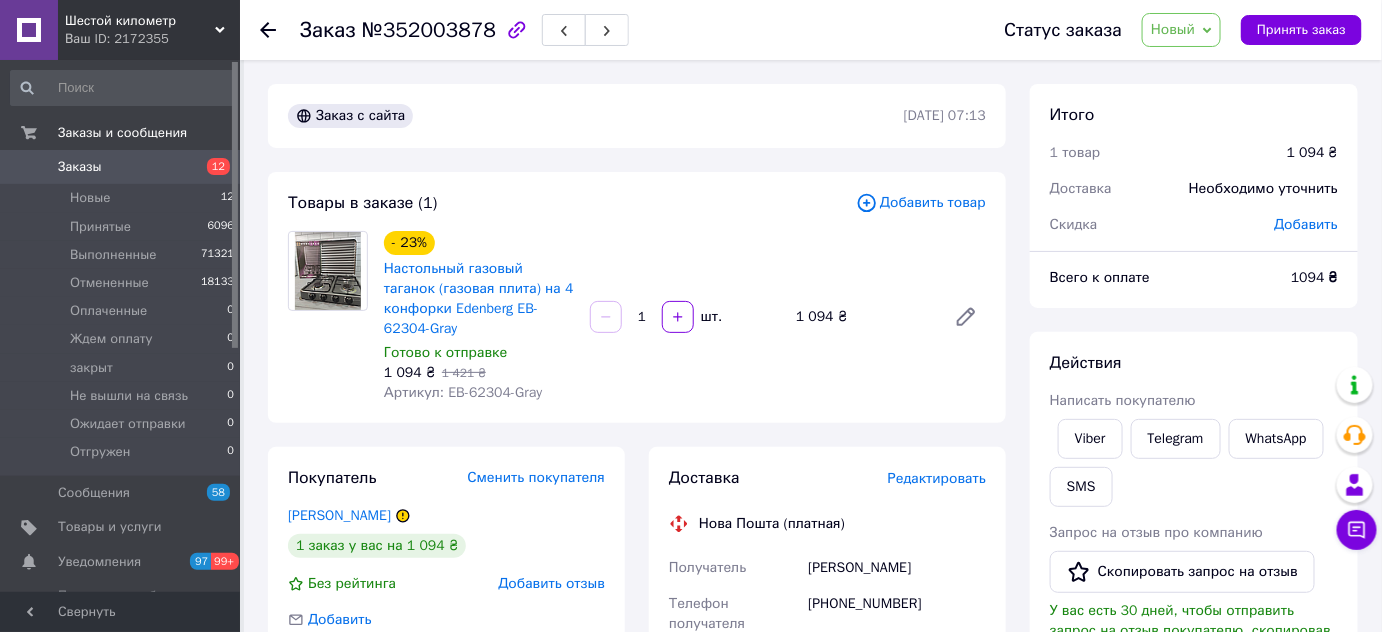 click on "Редактировать" at bounding box center [937, 478] 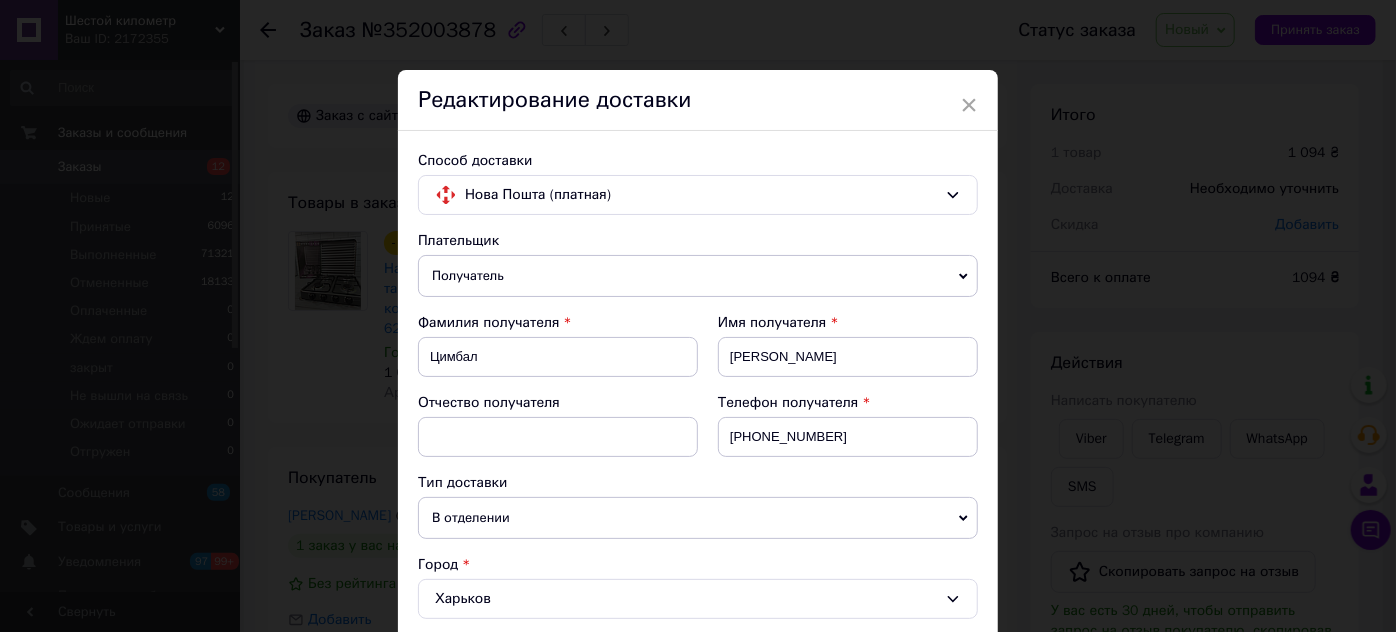 scroll, scrollTop: 181, scrollLeft: 0, axis: vertical 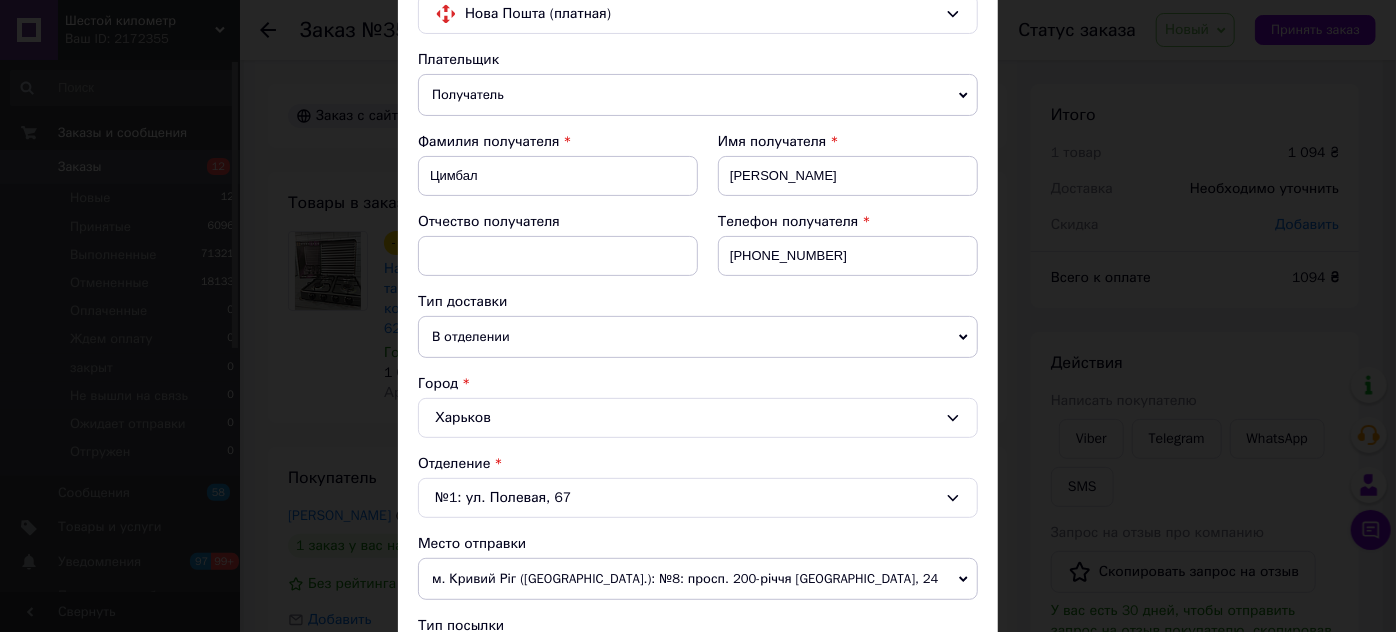 click on "Харьков" at bounding box center [698, 418] 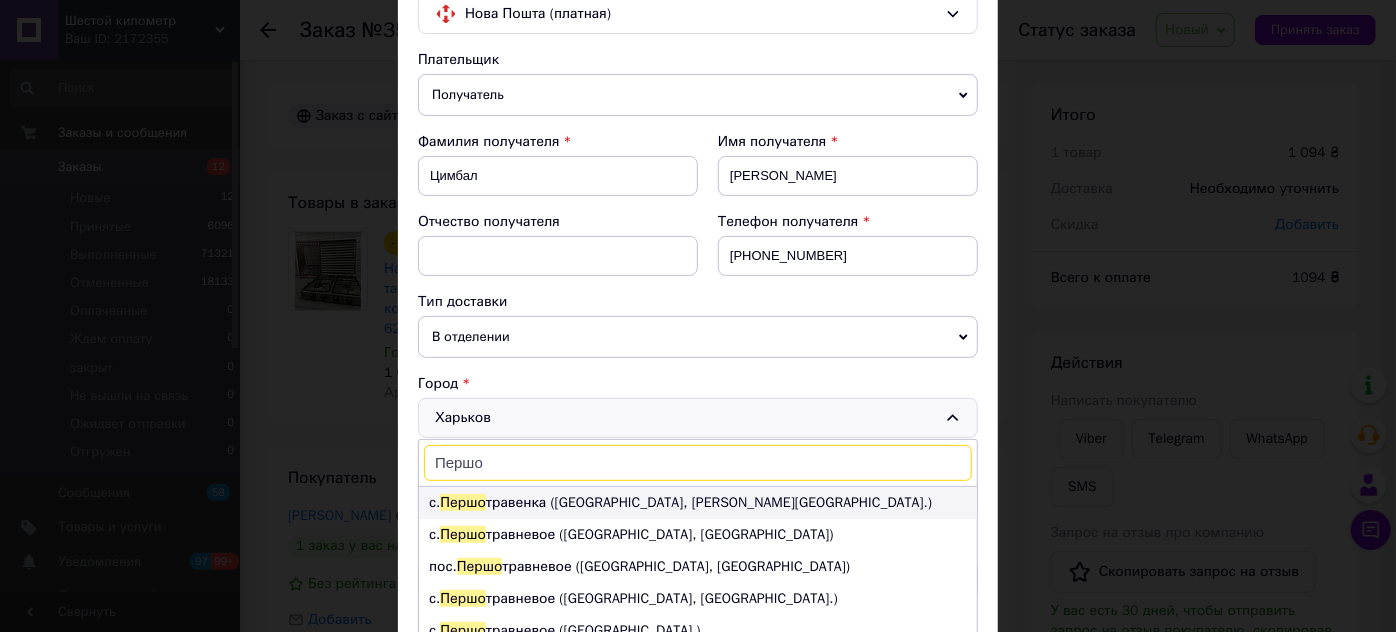 scroll, scrollTop: 64, scrollLeft: 0, axis: vertical 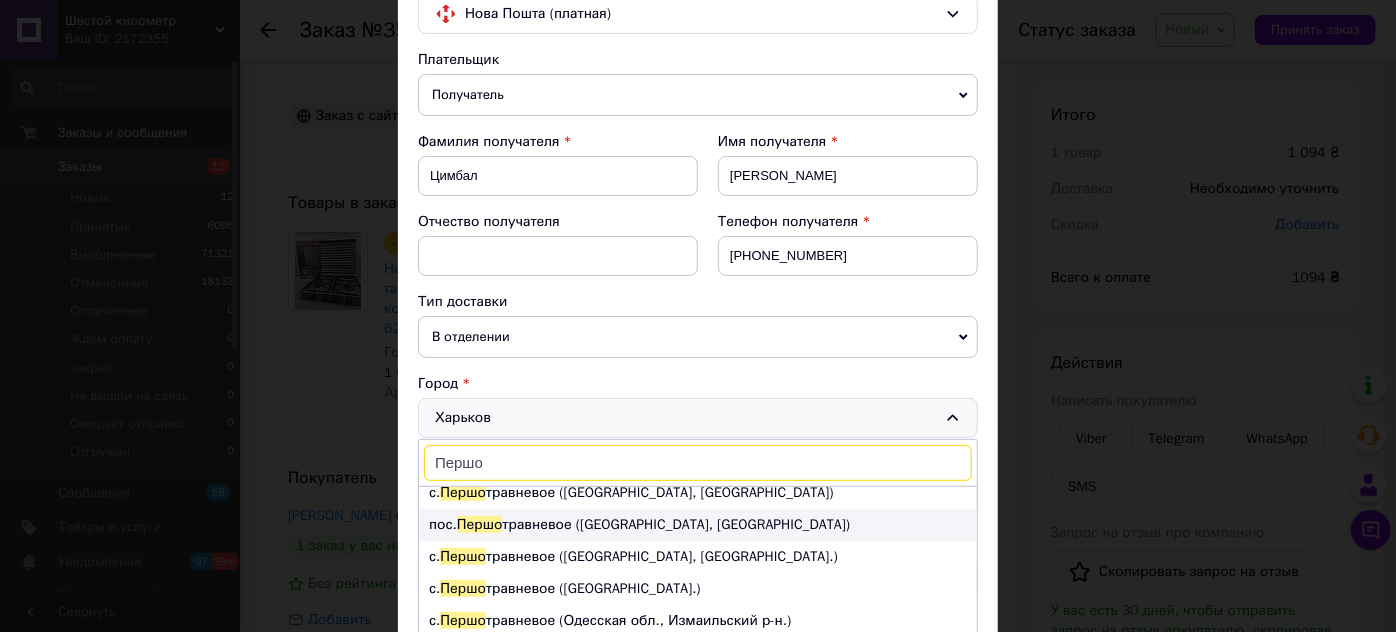type on "Першо" 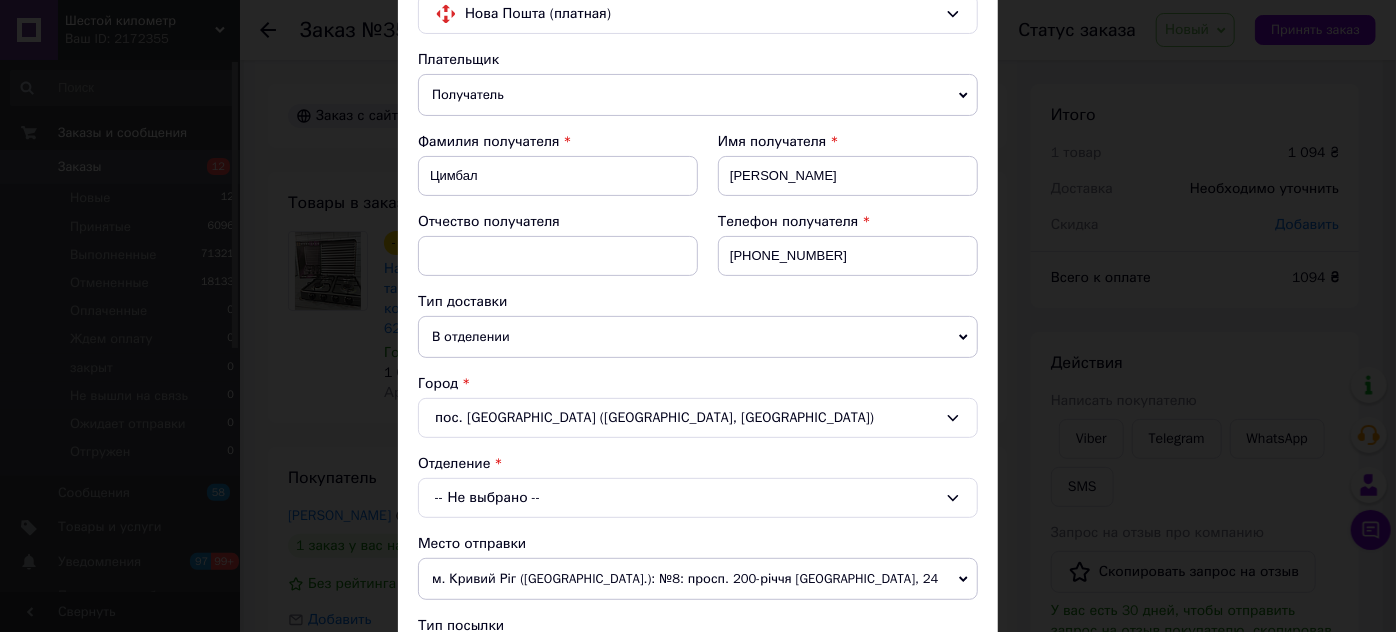 click on "-- Не выбрано --" at bounding box center [698, 498] 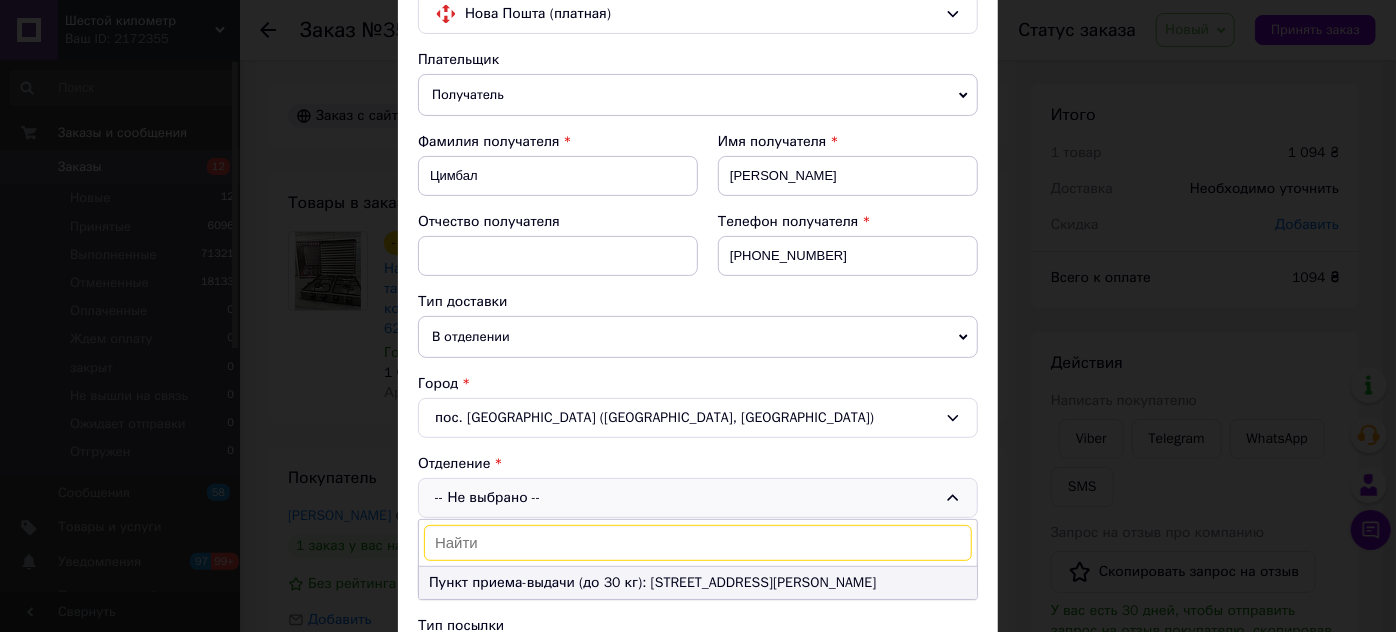 click on "Пункт приема-выдачи (до 30 кг): [STREET_ADDRESS][PERSON_NAME]" at bounding box center (698, 583) 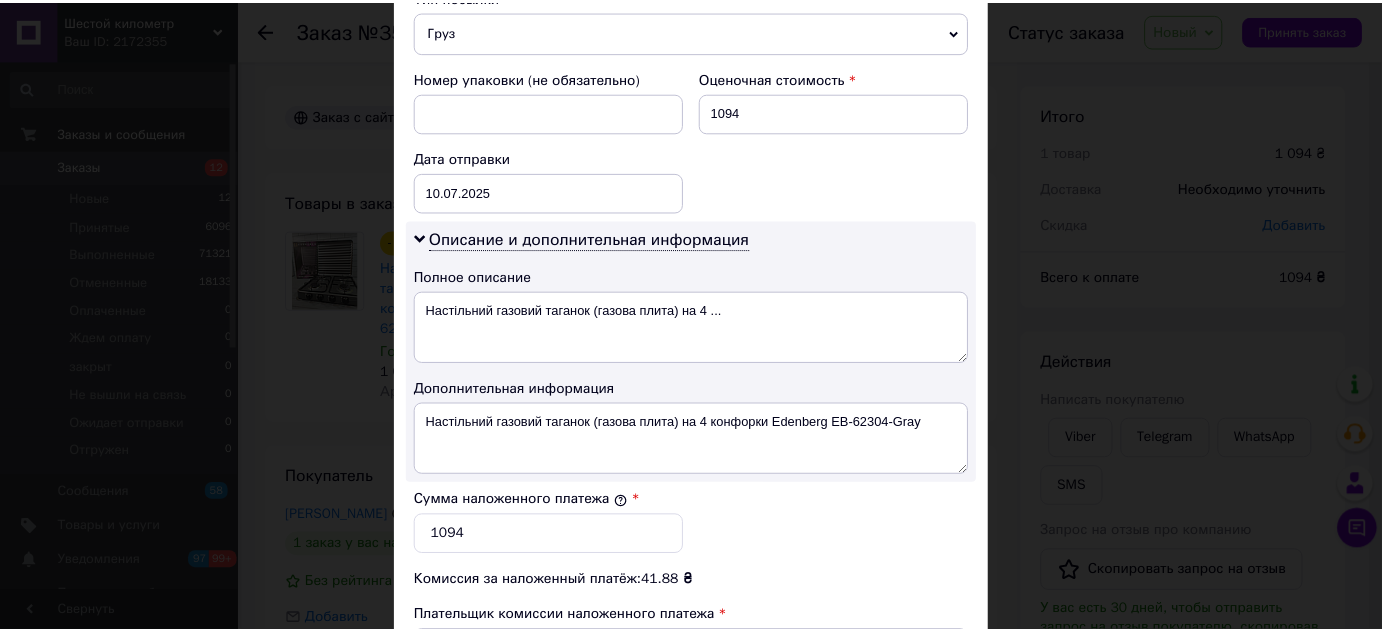 scroll, scrollTop: 1090, scrollLeft: 0, axis: vertical 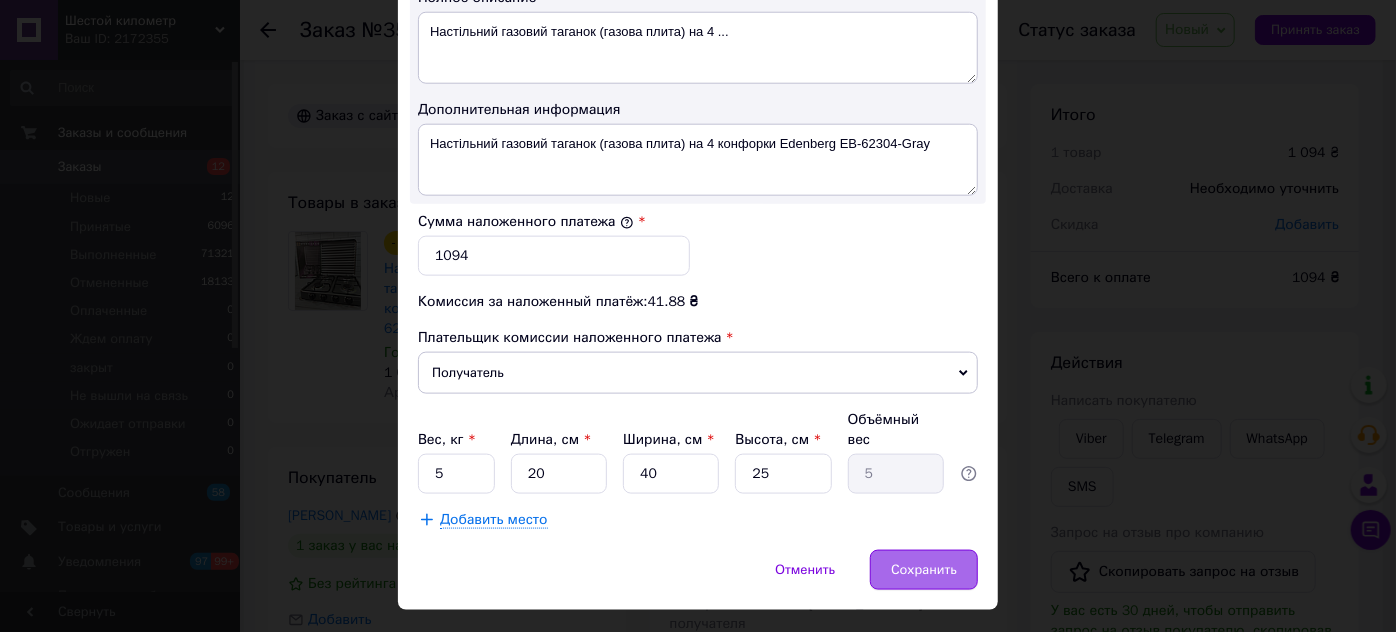 click on "Сохранить" at bounding box center [924, 570] 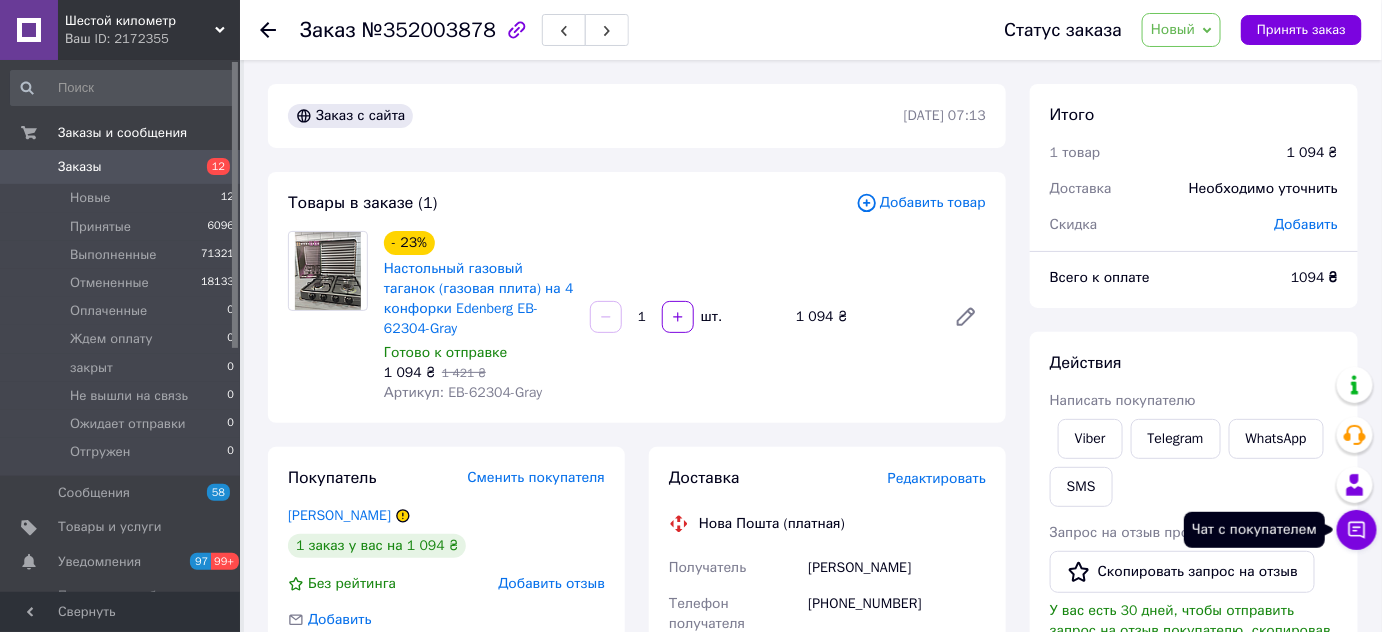 click 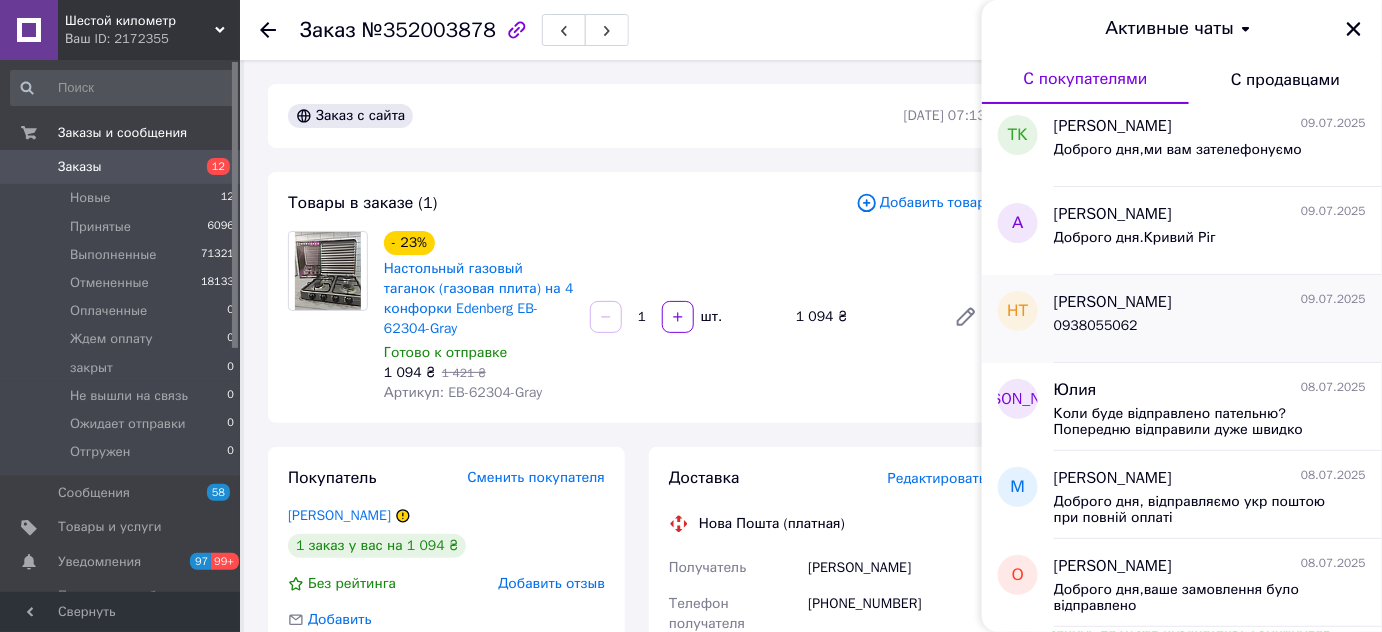 scroll, scrollTop: 454, scrollLeft: 0, axis: vertical 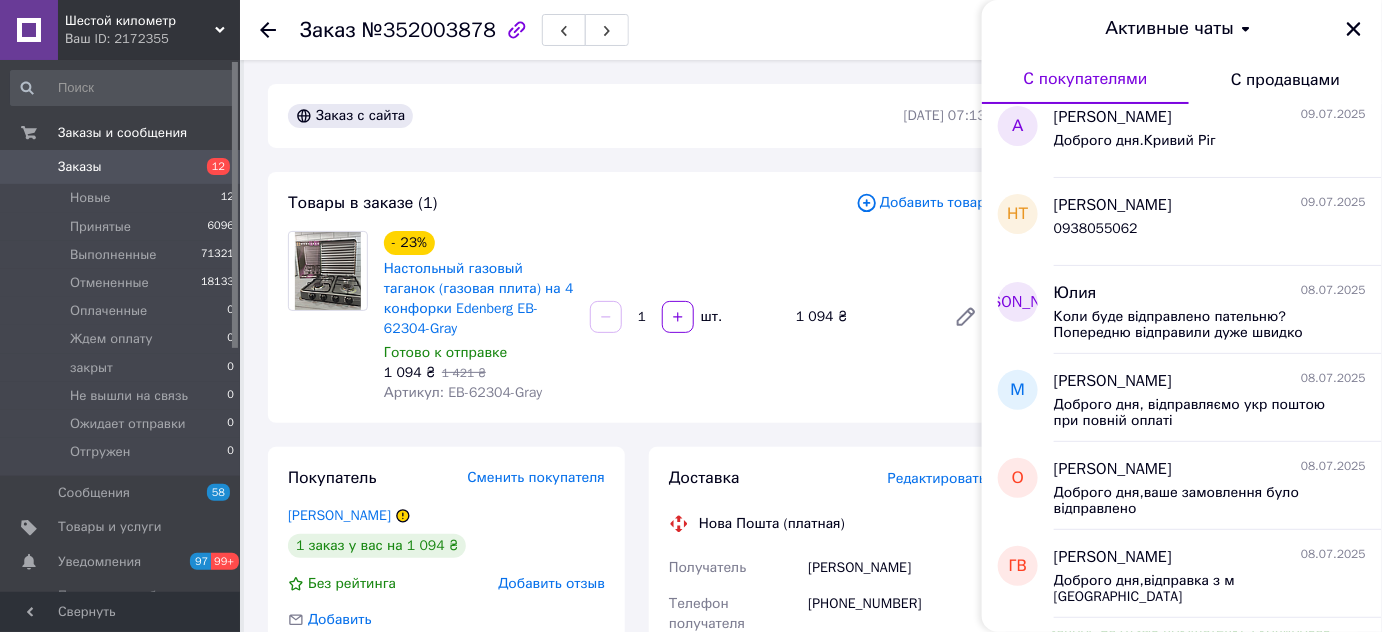 click 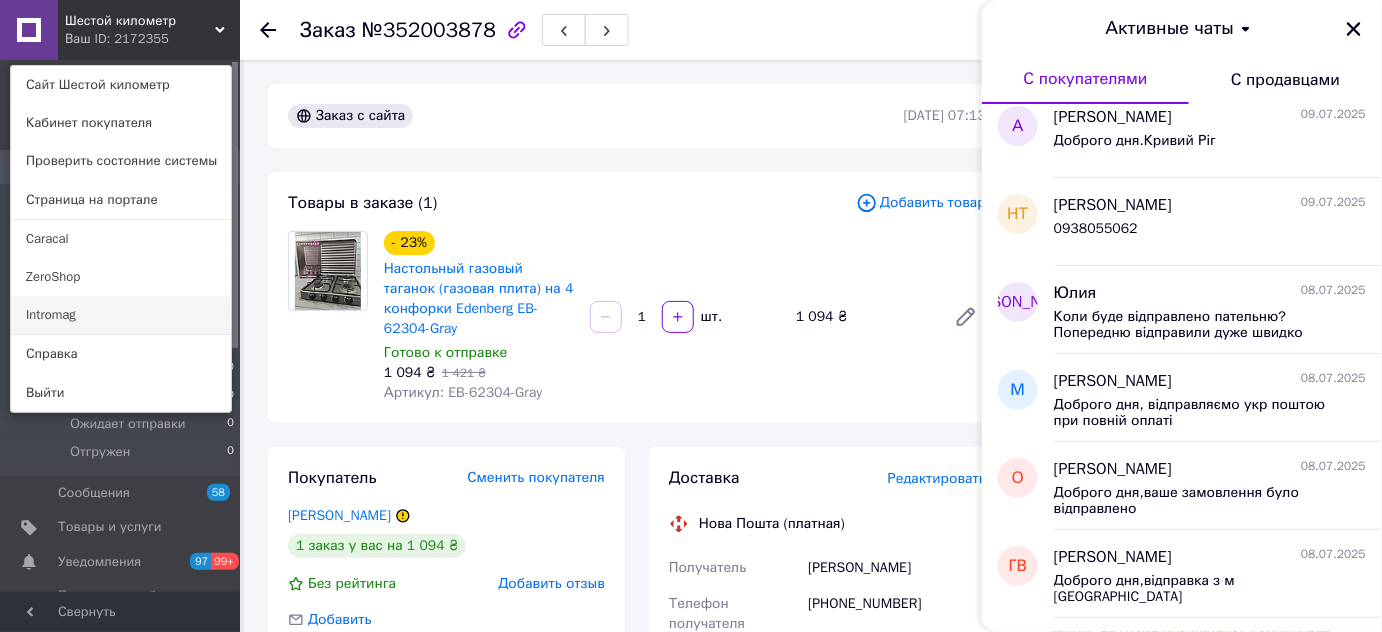click on "Intromag" at bounding box center [121, 315] 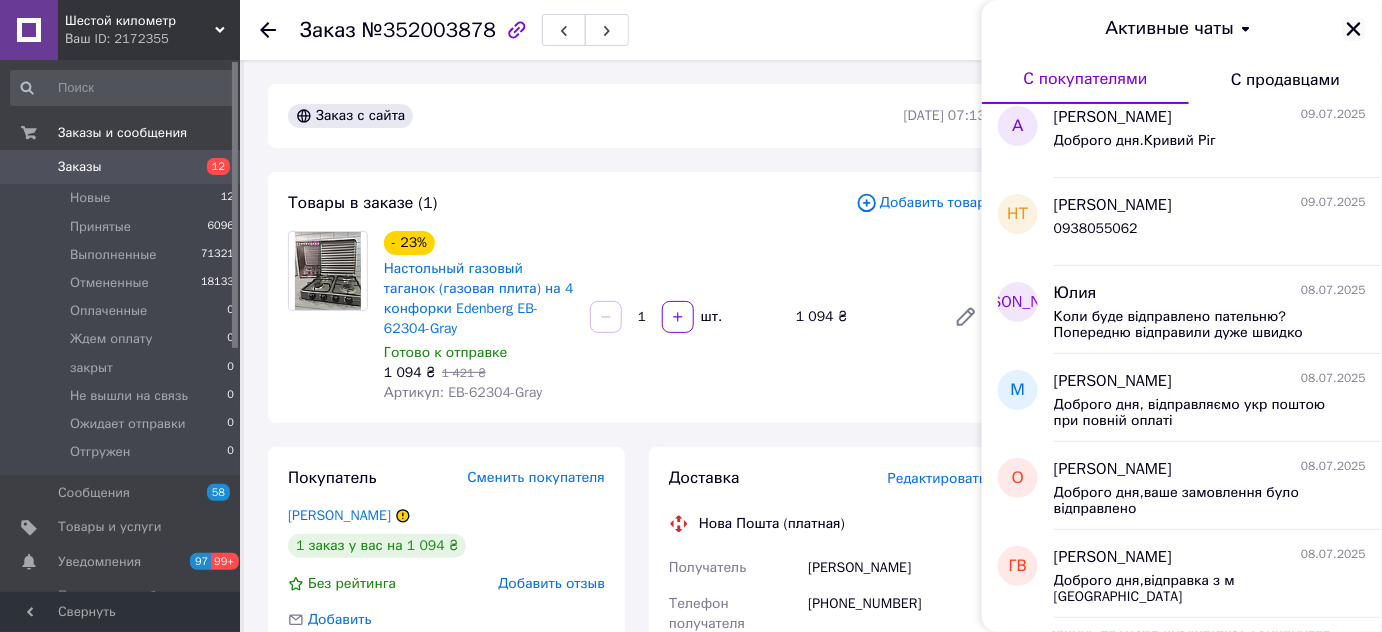 click 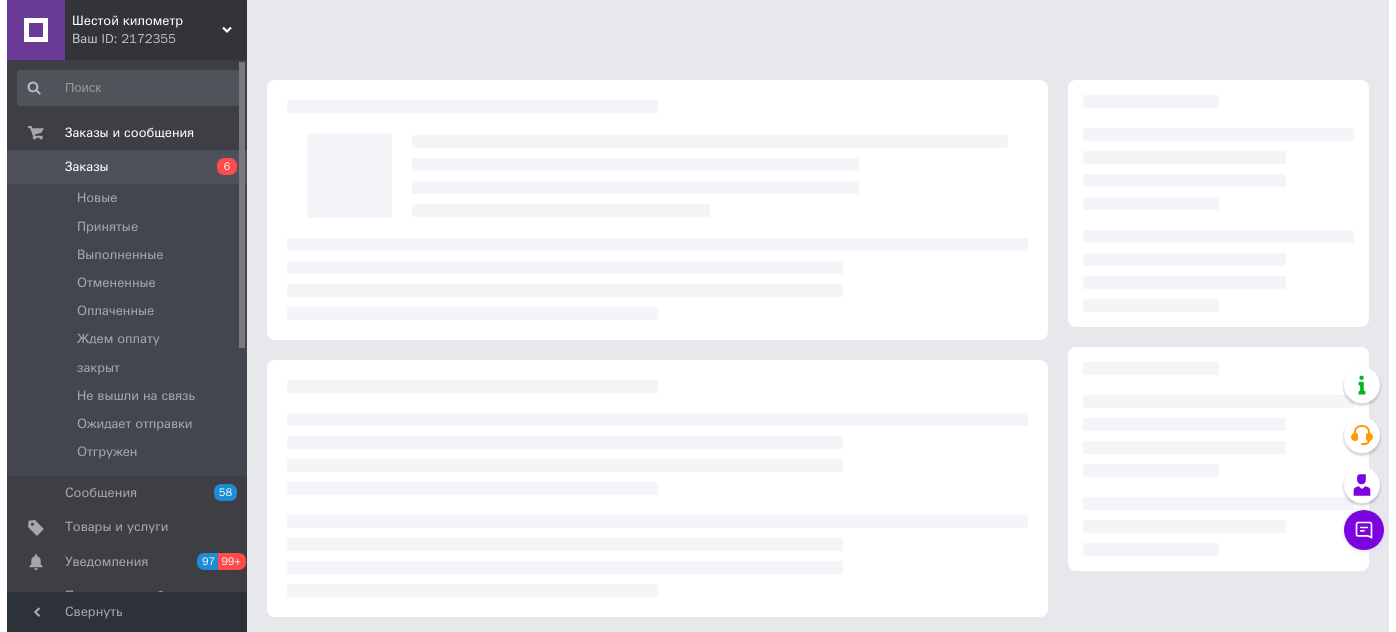 scroll, scrollTop: 0, scrollLeft: 0, axis: both 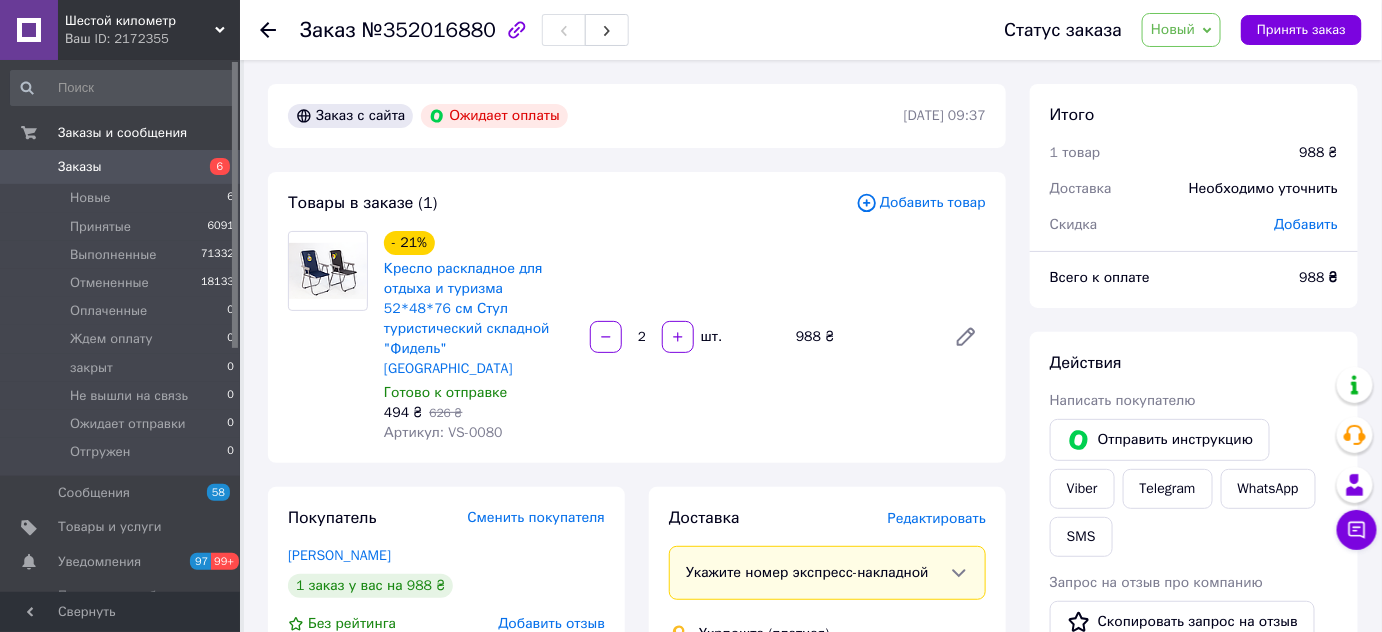 click on "Редактировать" at bounding box center [937, 518] 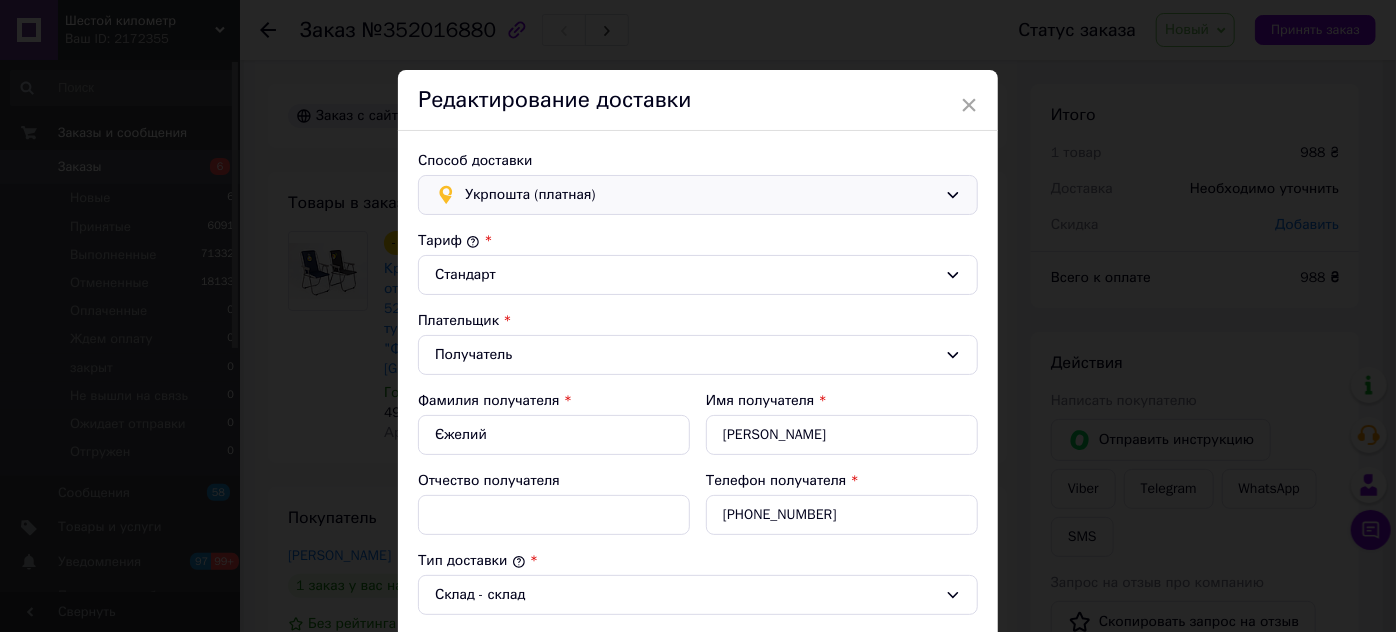 click on "Укрпошта (платная)" at bounding box center (701, 195) 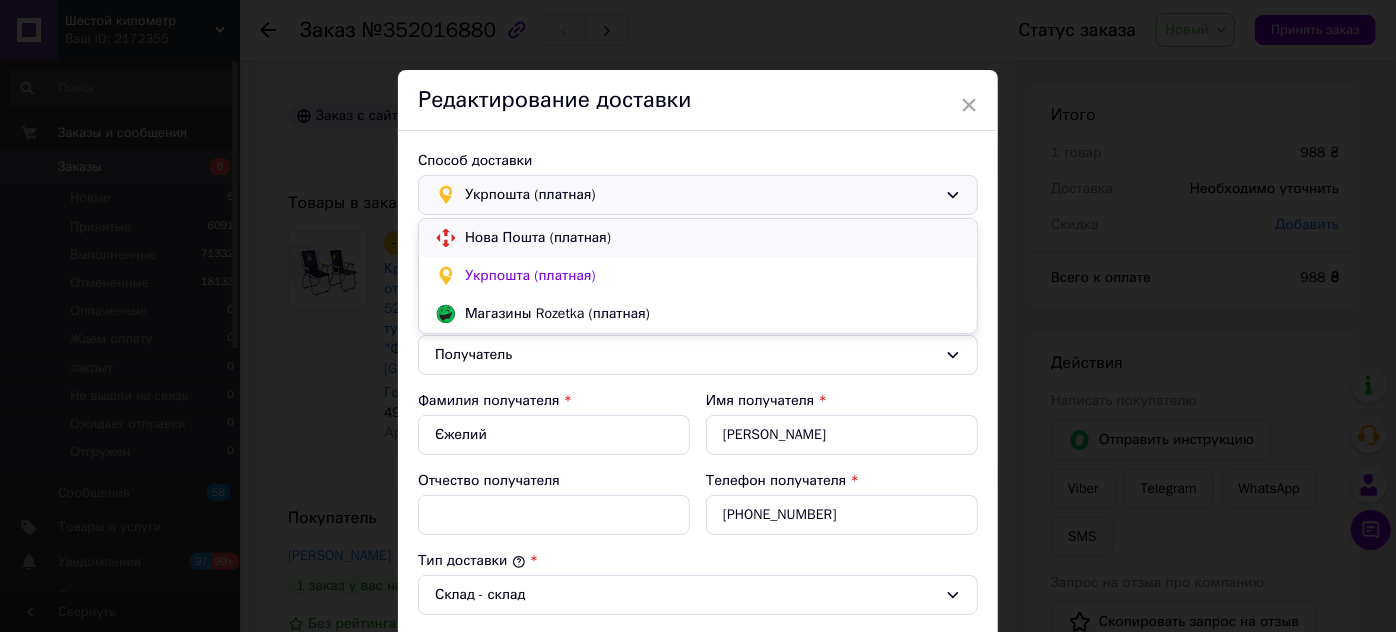 click on "Нова Пошта (платная)" at bounding box center [713, 238] 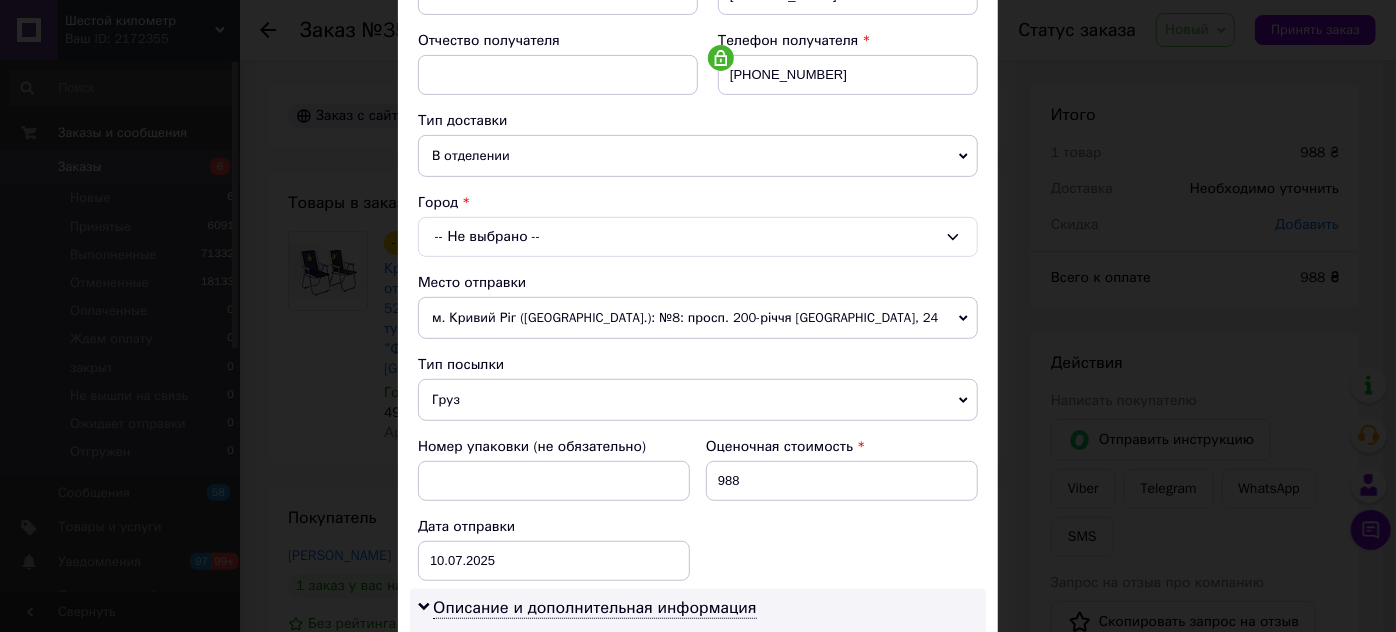scroll, scrollTop: 363, scrollLeft: 0, axis: vertical 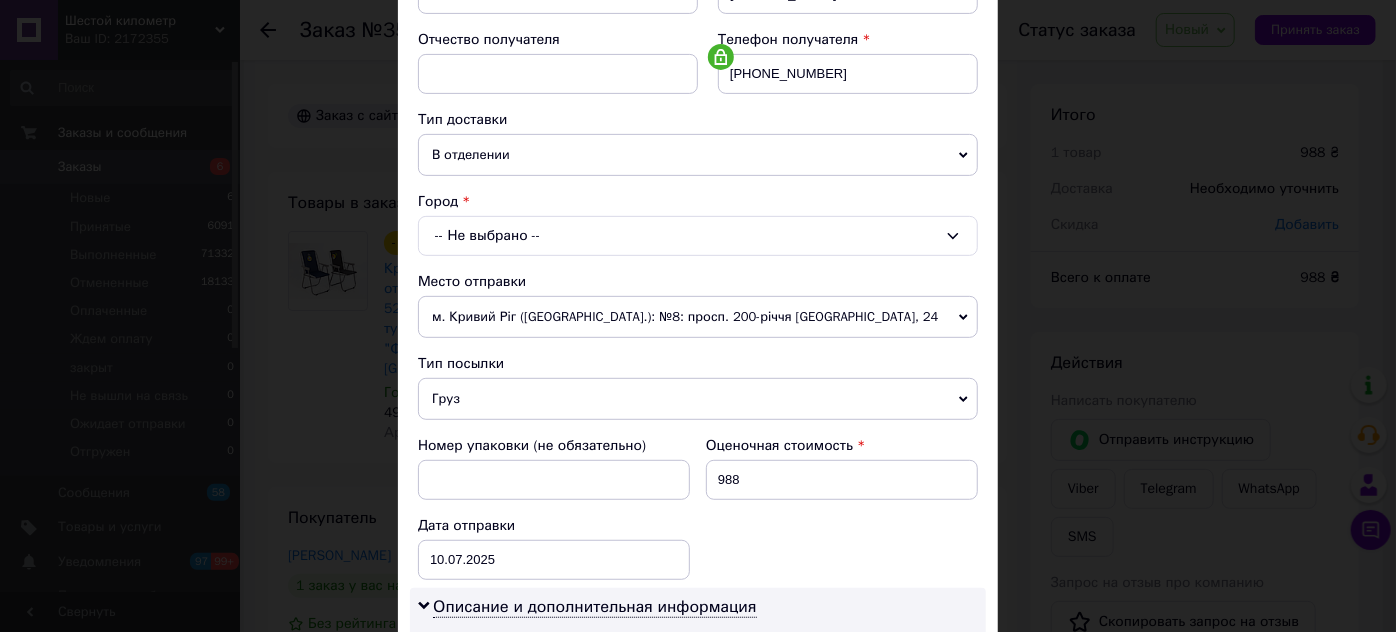 click on "-- Не выбрано --" at bounding box center (698, 236) 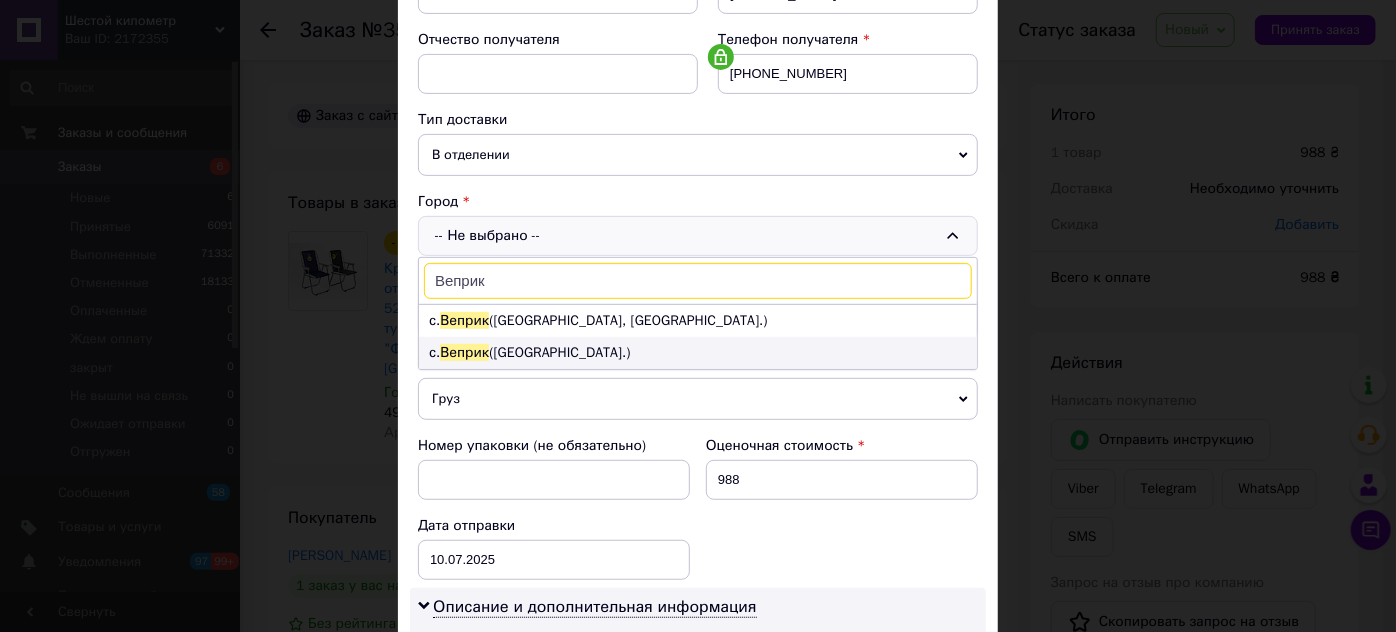 type on "Веприк" 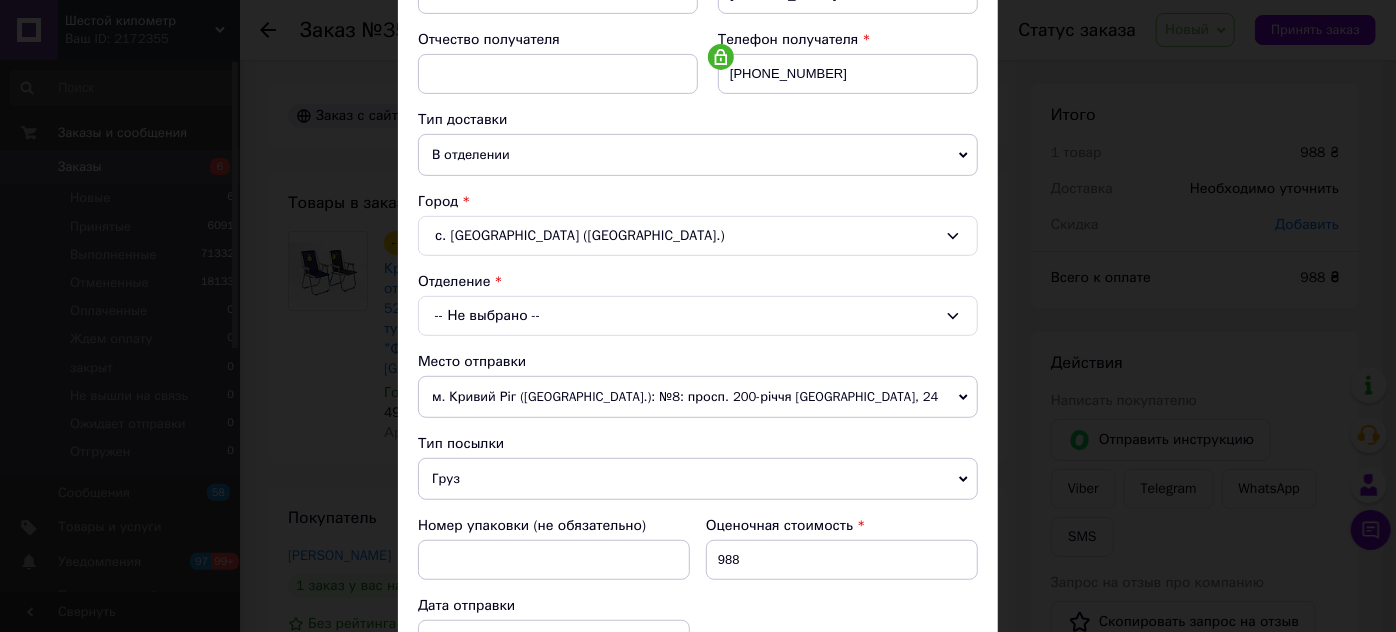 click on "-- Не выбрано --" at bounding box center [698, 316] 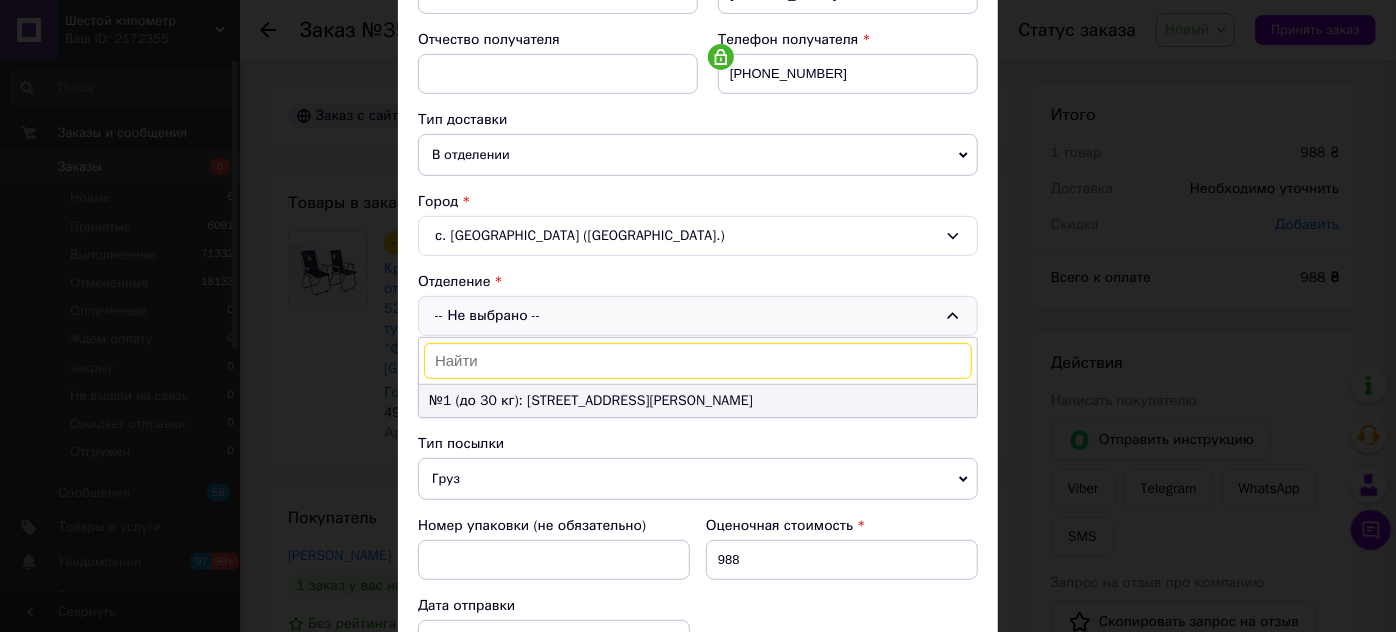 click on "№1 (до 30 кг): ул. Васюты, 67" at bounding box center [698, 401] 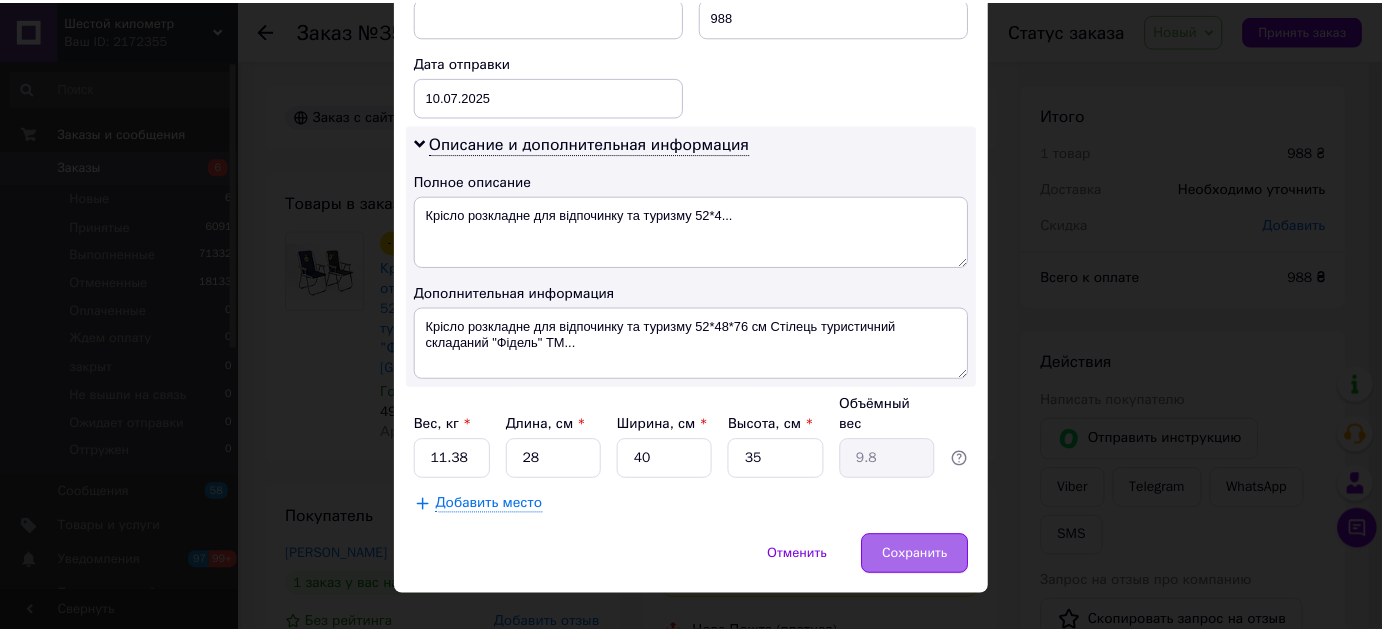 scroll, scrollTop: 912, scrollLeft: 0, axis: vertical 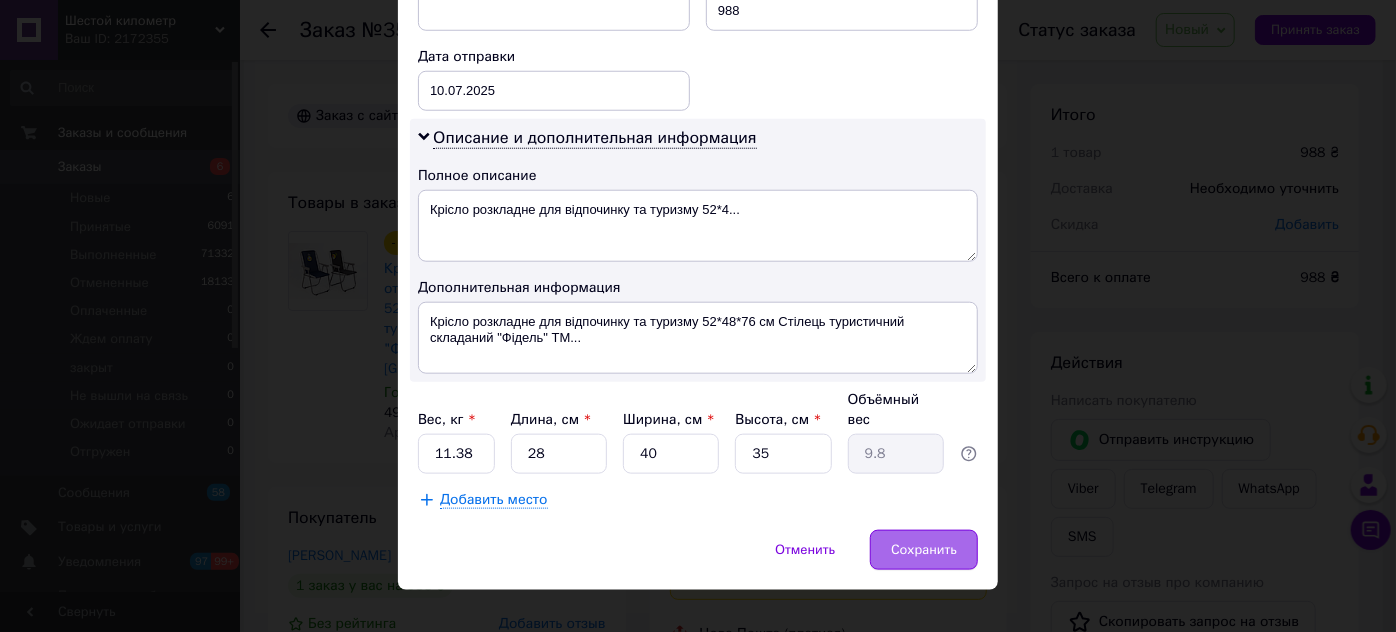 click on "Сохранить" at bounding box center (924, 550) 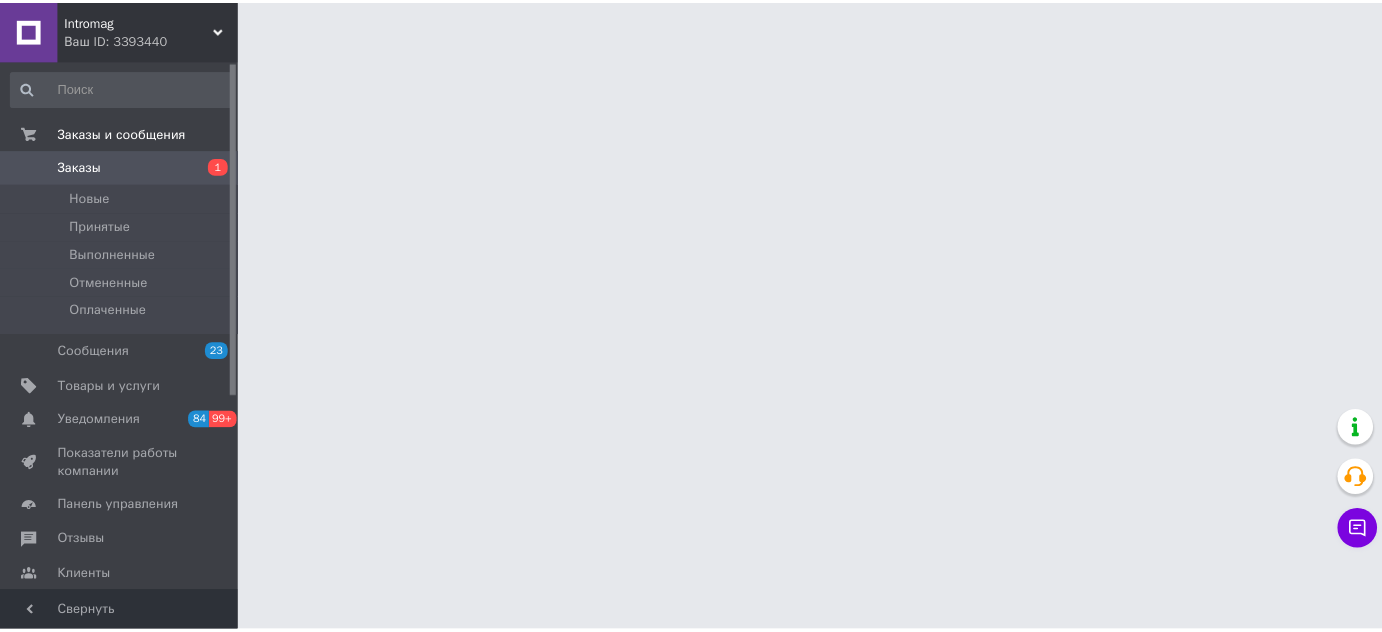 scroll, scrollTop: 0, scrollLeft: 0, axis: both 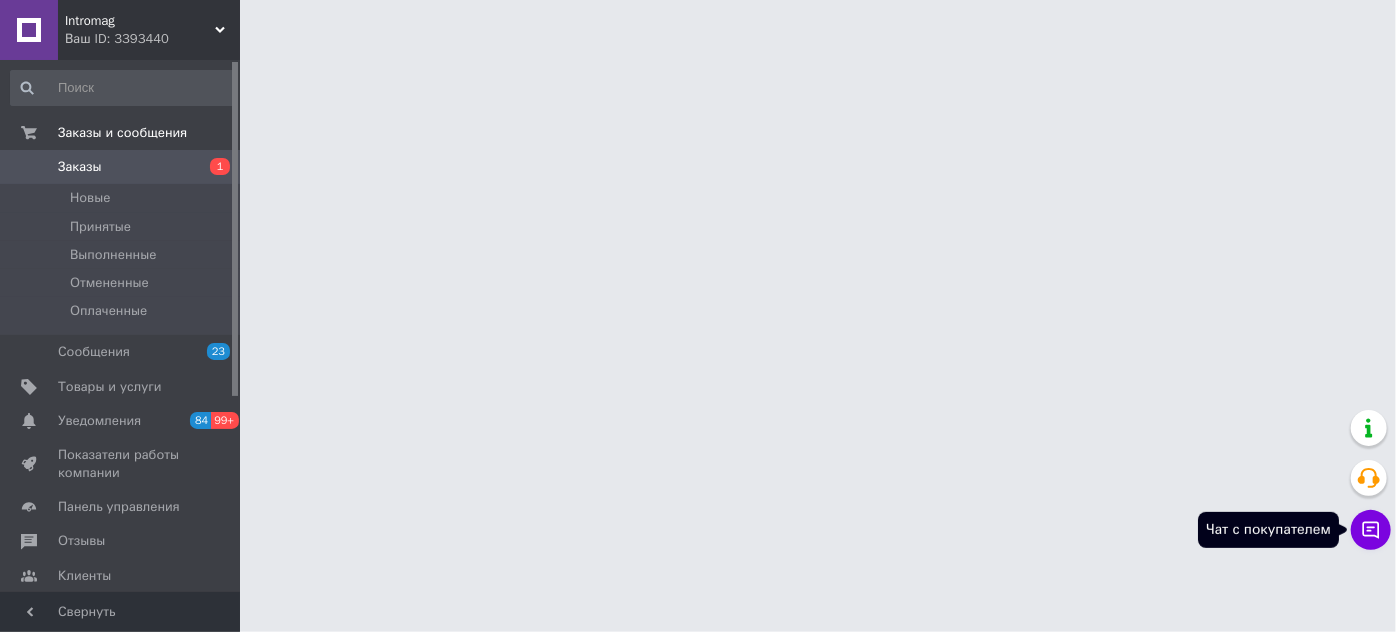 click 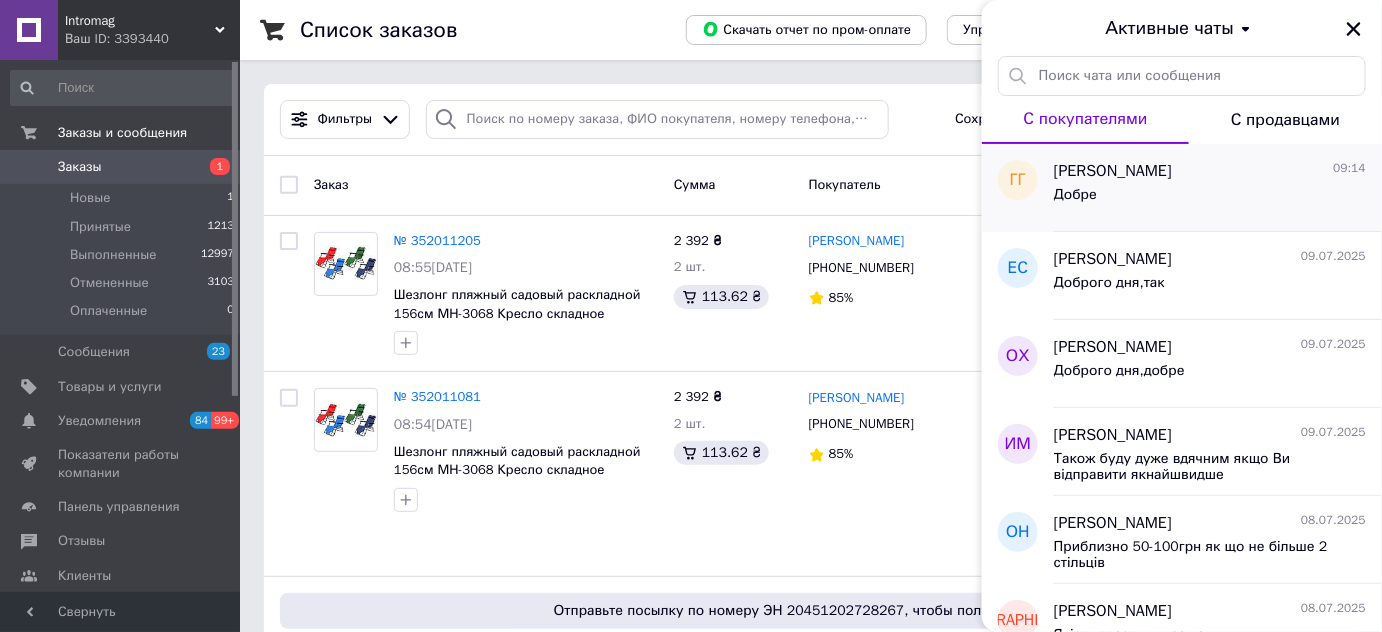 click on "Добре" at bounding box center (1210, 199) 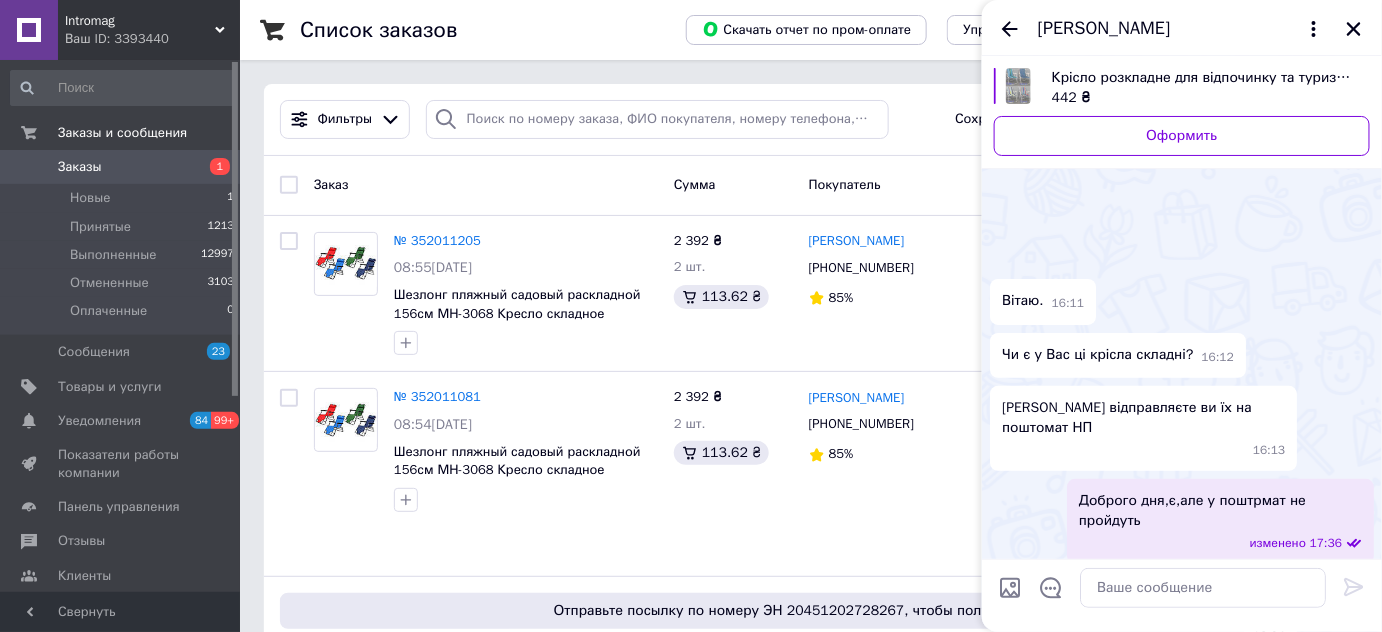 scroll, scrollTop: 789, scrollLeft: 0, axis: vertical 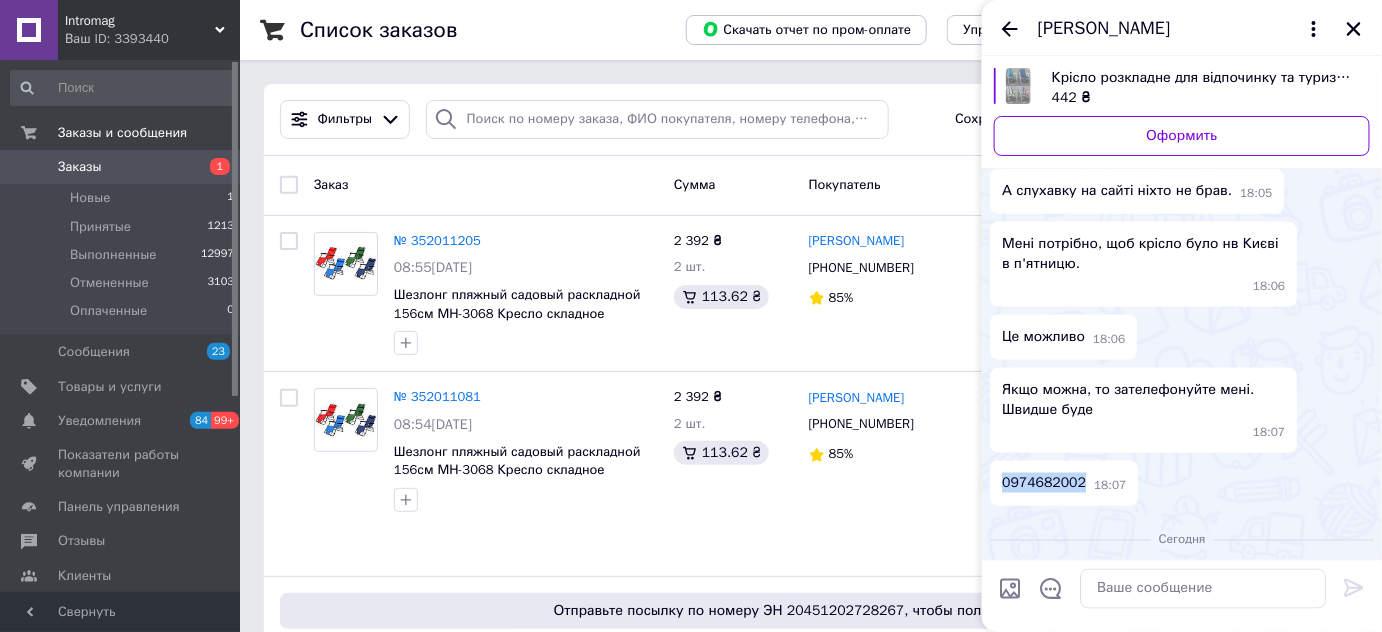 drag, startPoint x: 1000, startPoint y: 420, endPoint x: 1069, endPoint y: 428, distance: 69.46222 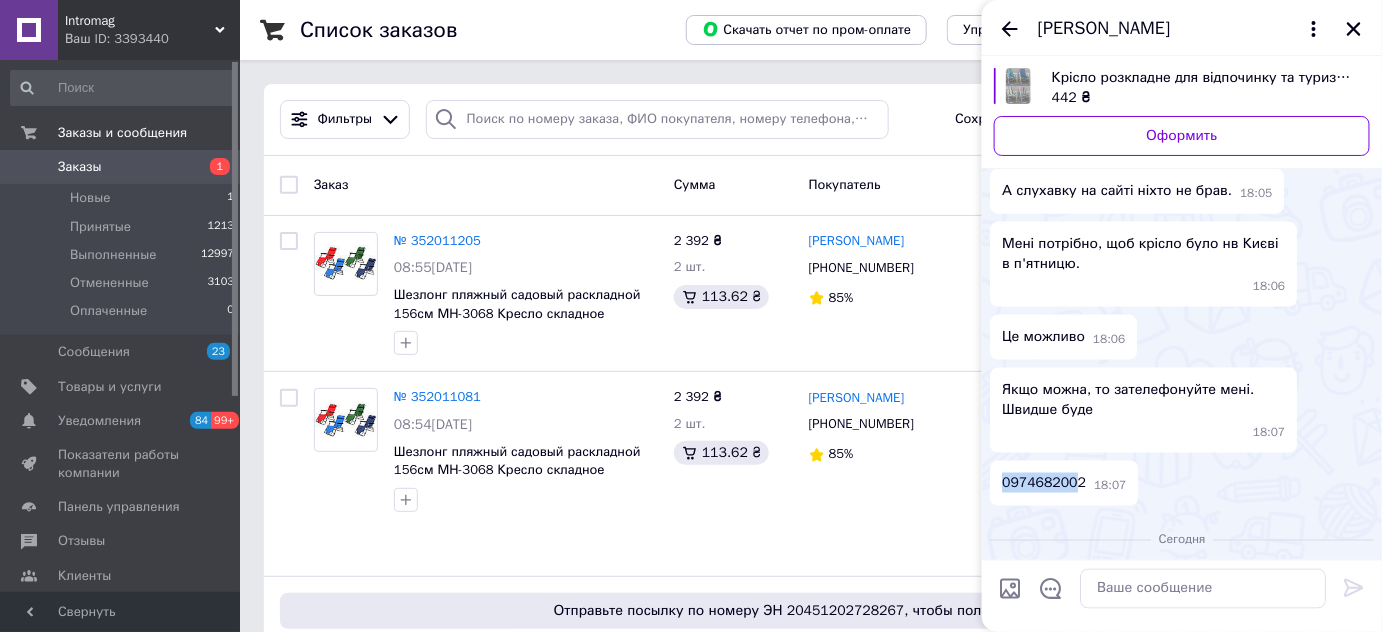copy on "097468200" 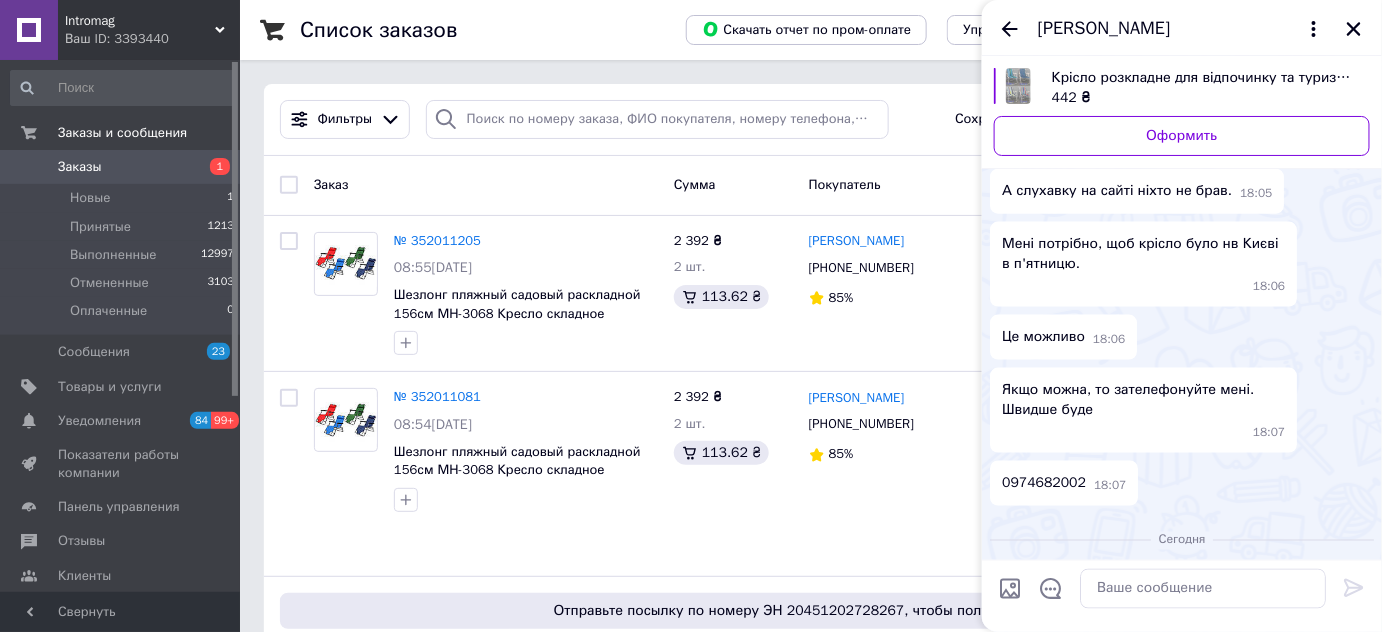 click on "0974682002 18:07" at bounding box center [1182, 483] 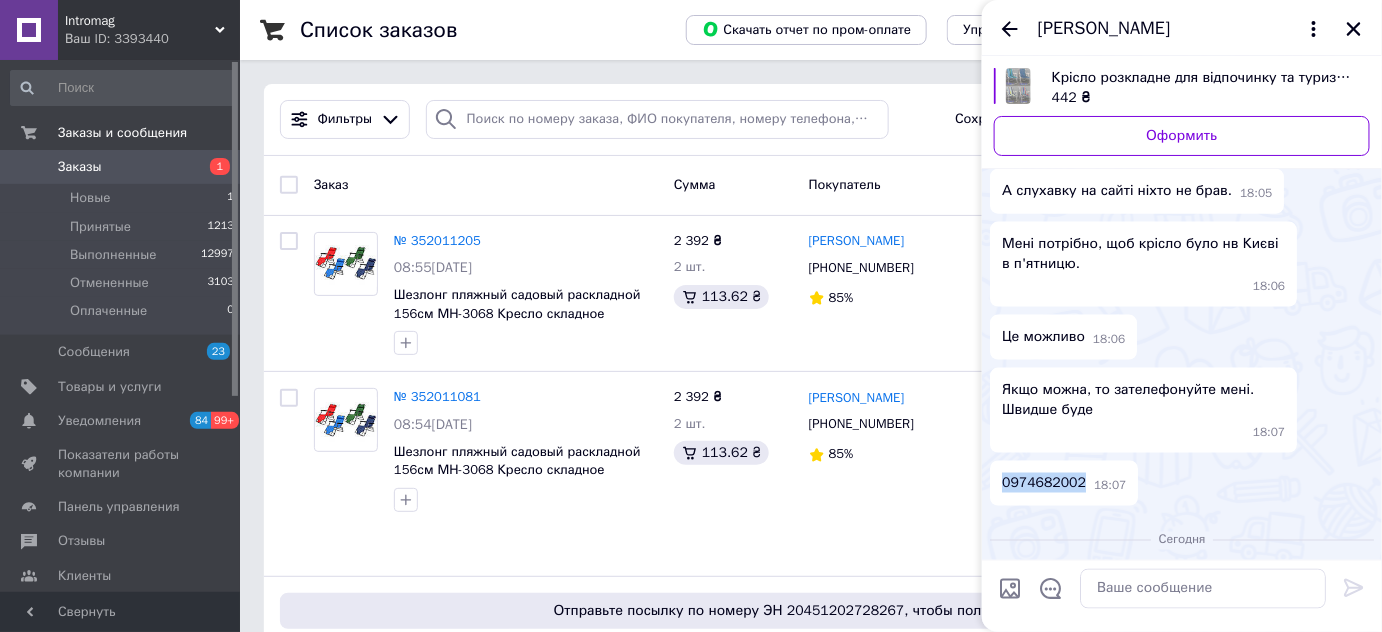 drag, startPoint x: 1002, startPoint y: 418, endPoint x: 1079, endPoint y: 431, distance: 78.08969 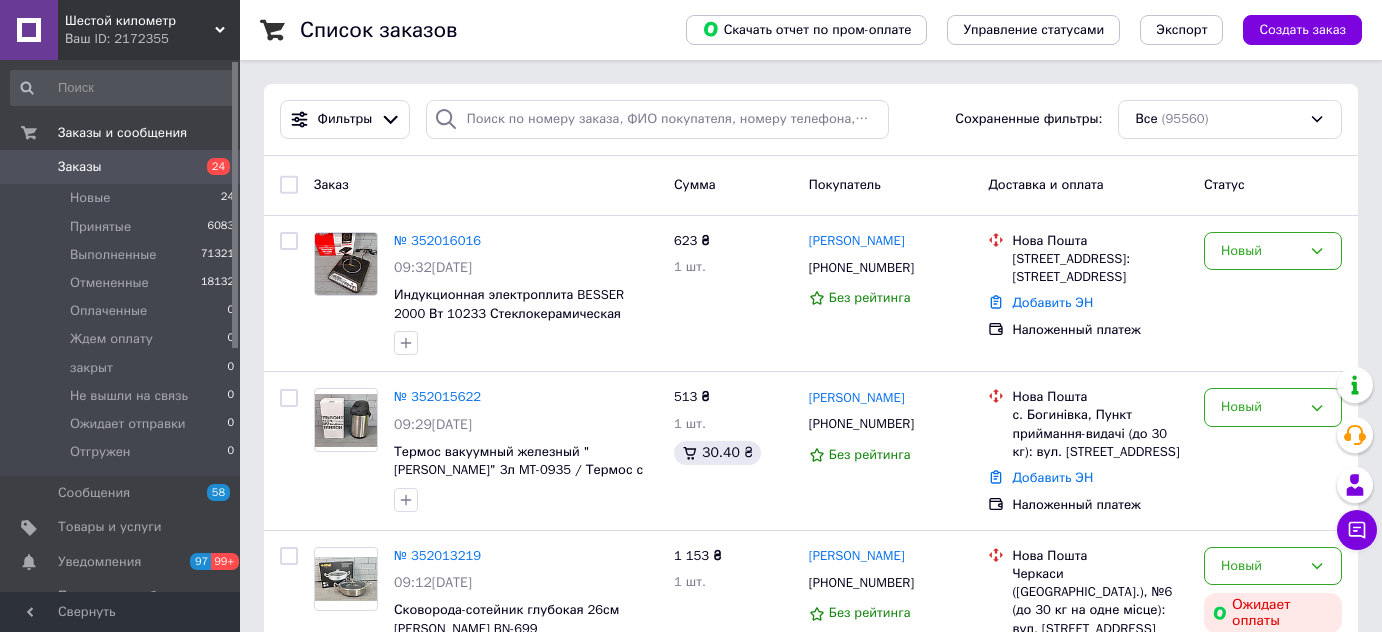 scroll, scrollTop: 0, scrollLeft: 0, axis: both 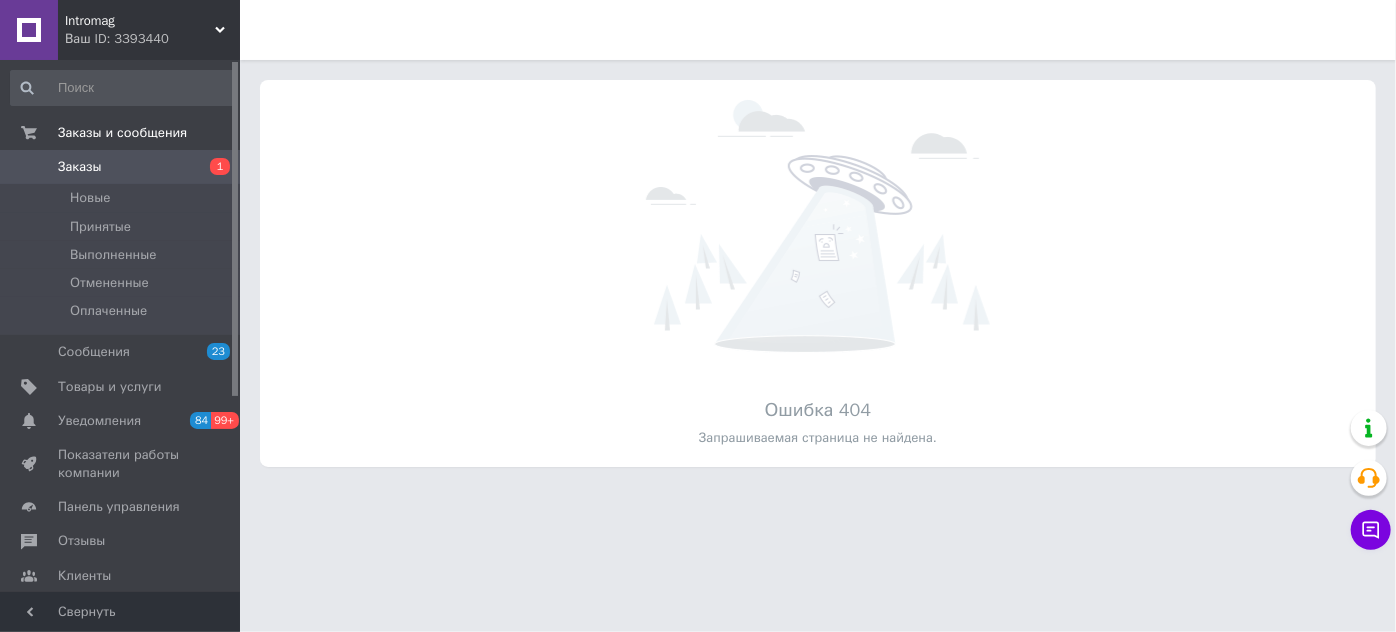 click 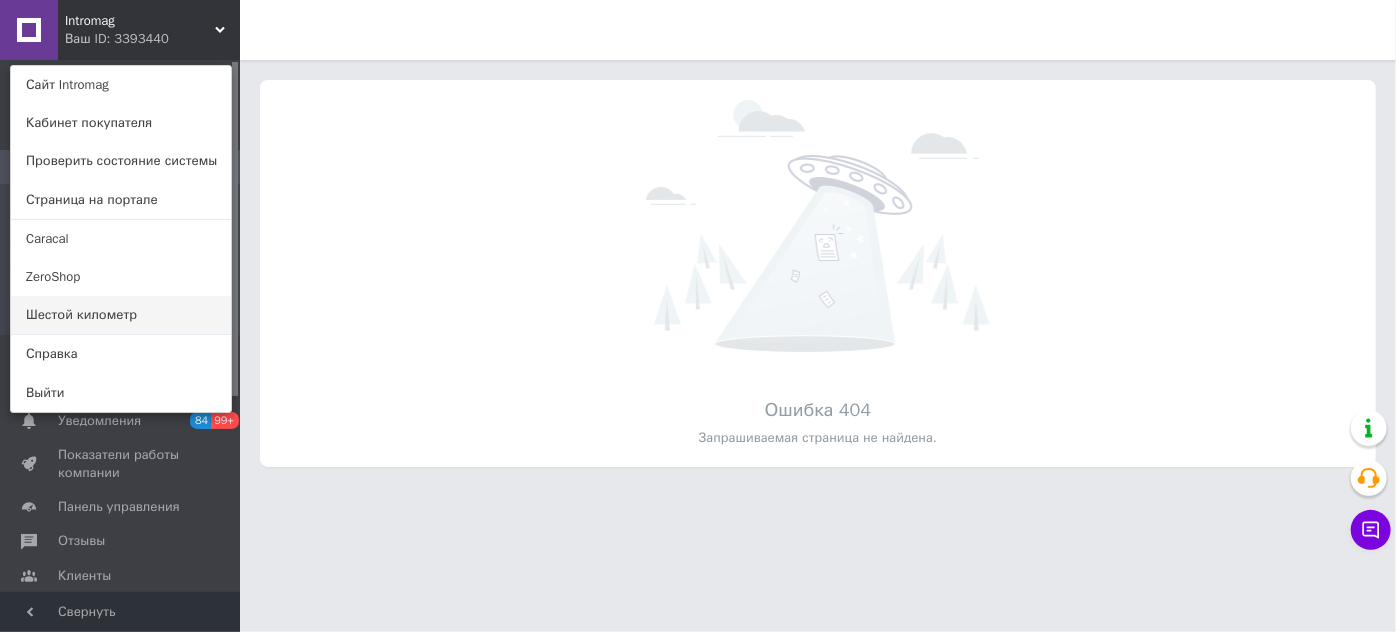 click on "Шестой километр" at bounding box center [121, 315] 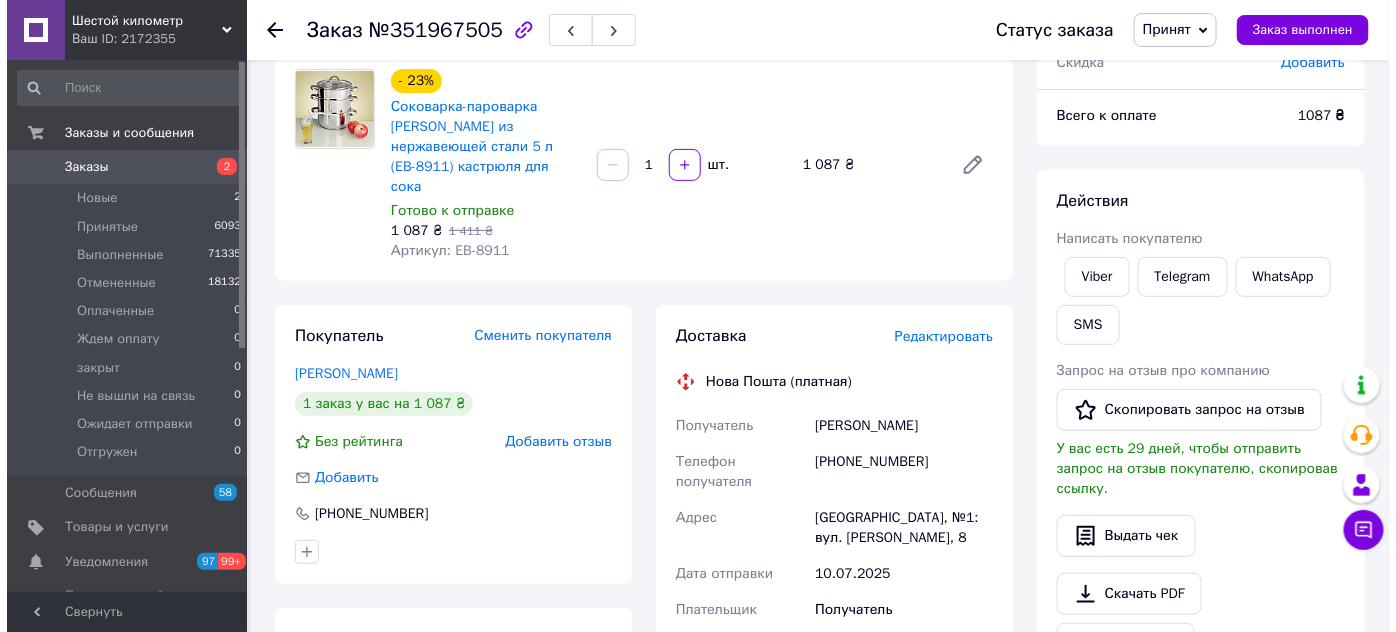 scroll, scrollTop: 181, scrollLeft: 0, axis: vertical 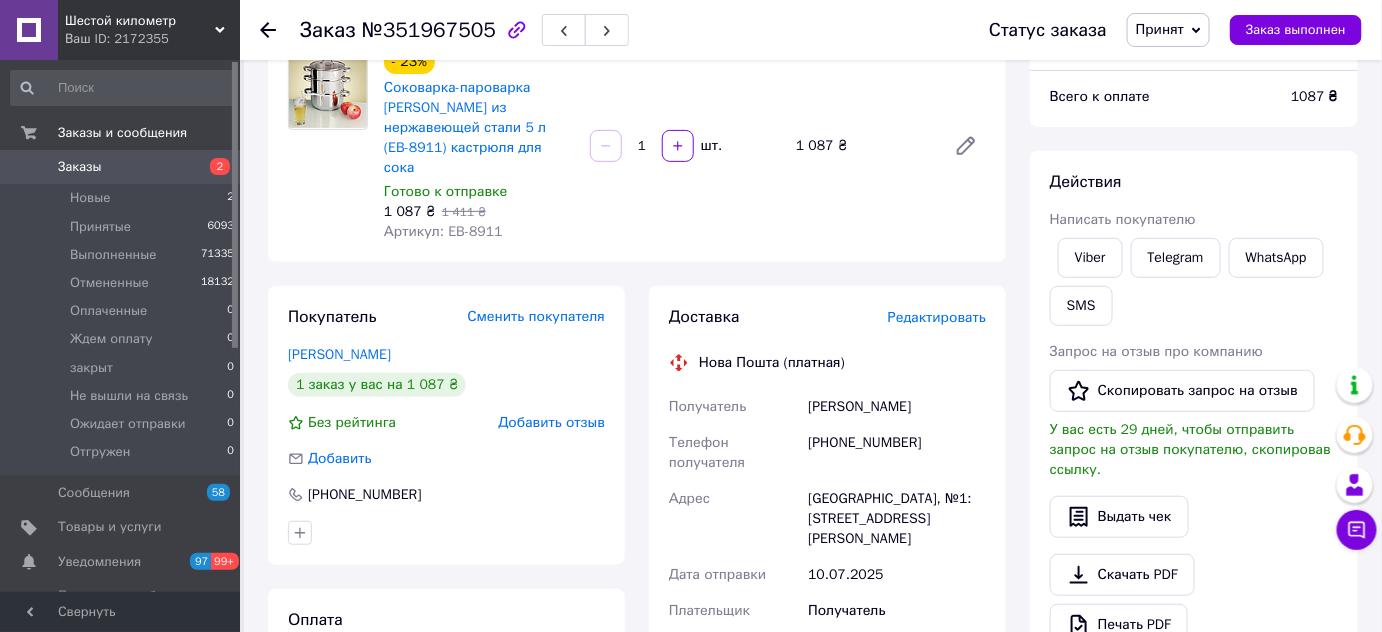 click on "Редактировать" at bounding box center (937, 317) 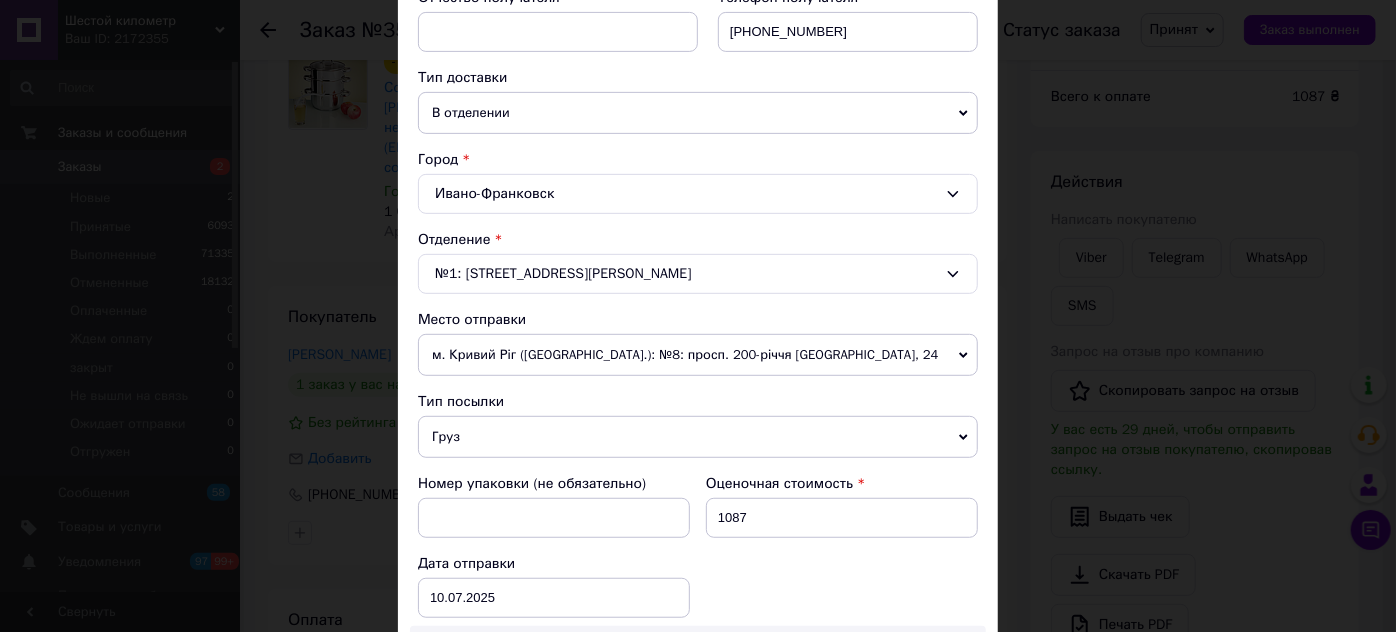 scroll, scrollTop: 454, scrollLeft: 0, axis: vertical 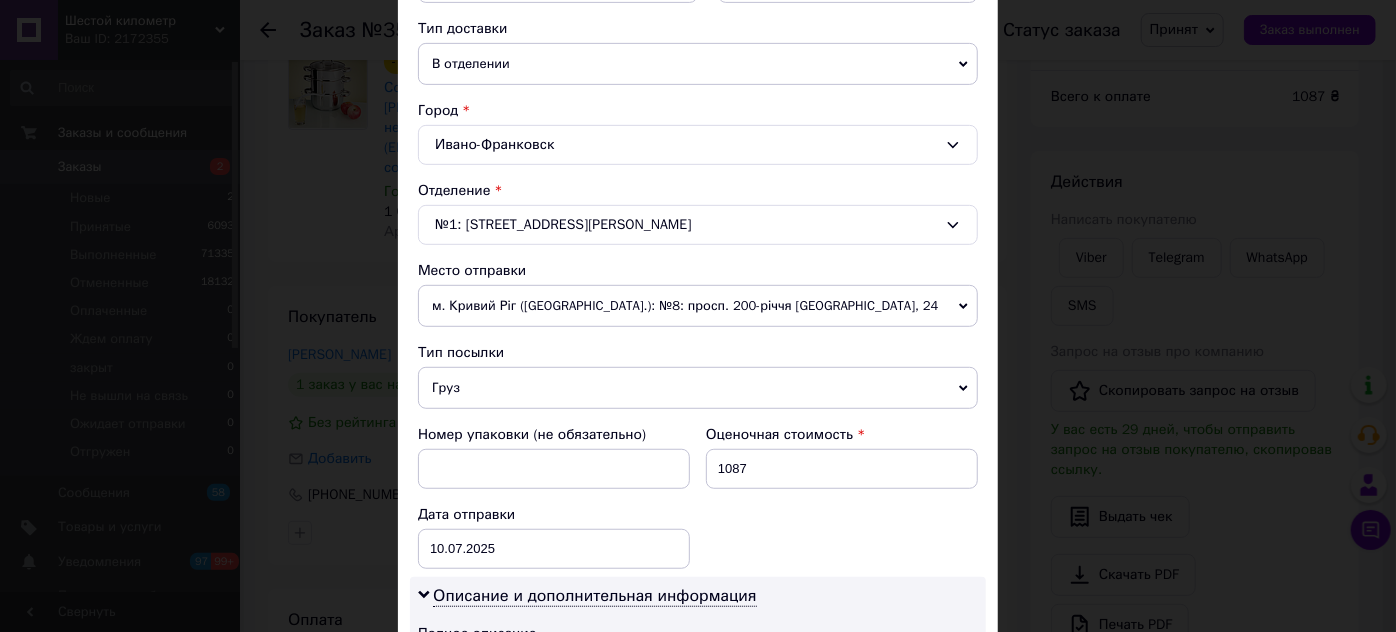 click on "Ивано-Франковск" at bounding box center [698, 145] 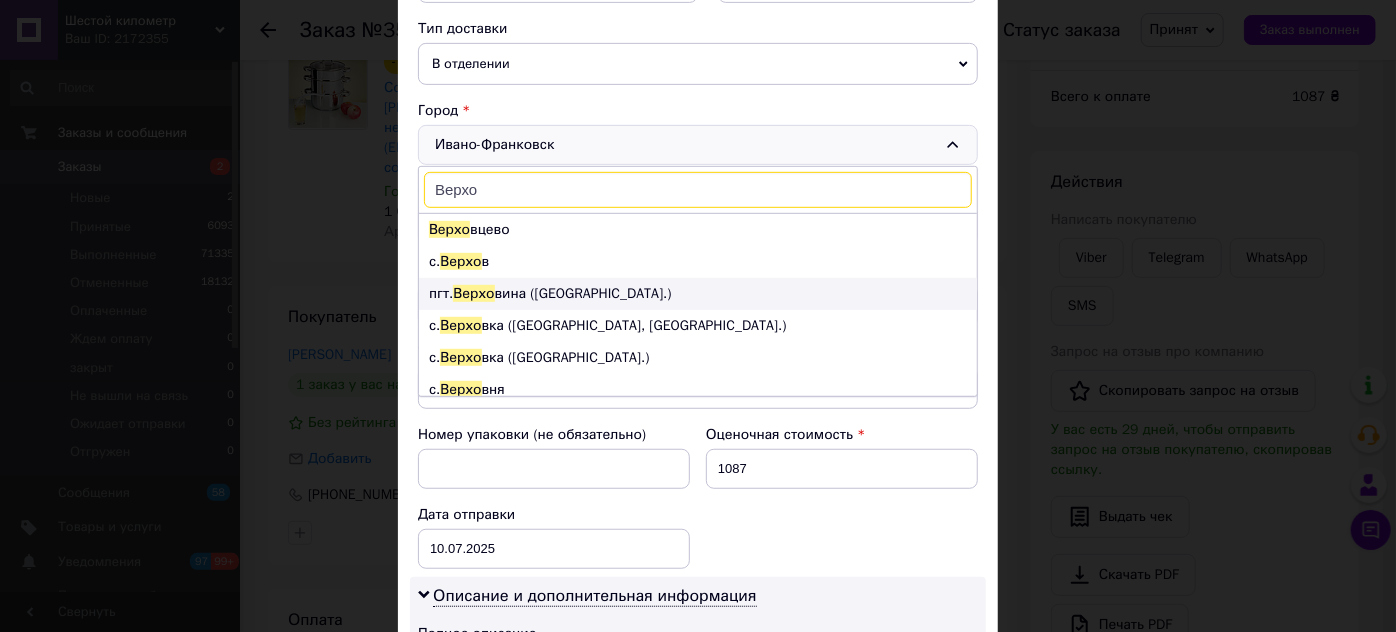 type on "Верхо" 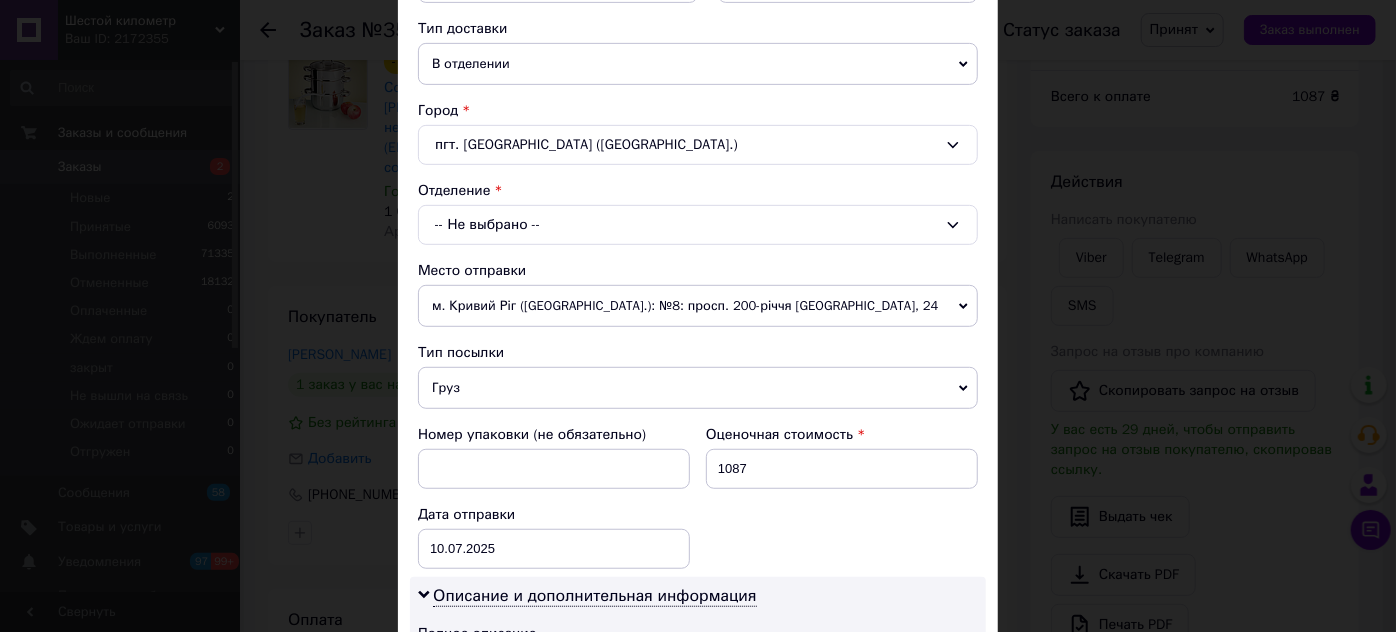 click on "-- Не выбрано --" at bounding box center (698, 225) 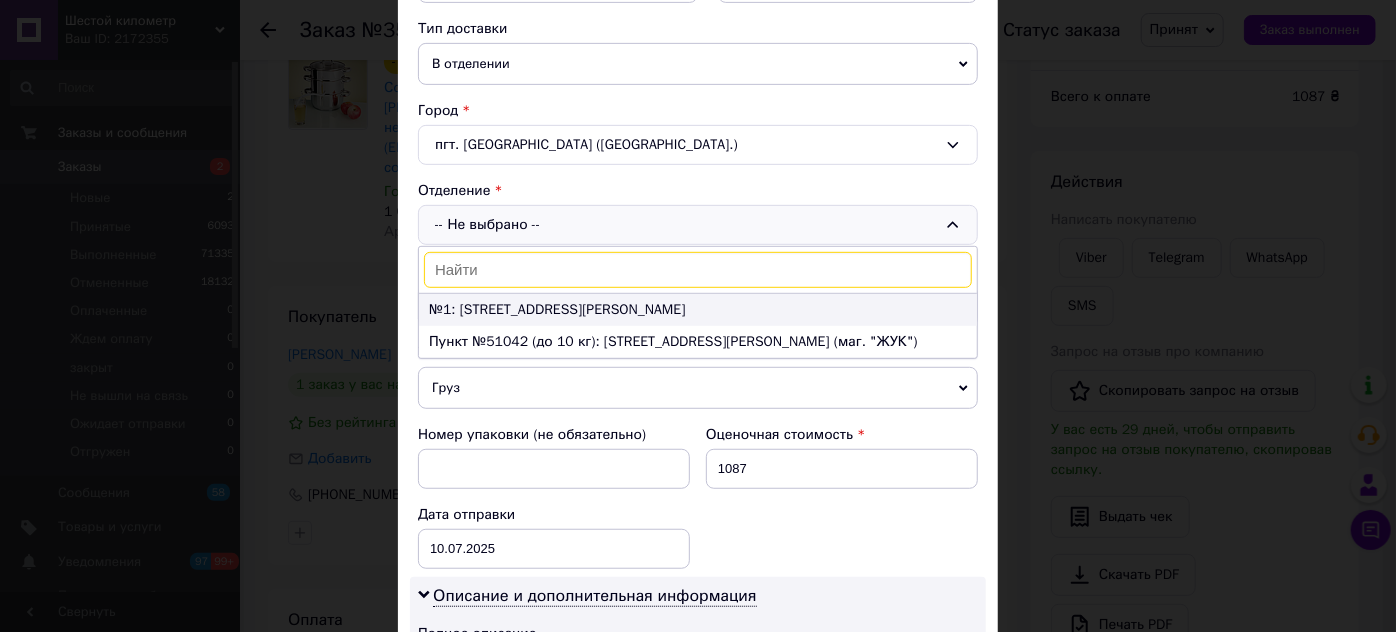 click on "№1: ул. Ивана Франка, 107а" at bounding box center (698, 310) 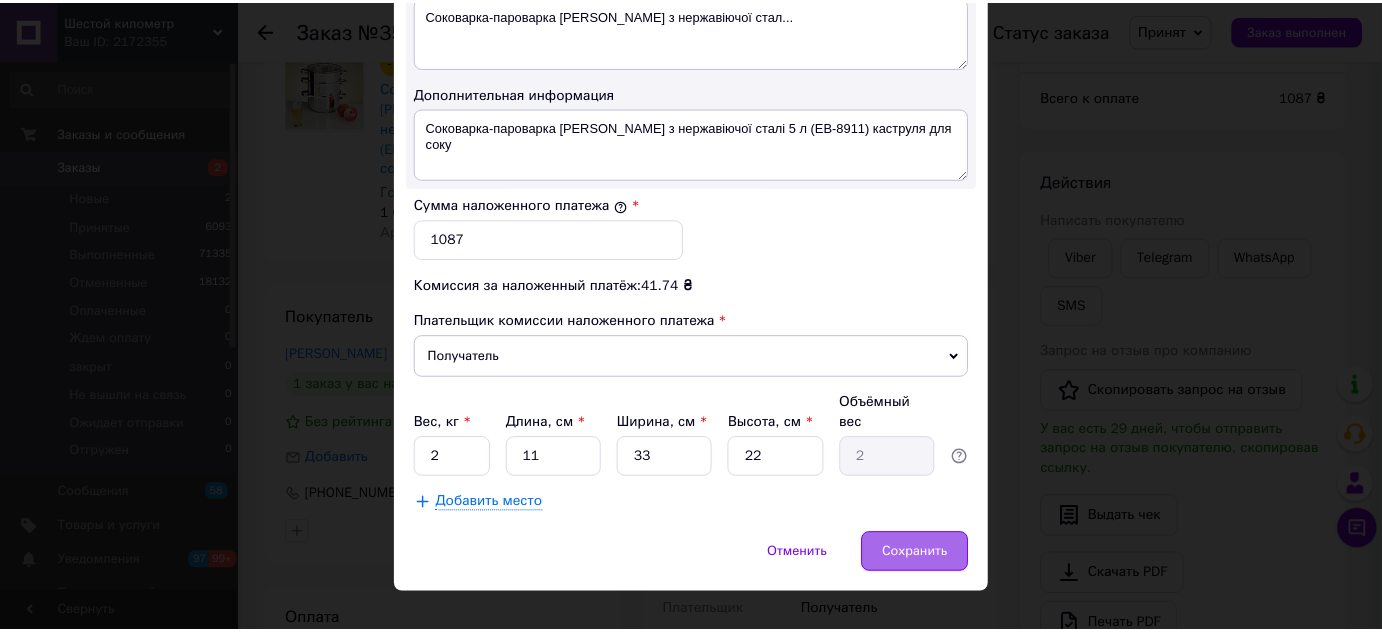 scroll, scrollTop: 1108, scrollLeft: 0, axis: vertical 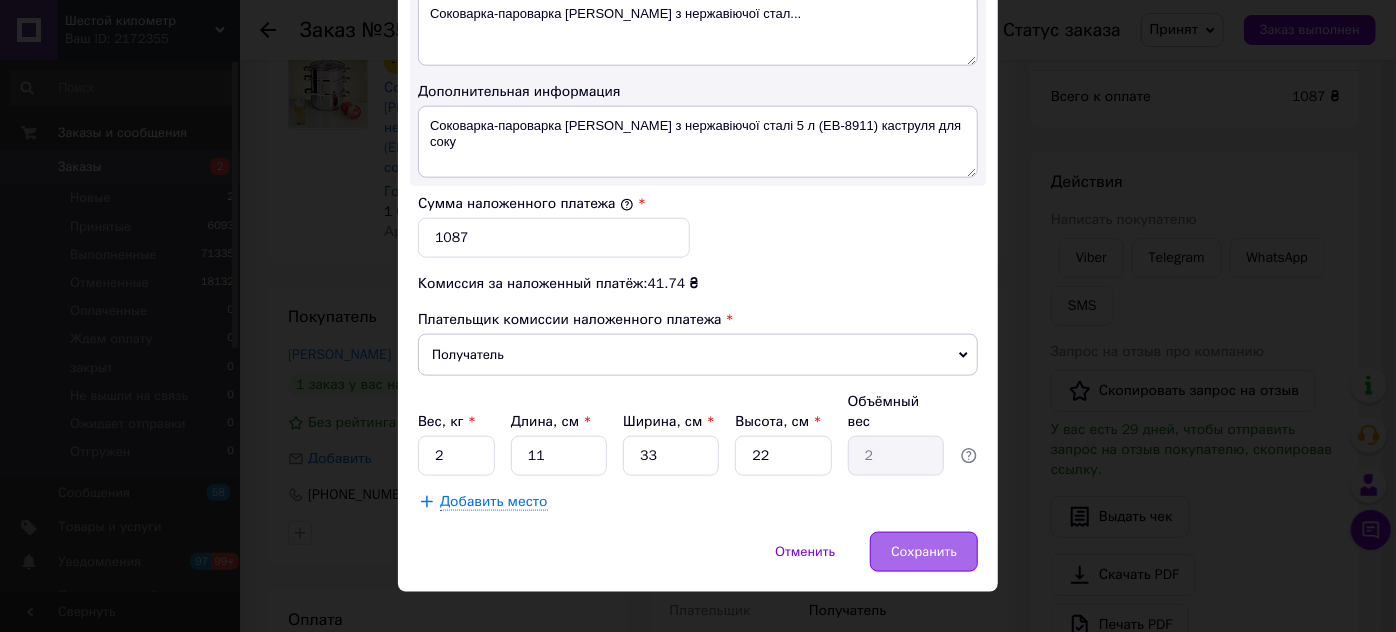 click on "Сохранить" at bounding box center (924, 552) 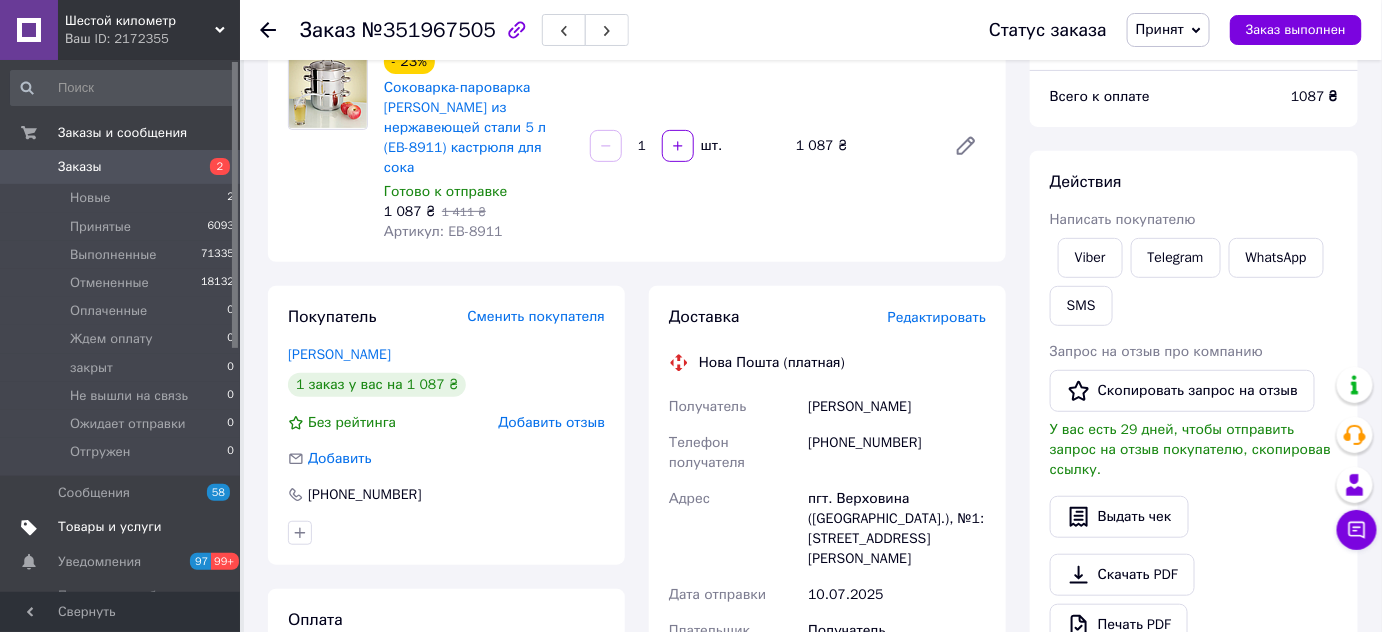 click on "Товары и услуги" at bounding box center [121, 527] 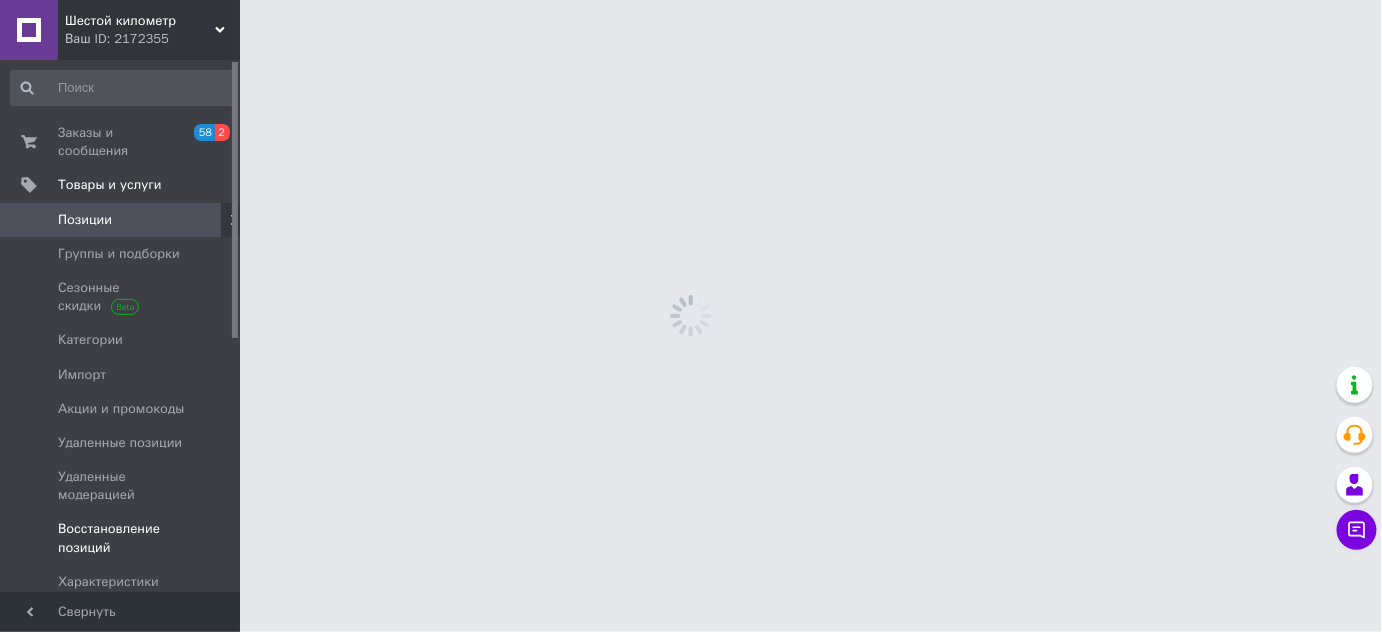 scroll, scrollTop: 0, scrollLeft: 0, axis: both 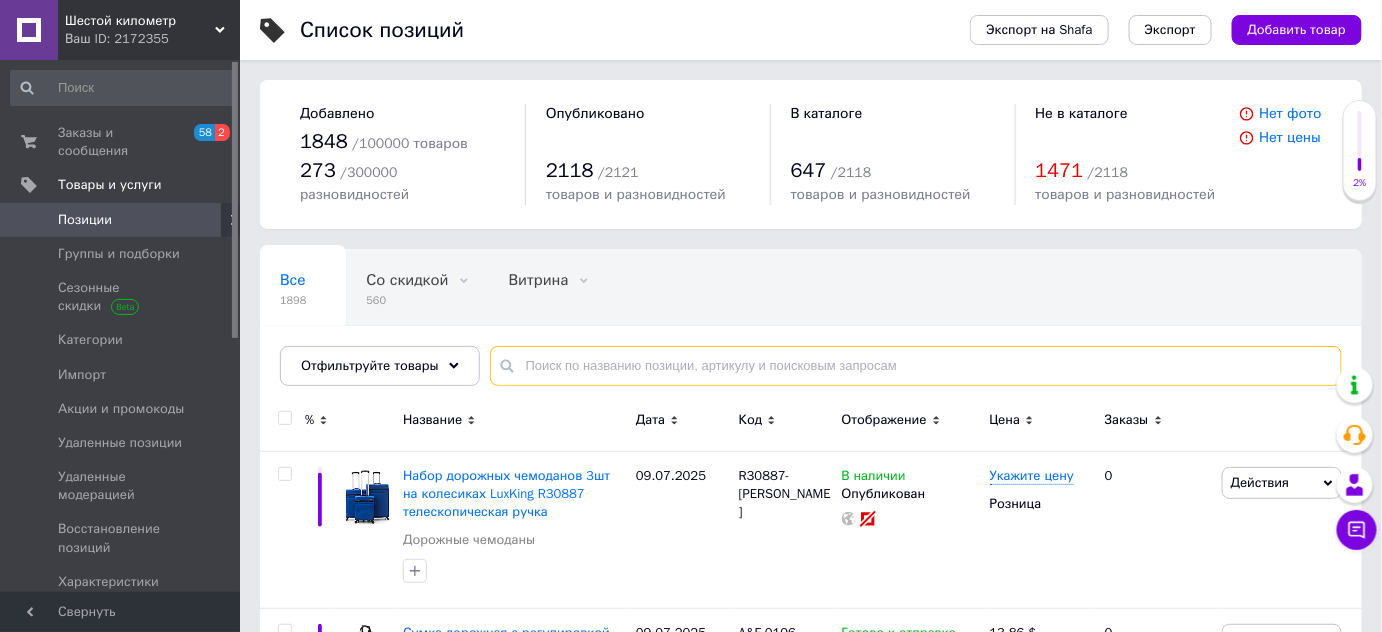 click at bounding box center (916, 366) 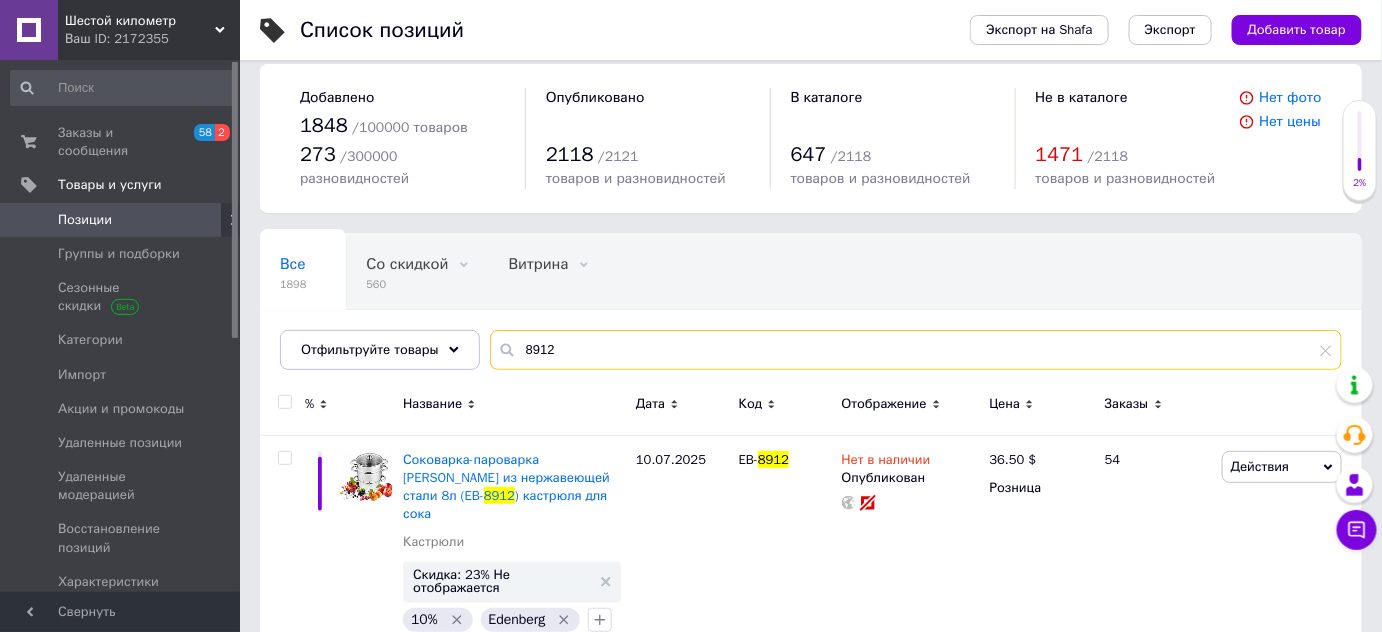 scroll, scrollTop: 20, scrollLeft: 0, axis: vertical 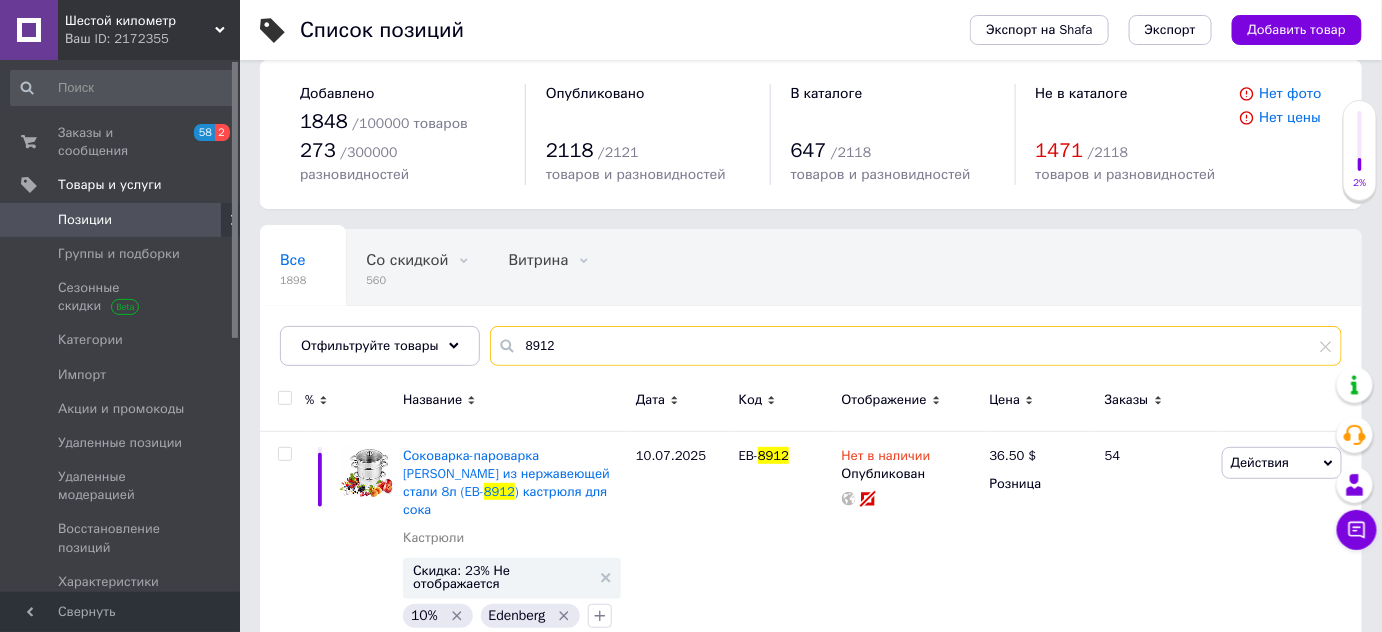type on "8912" 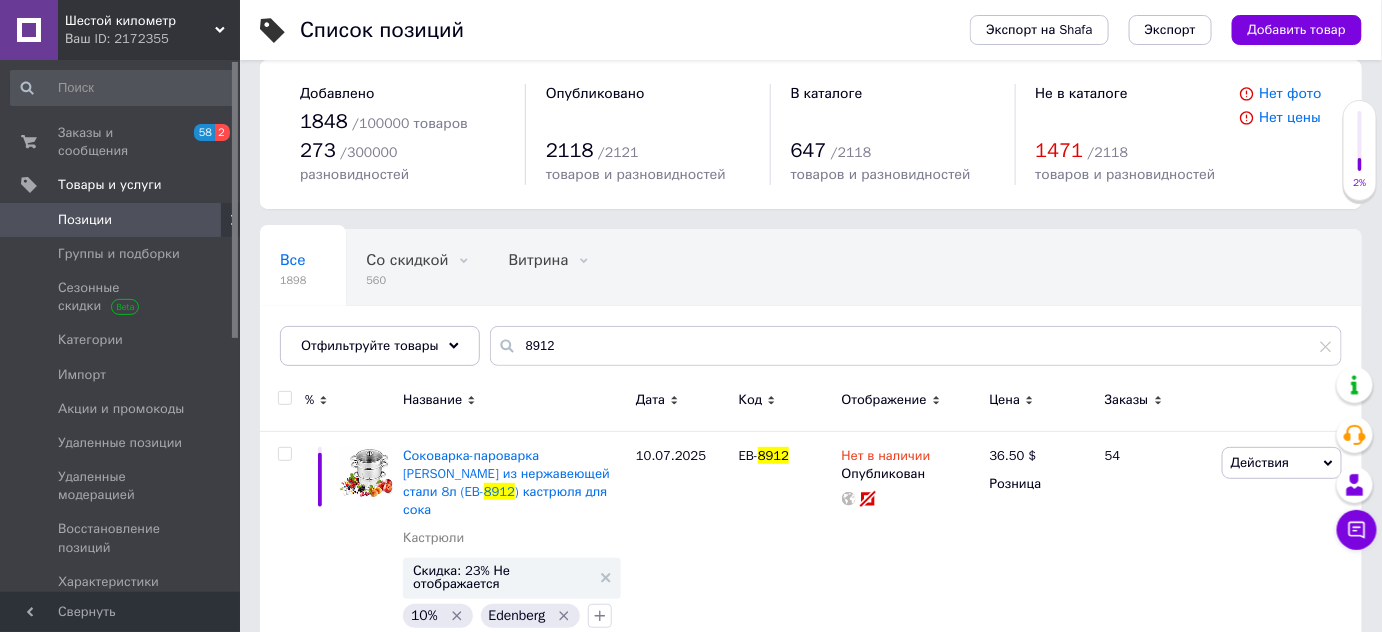 click 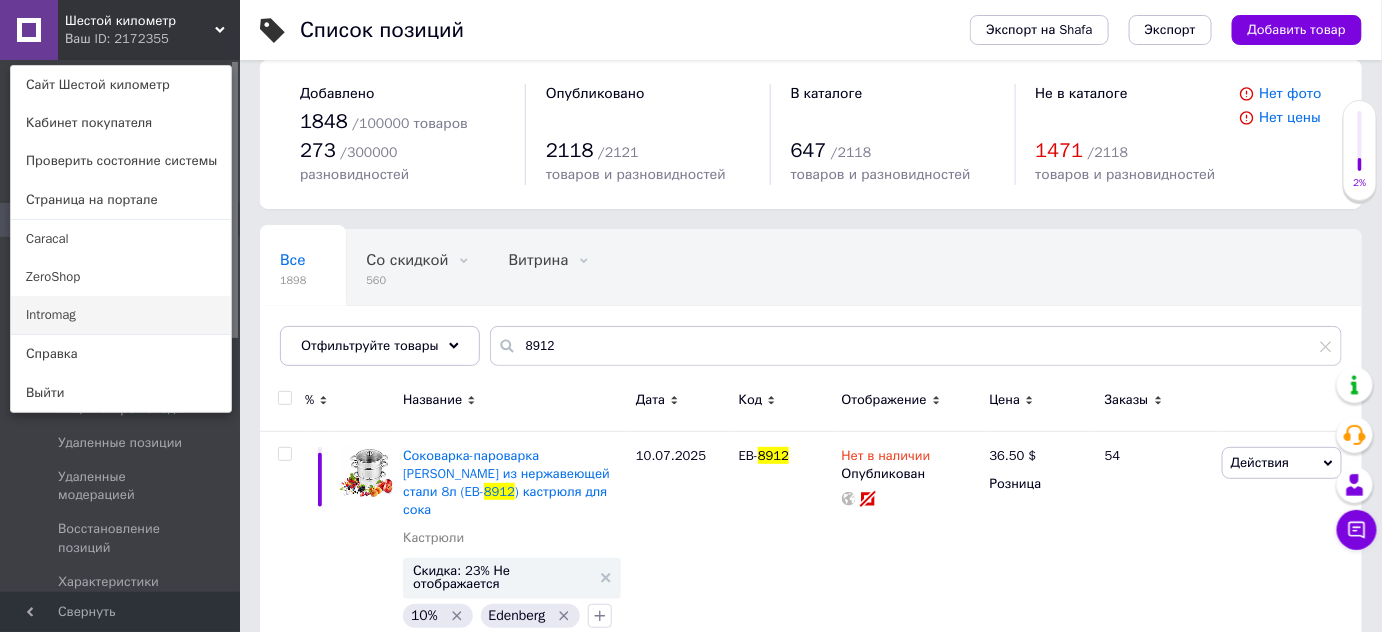 click on "Intromag" at bounding box center [121, 315] 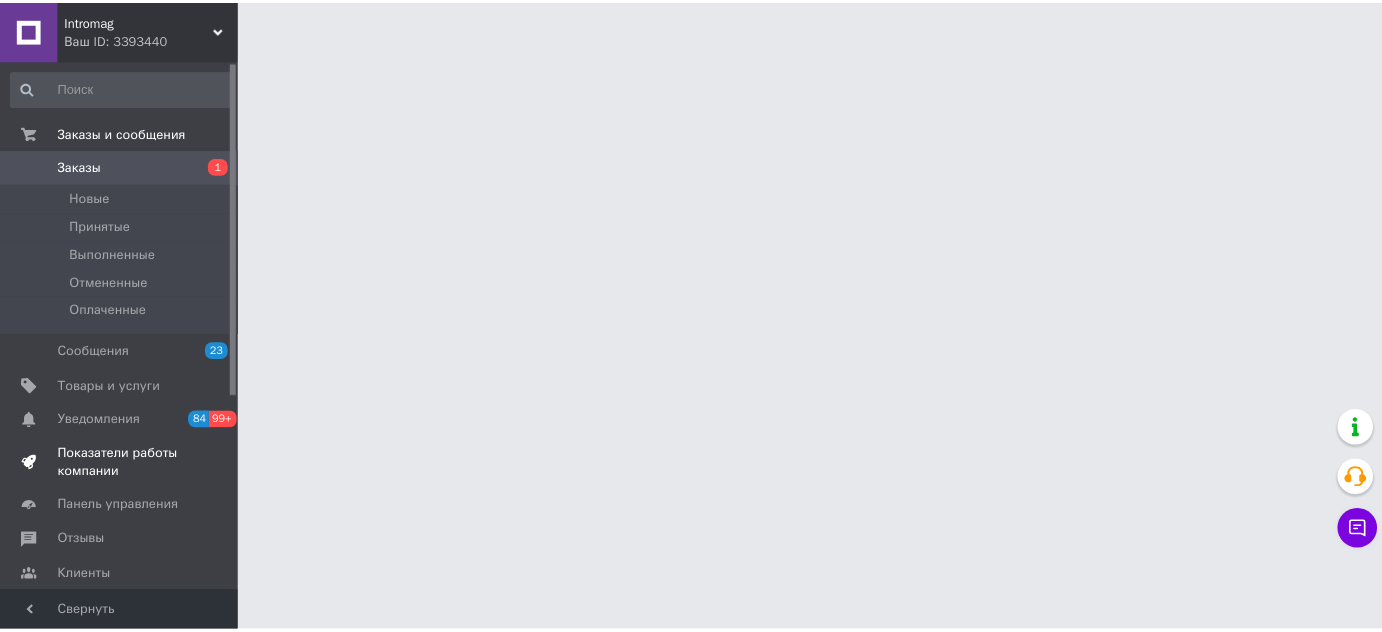 scroll, scrollTop: 0, scrollLeft: 0, axis: both 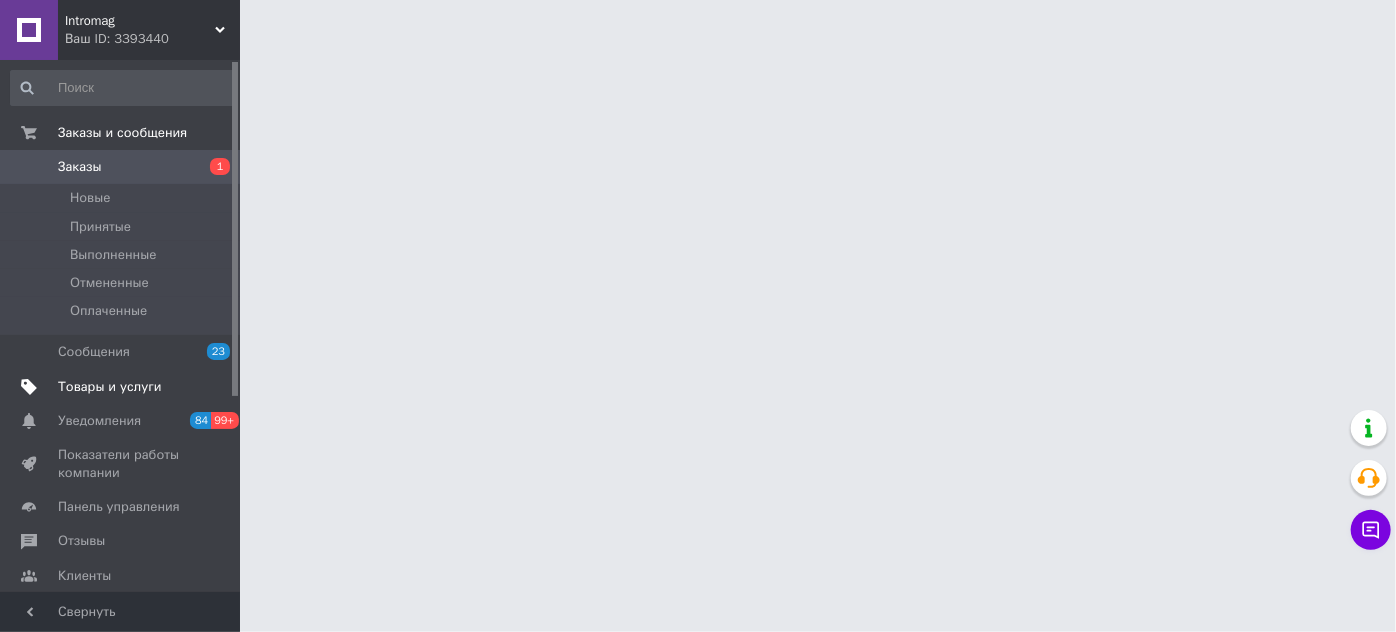 click on "Товары и услуги" at bounding box center [110, 387] 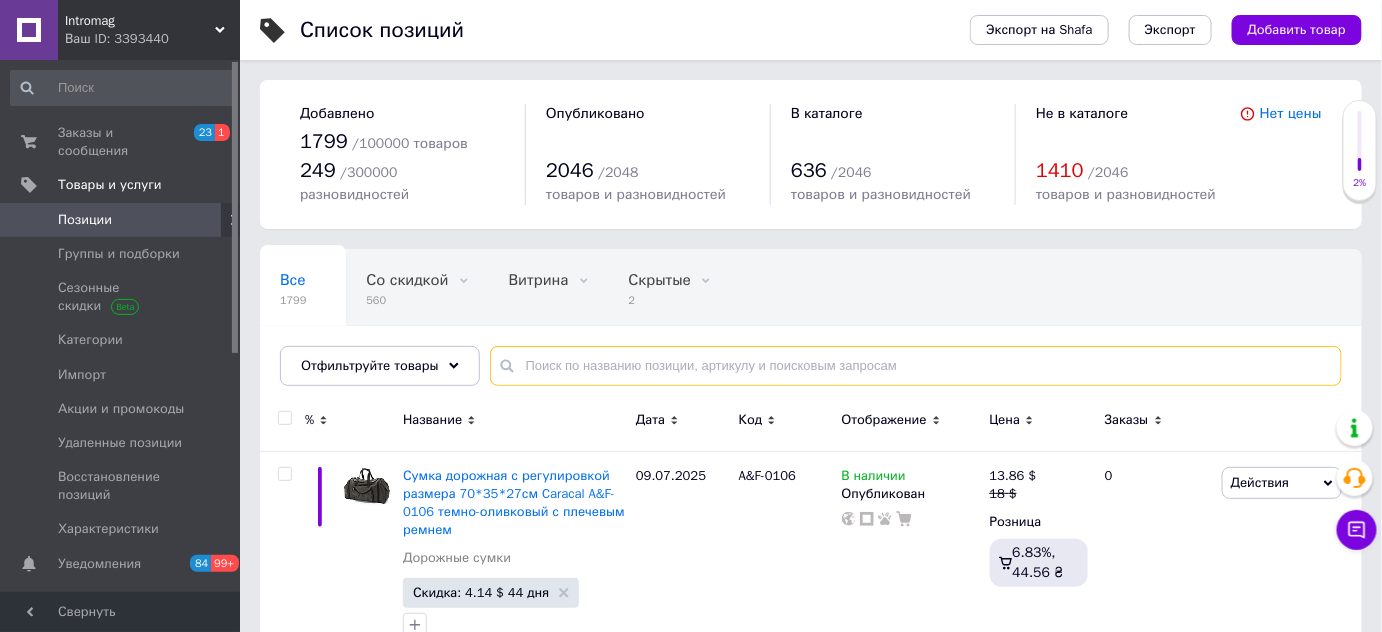 click at bounding box center (916, 366) 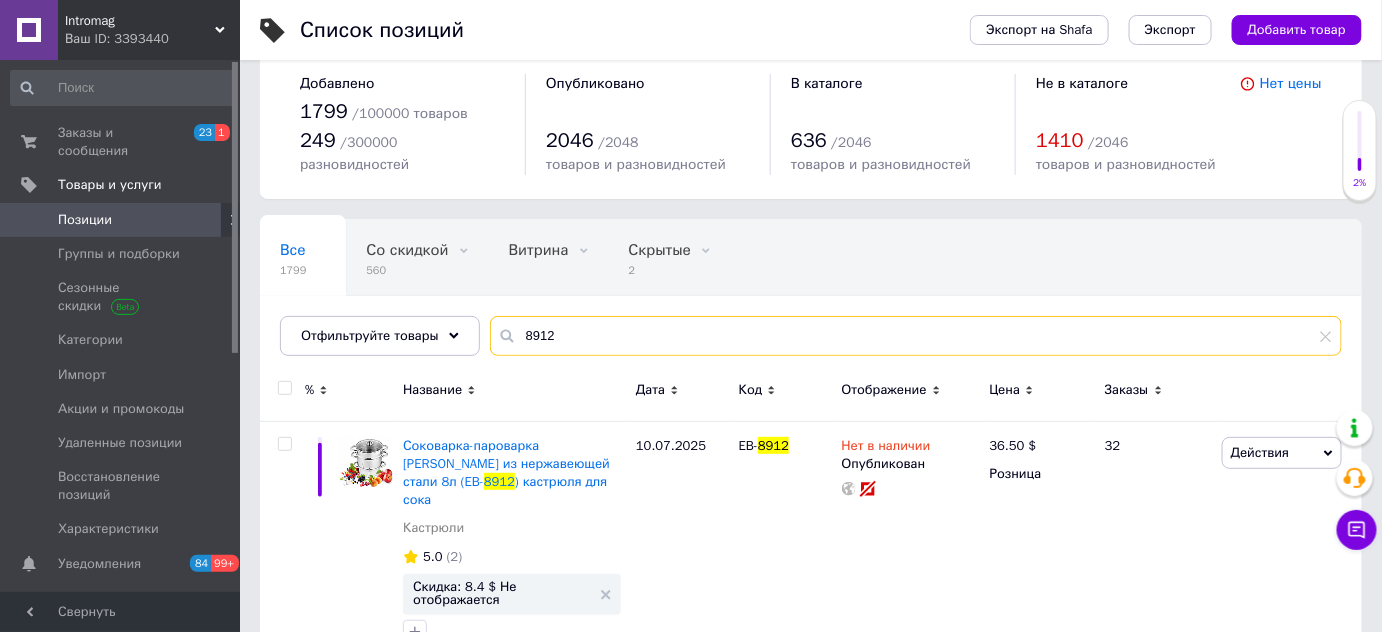 scroll, scrollTop: 47, scrollLeft: 0, axis: vertical 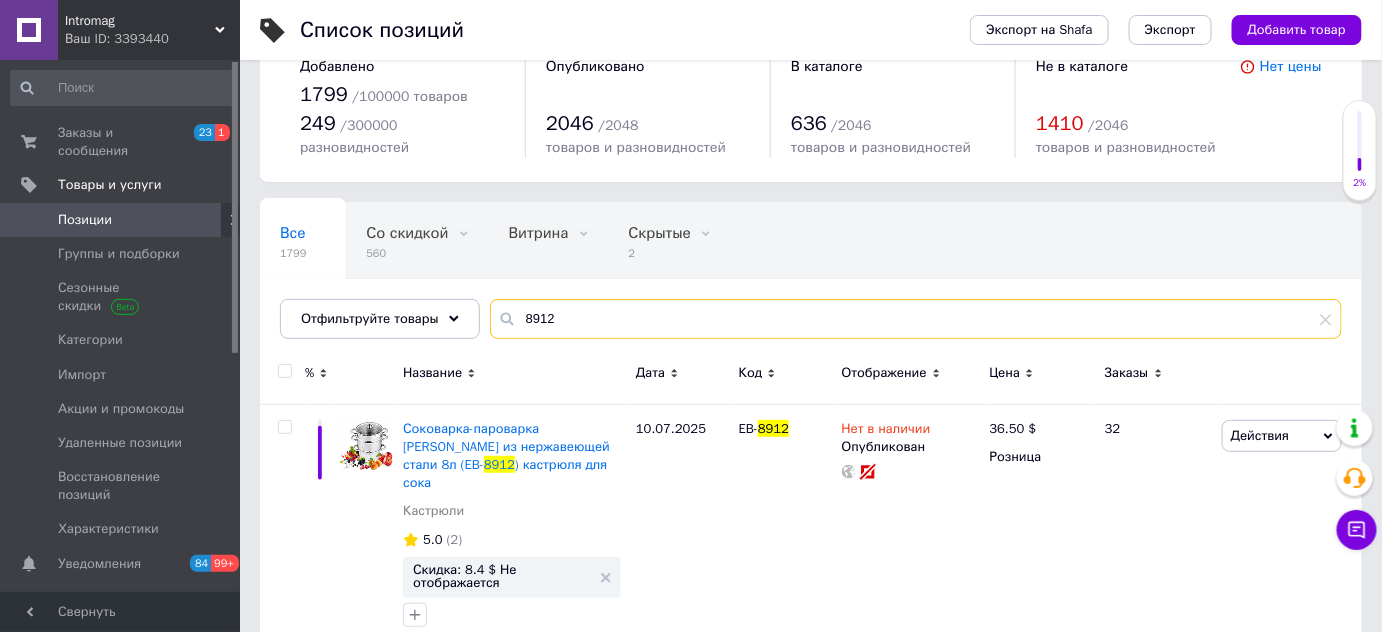 click on "8912" at bounding box center [916, 319] 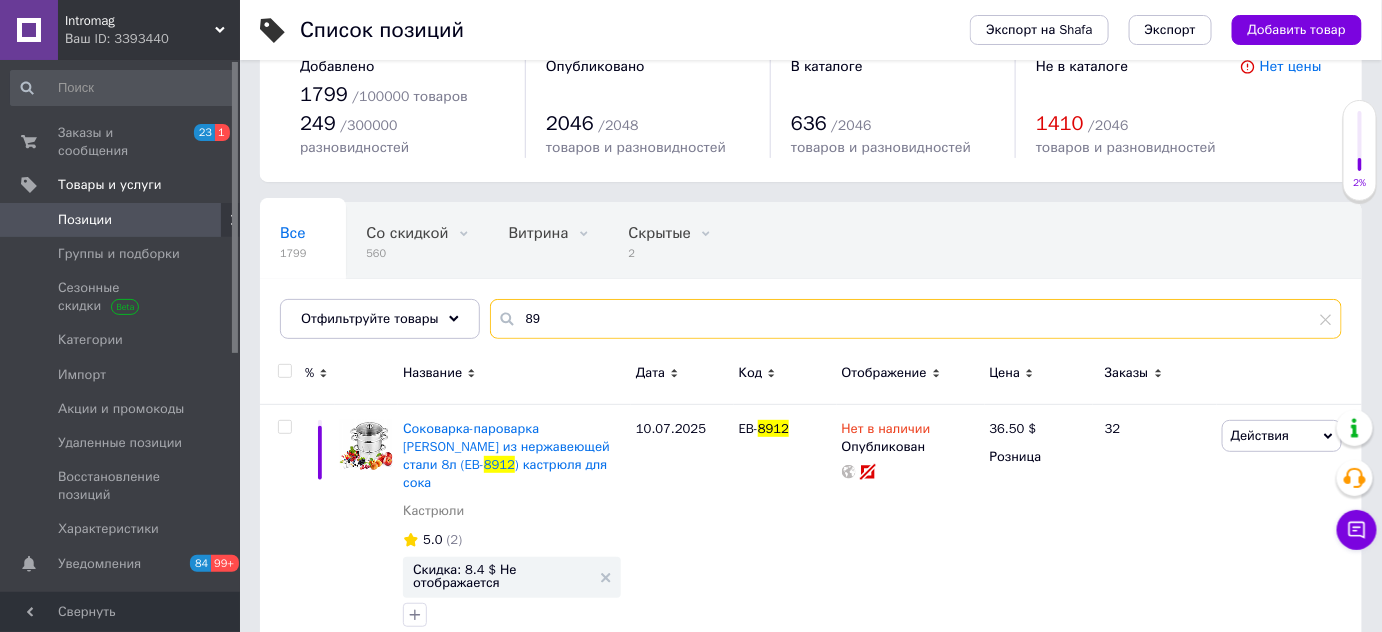 type on "8" 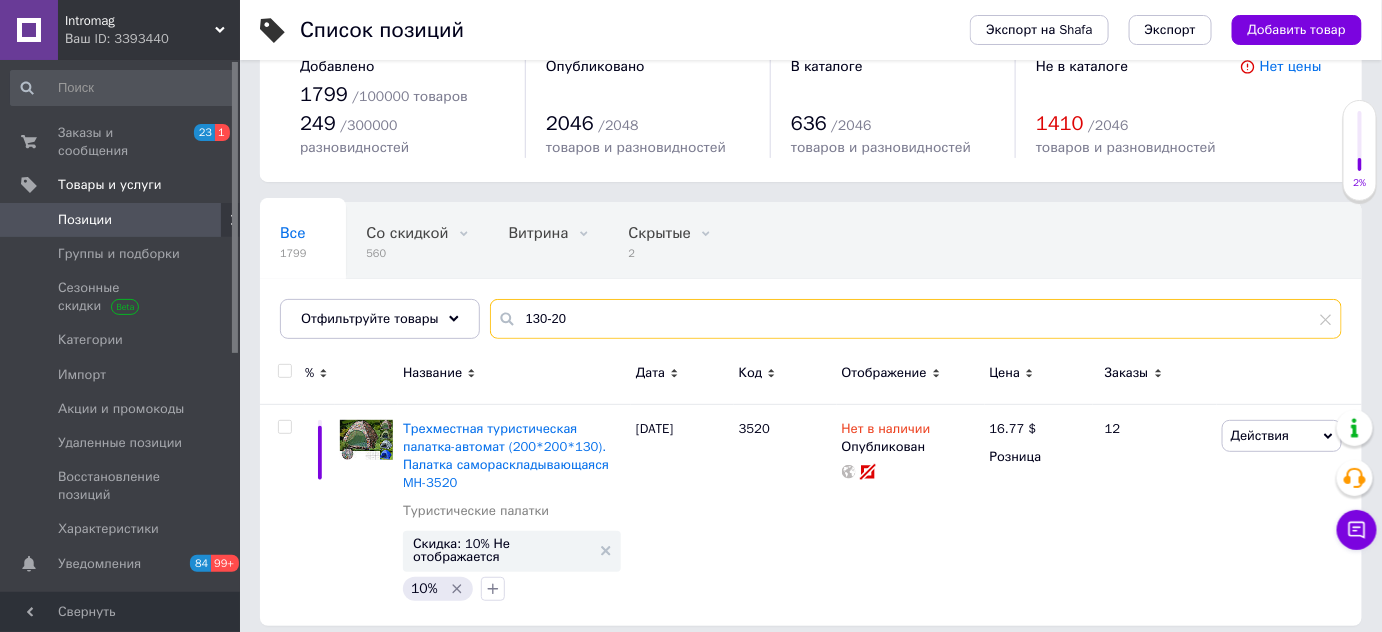 scroll, scrollTop: 20, scrollLeft: 0, axis: vertical 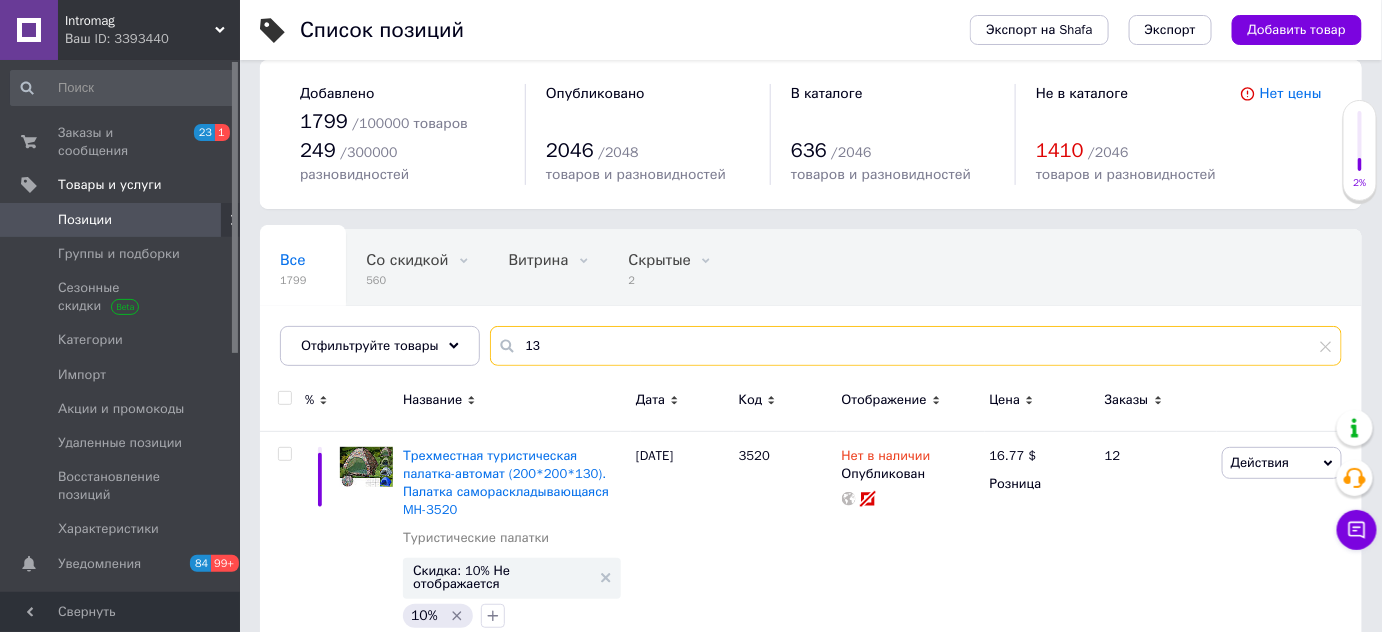 type on "1" 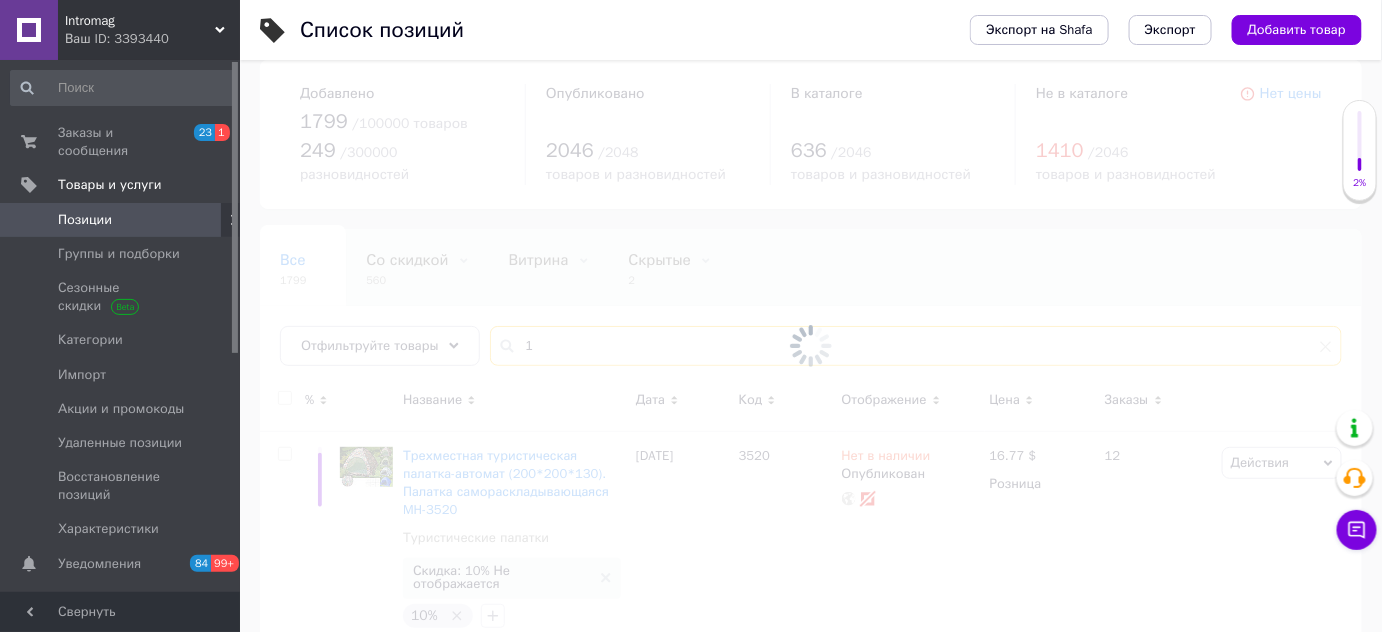 scroll, scrollTop: 21, scrollLeft: 0, axis: vertical 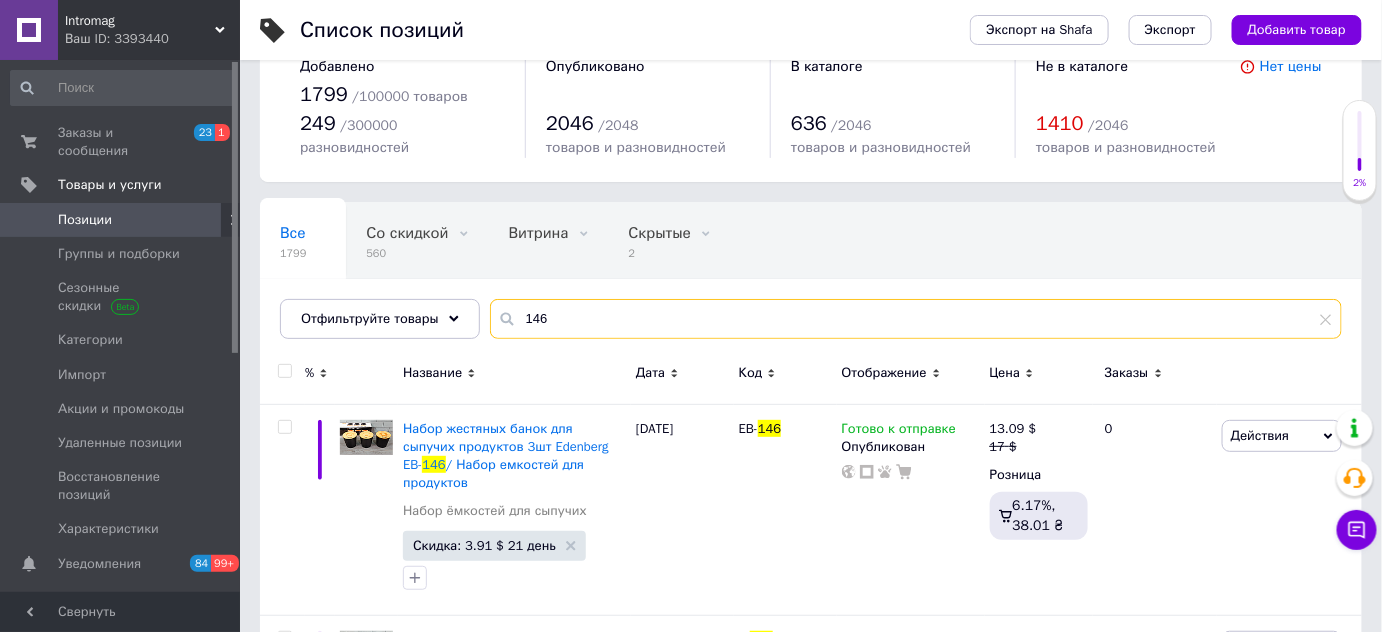 type on "1468" 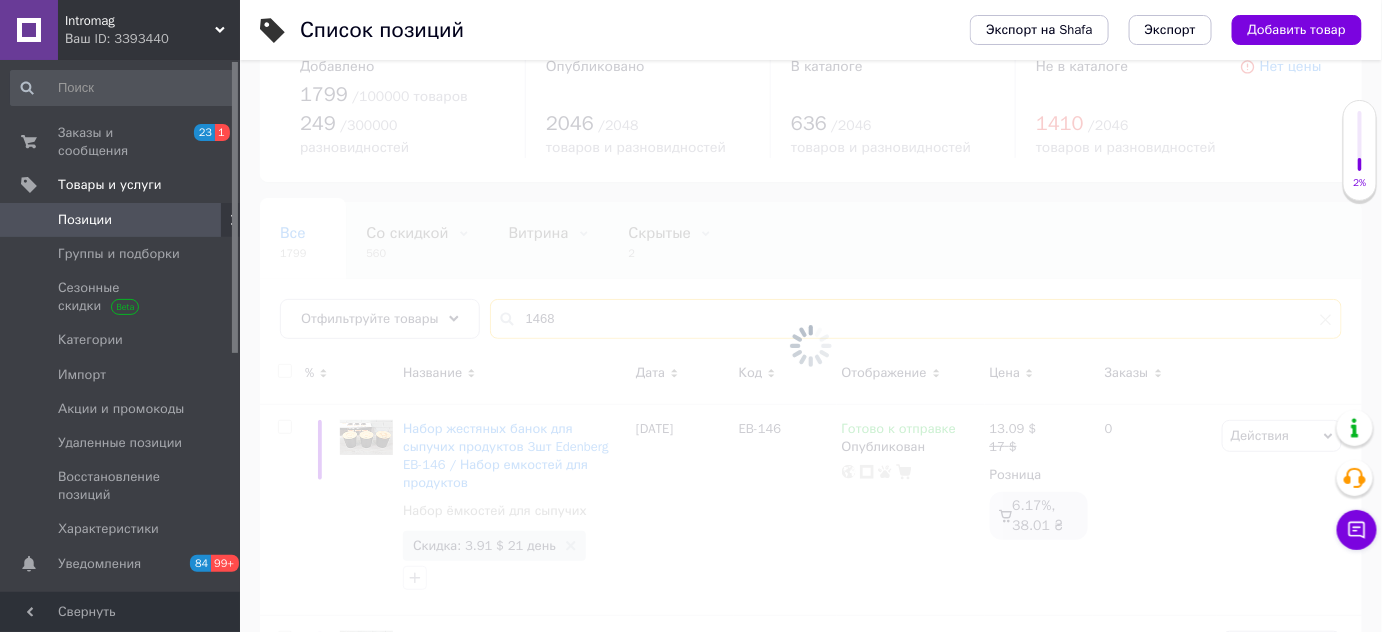 scroll, scrollTop: 37, scrollLeft: 0, axis: vertical 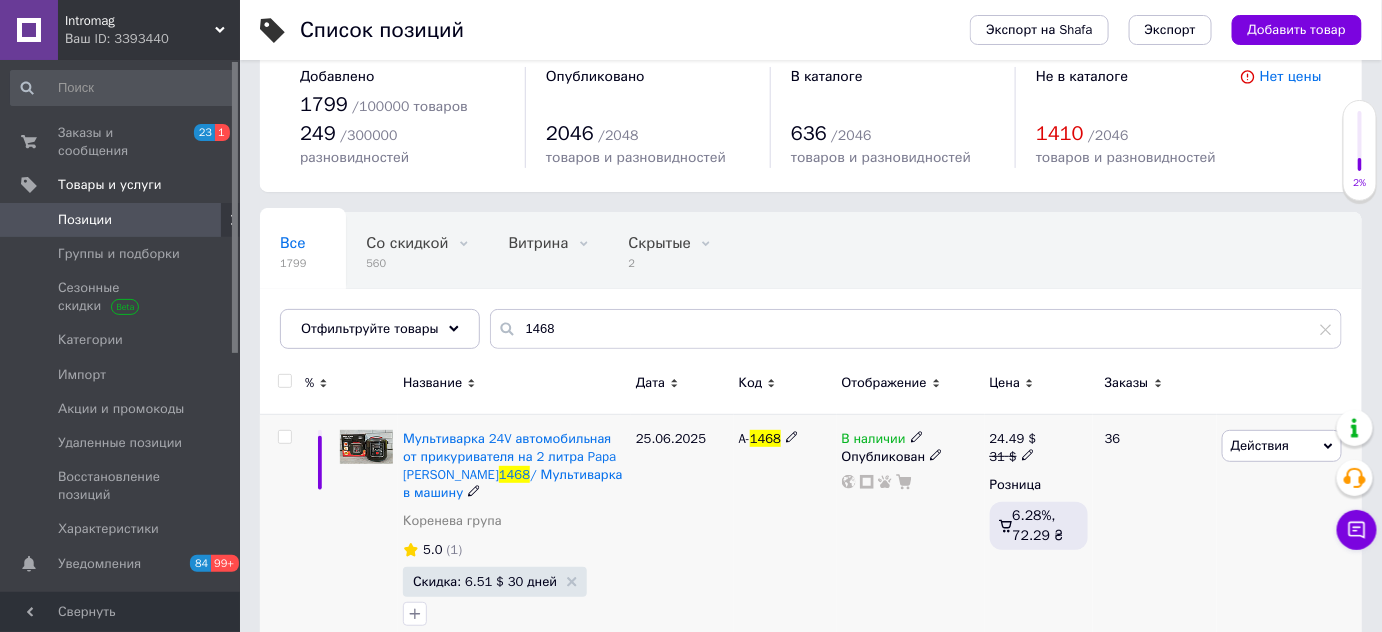 click 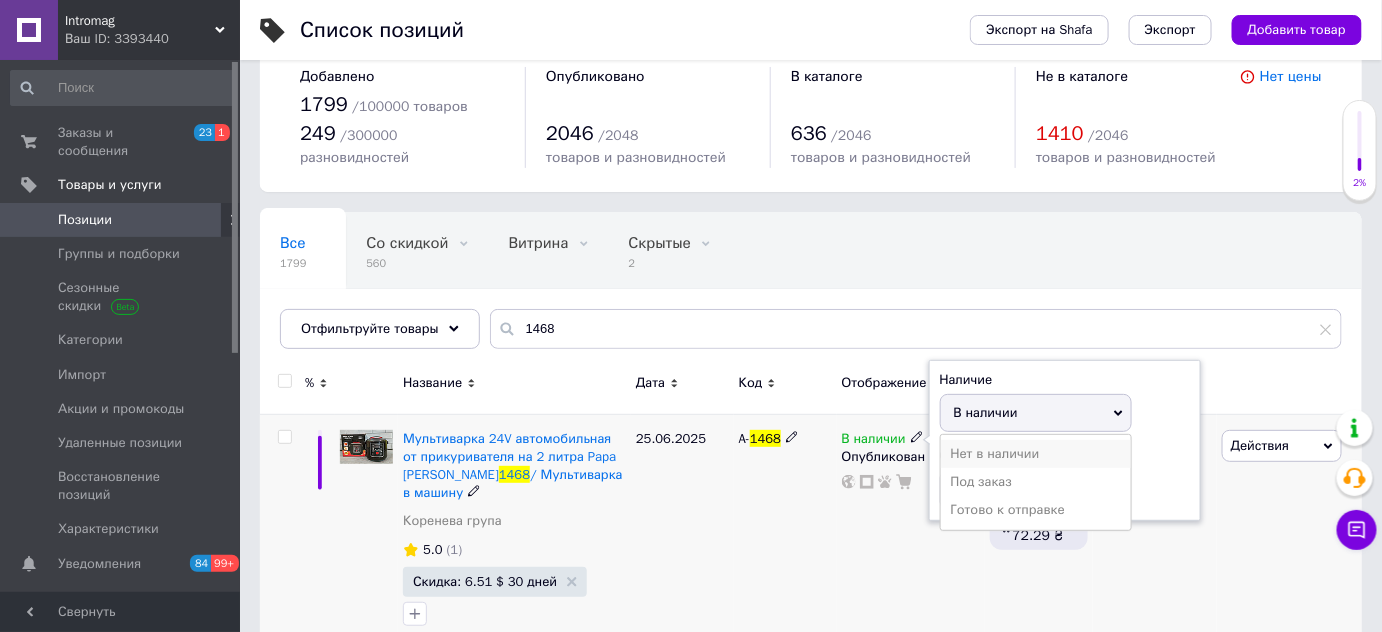 click on "Нет в наличии" at bounding box center (1036, 454) 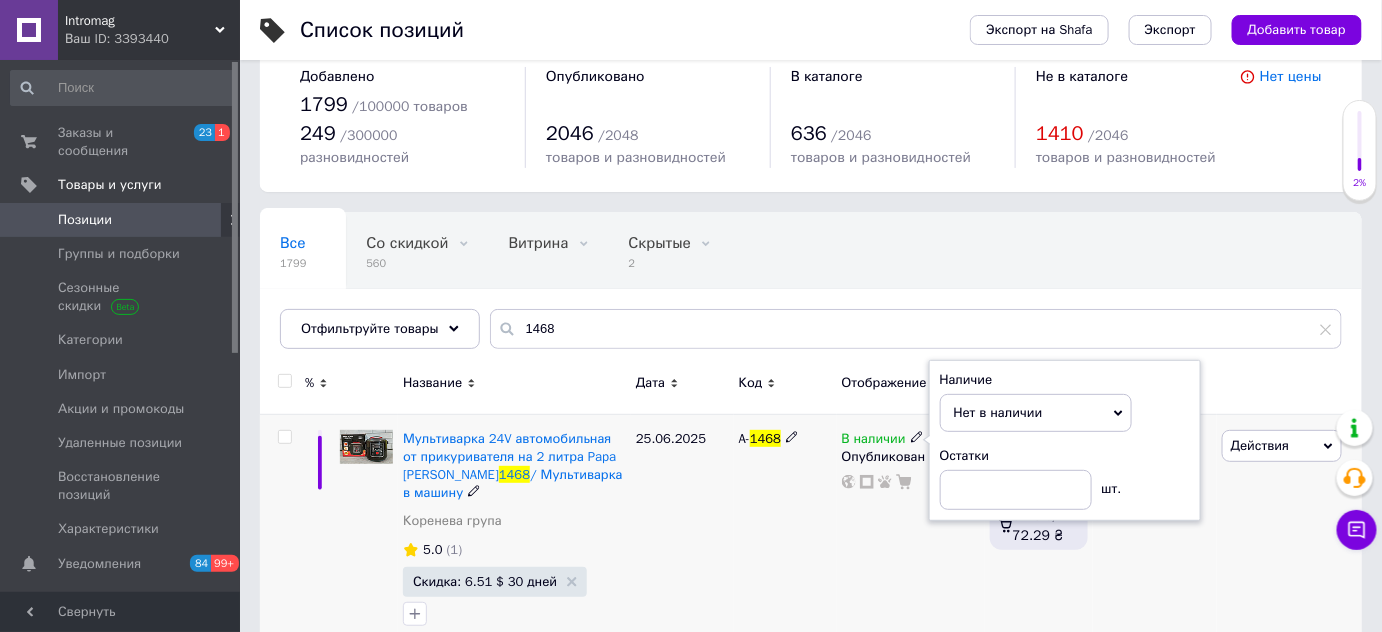 click on "A- 1468" at bounding box center [785, 532] 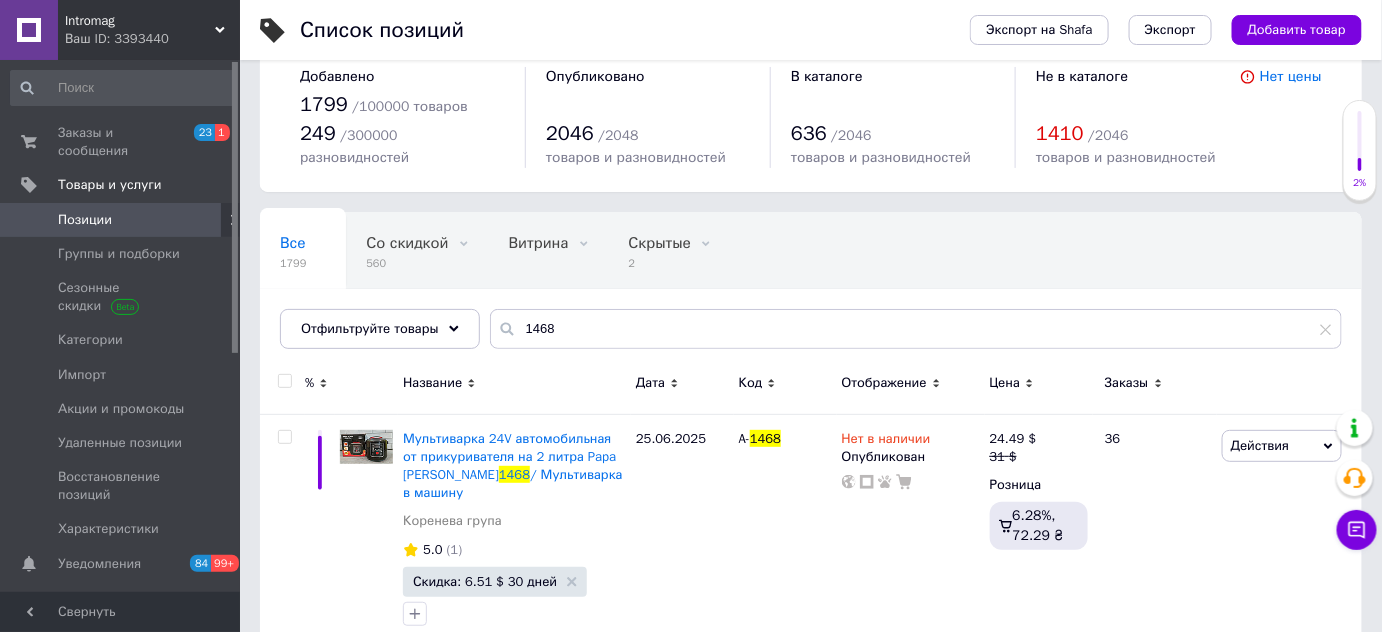 click 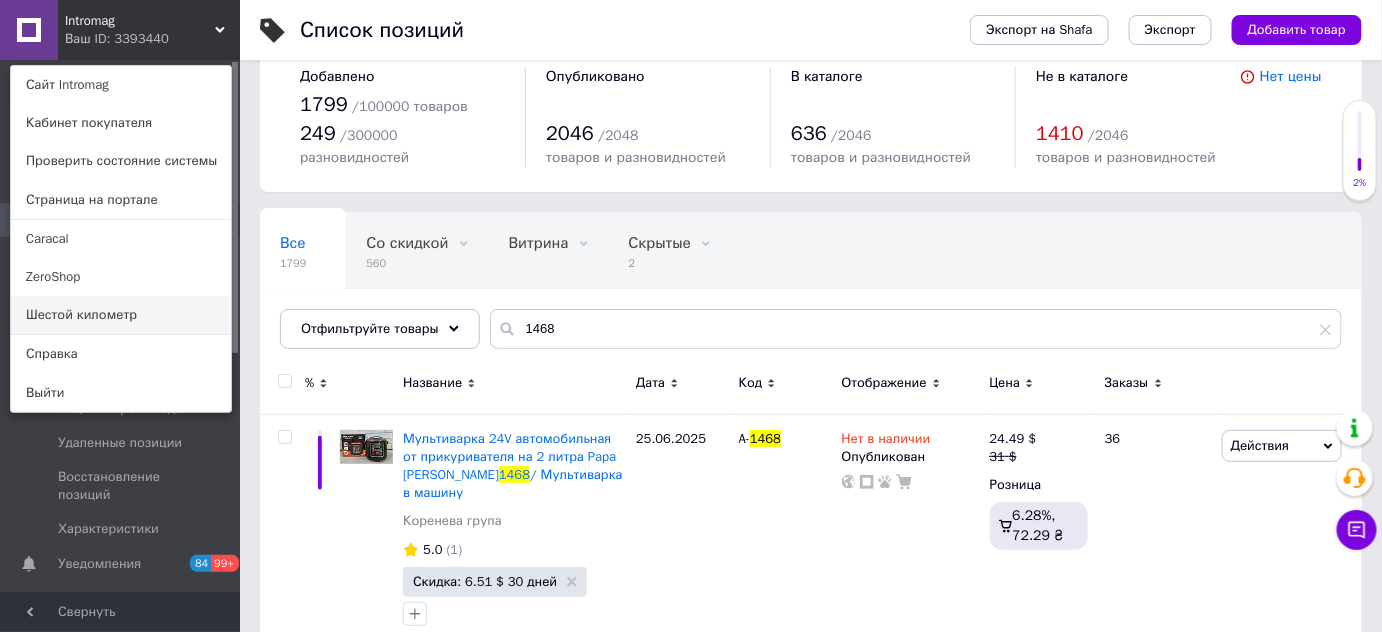 click on "Шестой километр" at bounding box center [121, 315] 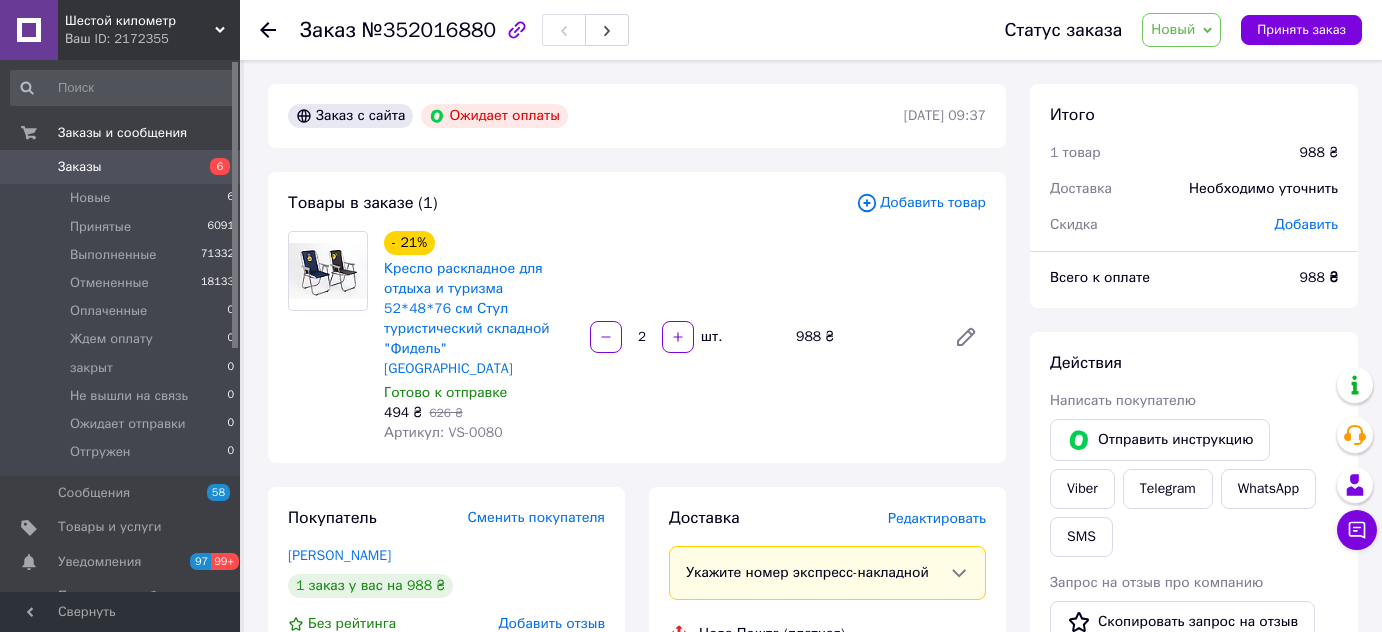 scroll, scrollTop: 0, scrollLeft: 0, axis: both 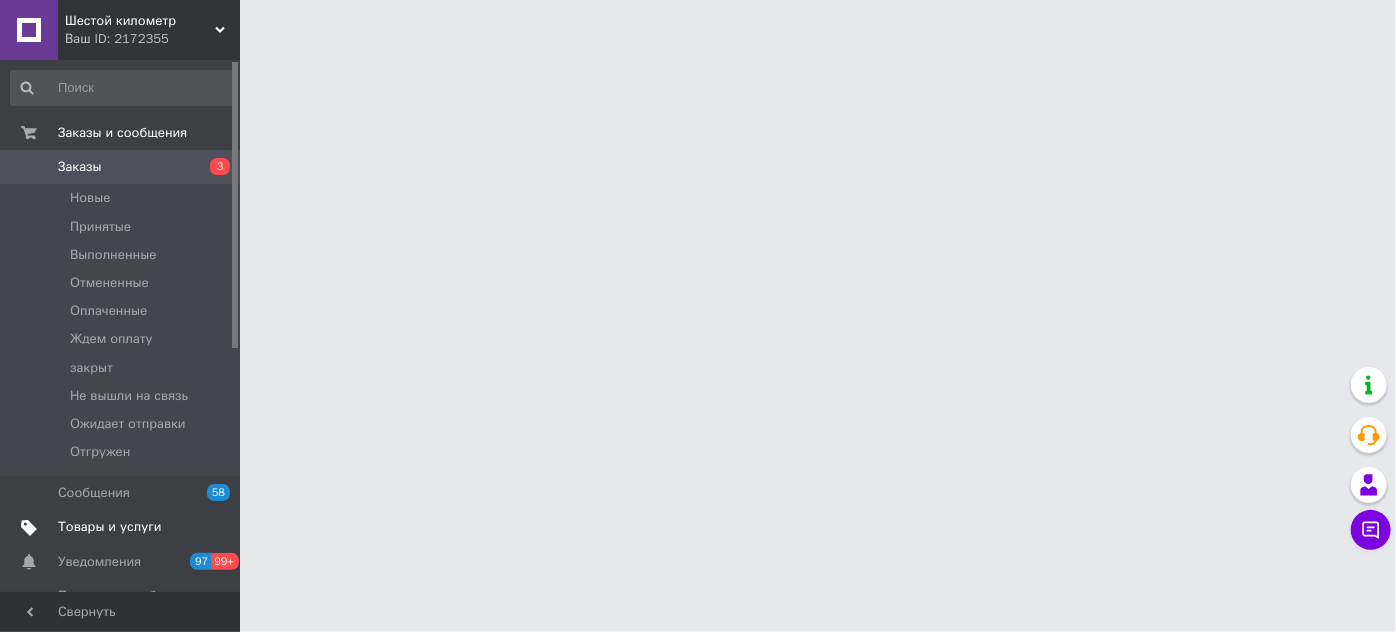 click on "Товары и услуги" at bounding box center [121, 527] 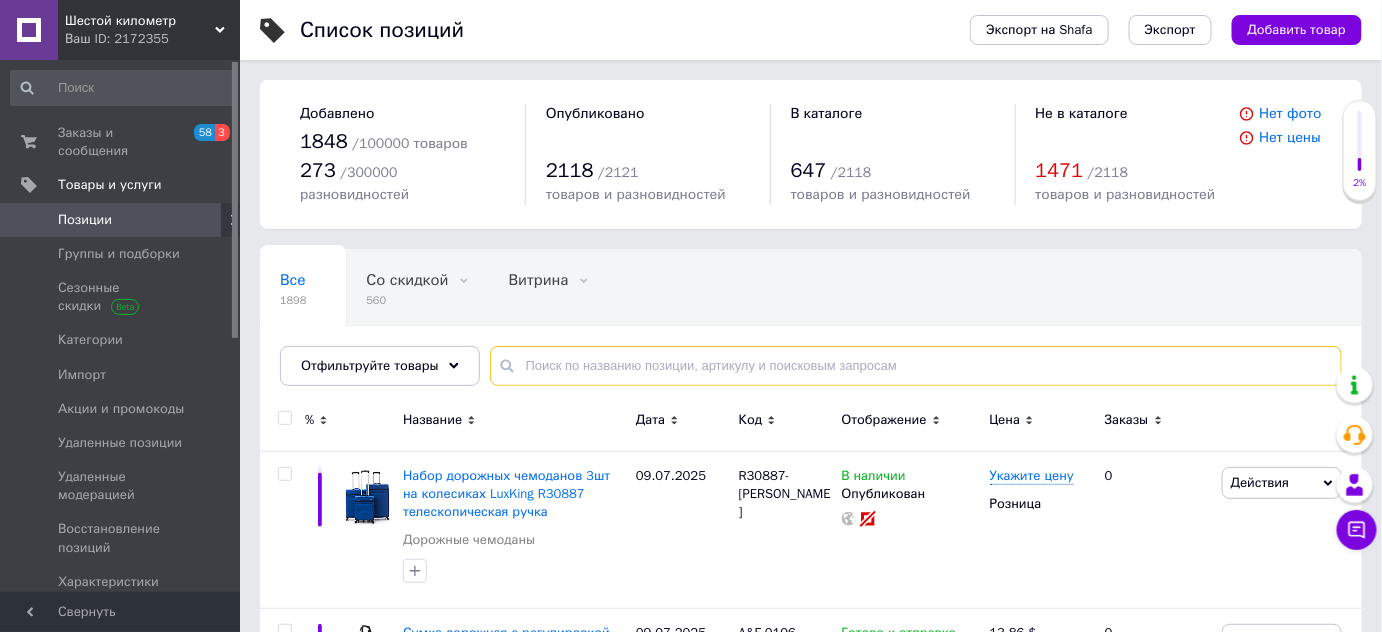 click at bounding box center (916, 366) 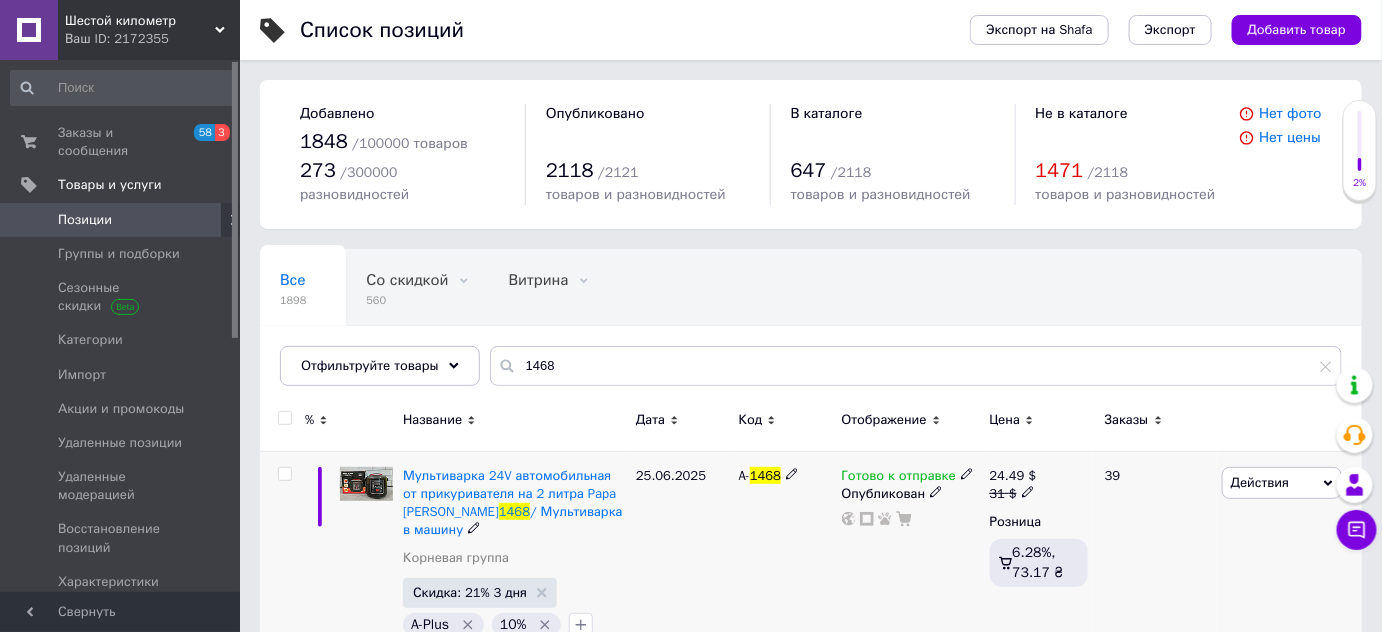 click 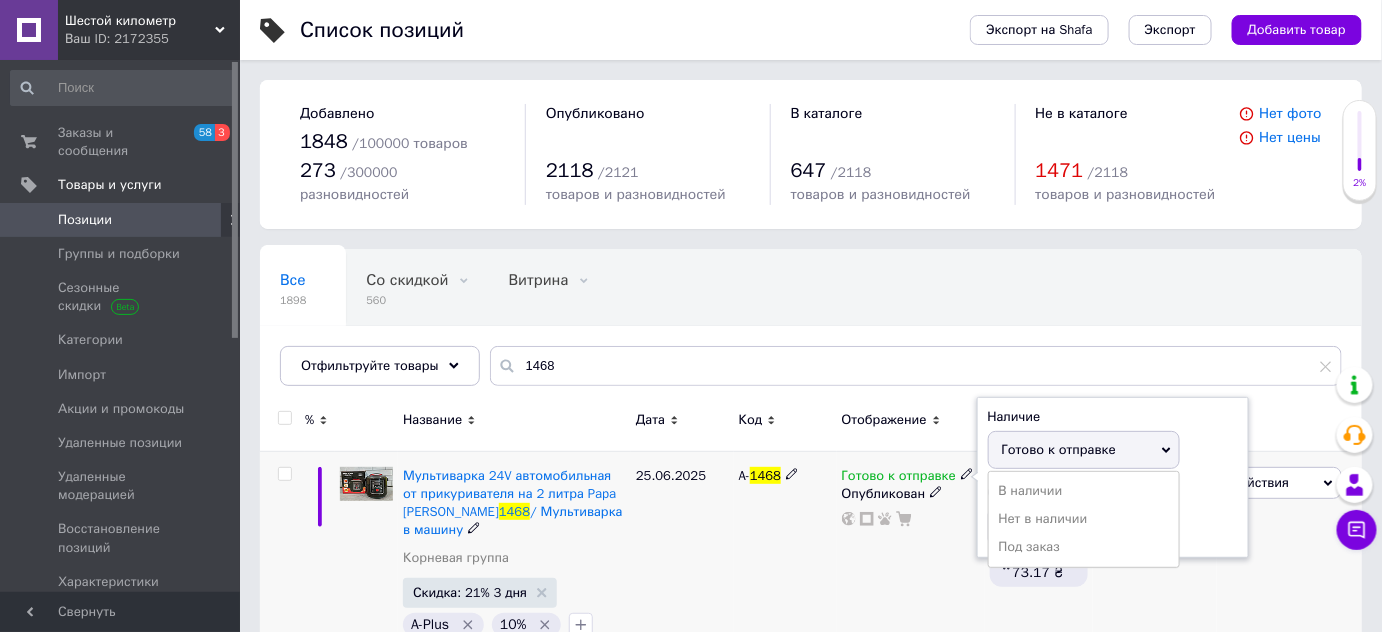 drag, startPoint x: 1029, startPoint y: 497, endPoint x: 871, endPoint y: 511, distance: 158.61903 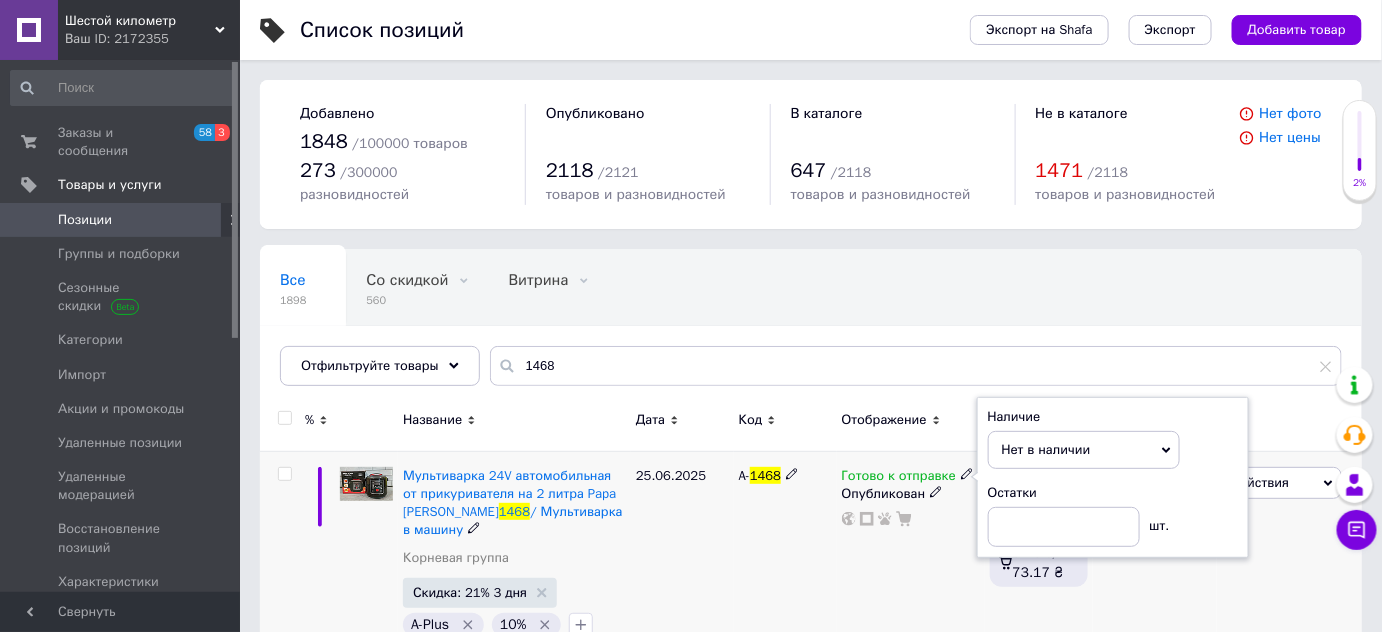 click on "Готово к отправке Наличие Нет в наличии В наличии Под заказ Готово к отправке Остатки шт. Опубликован" at bounding box center [911, 556] 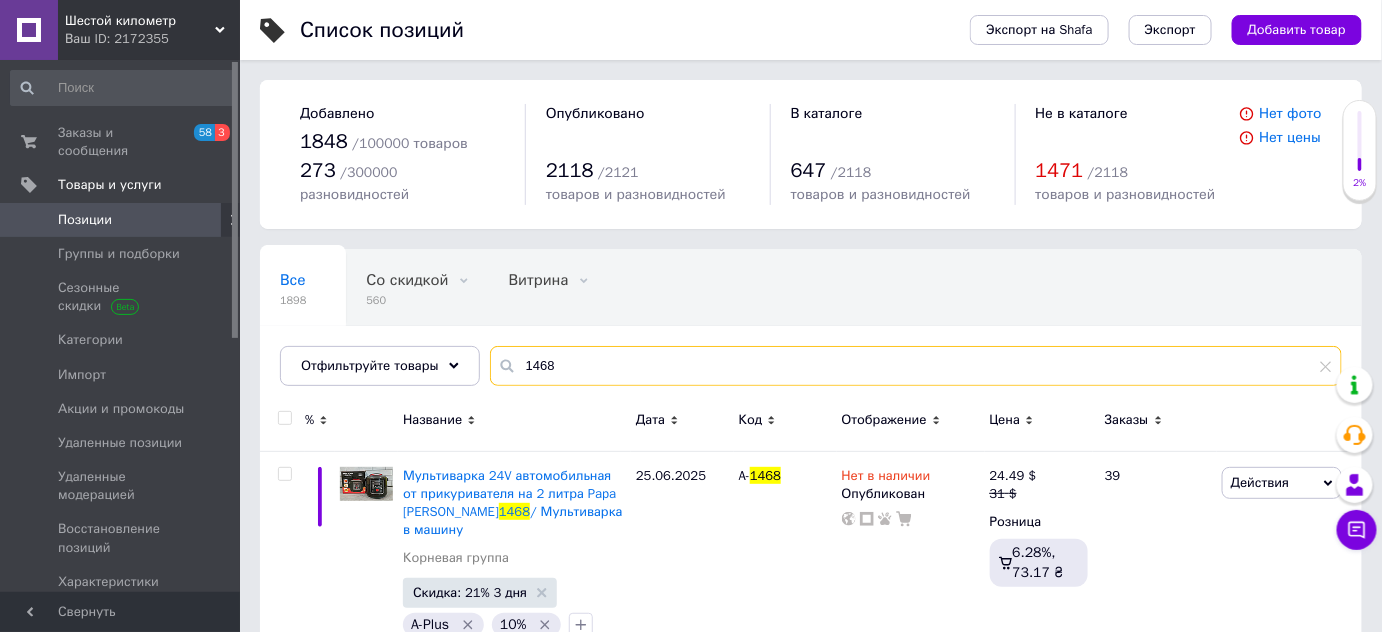 click on "1468" at bounding box center (916, 366) 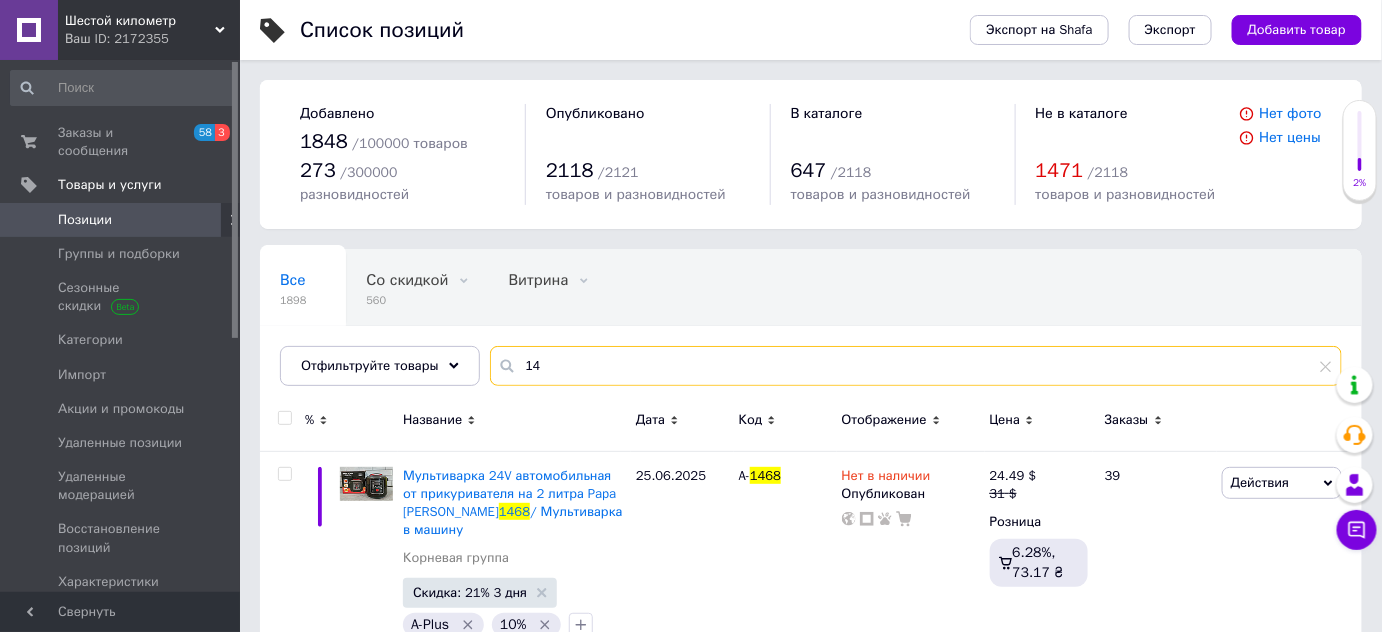 type on "1" 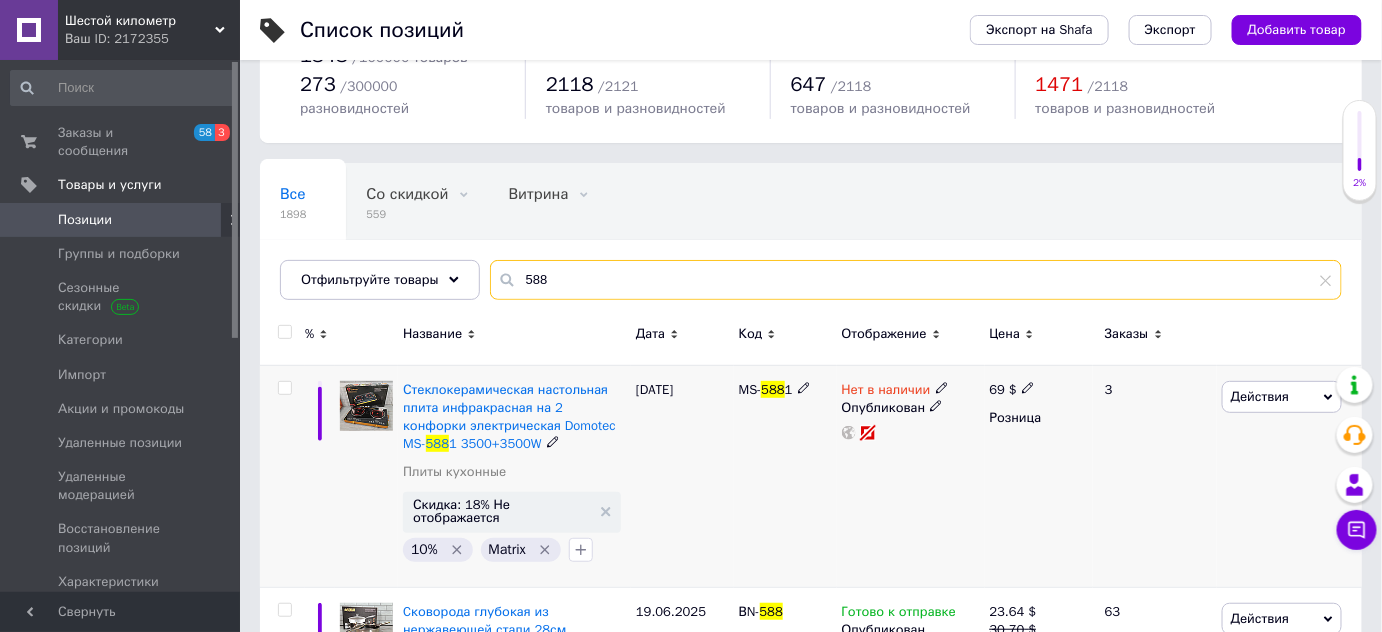 scroll, scrollTop: 272, scrollLeft: 0, axis: vertical 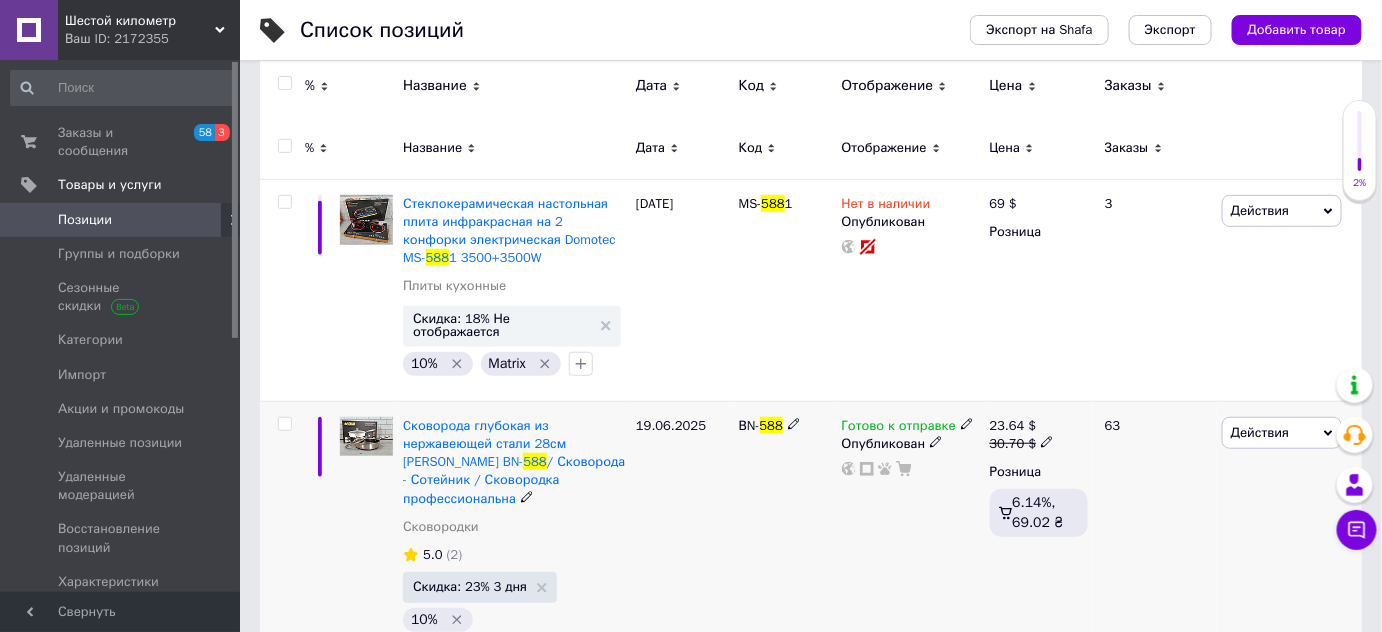 type on "588" 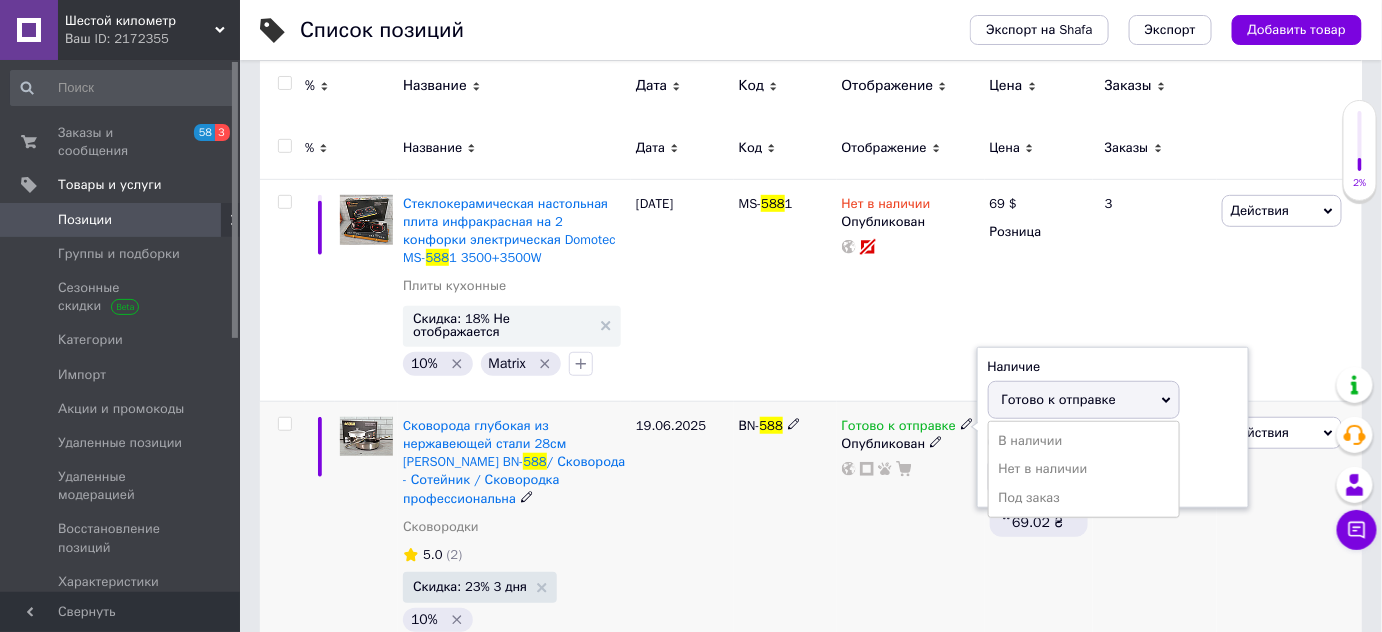 drag, startPoint x: 1035, startPoint y: 453, endPoint x: 928, endPoint y: 469, distance: 108.18965 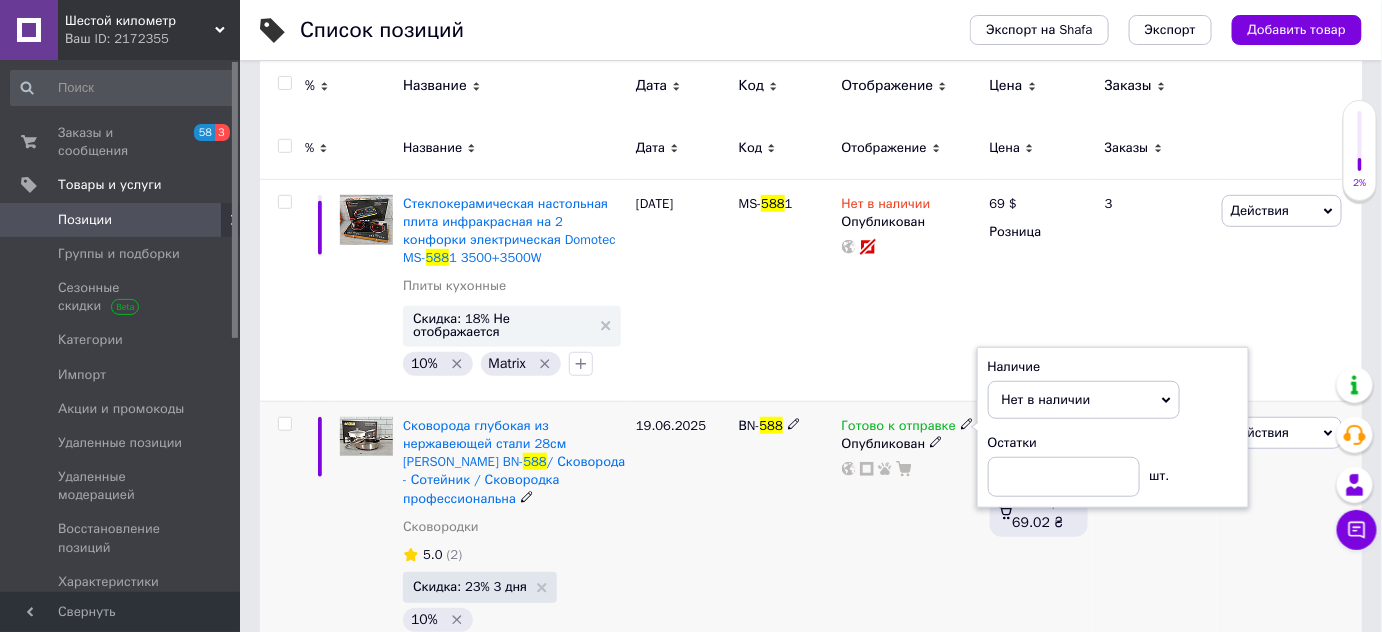 click on "19.06.2025" at bounding box center (682, 544) 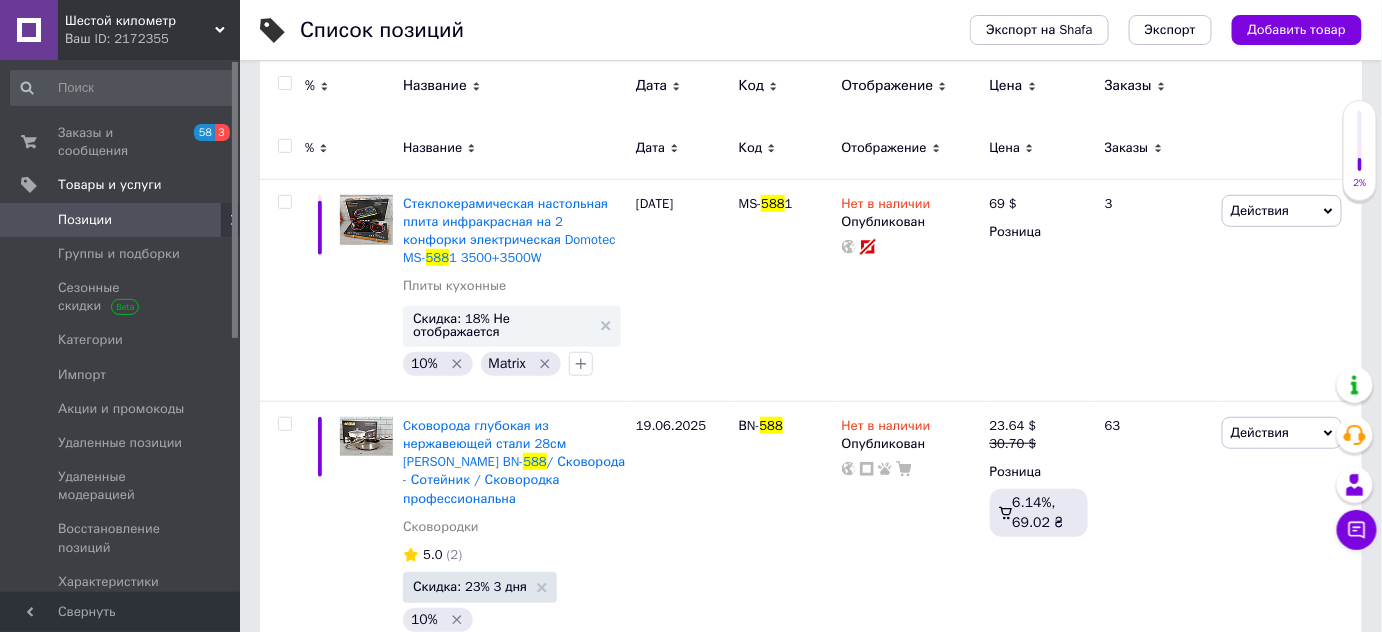 click 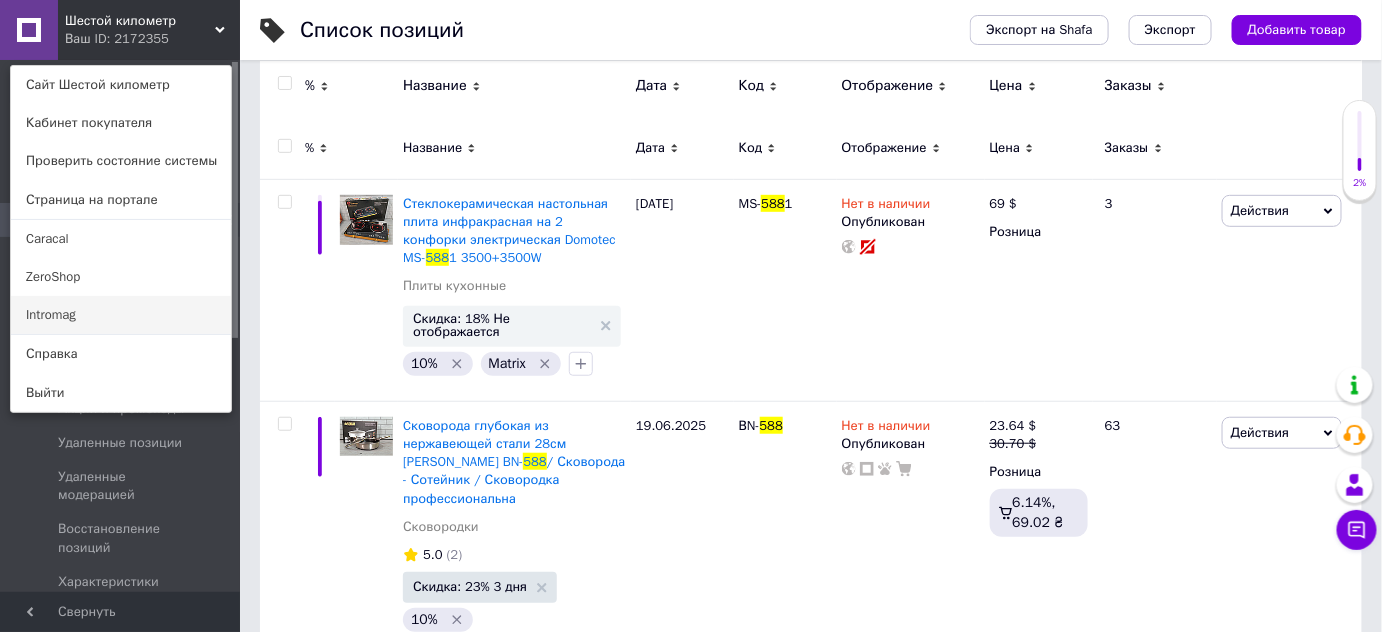 click on "Intromag" at bounding box center (121, 315) 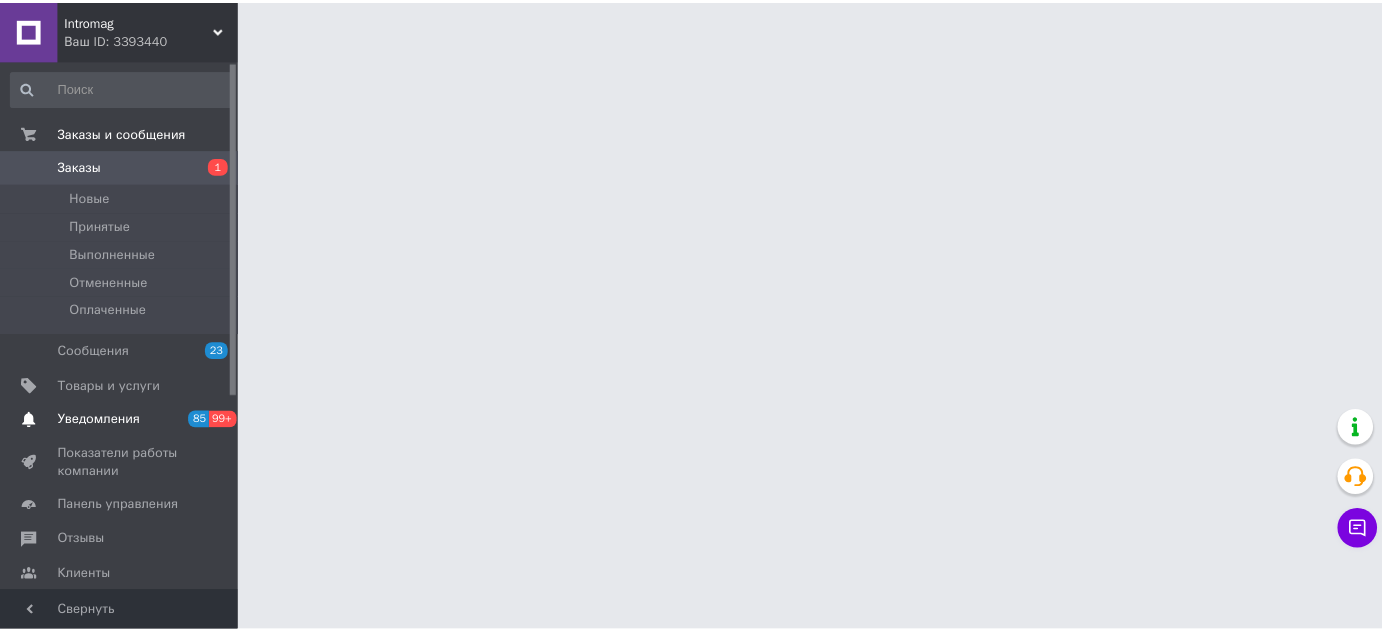 scroll, scrollTop: 0, scrollLeft: 0, axis: both 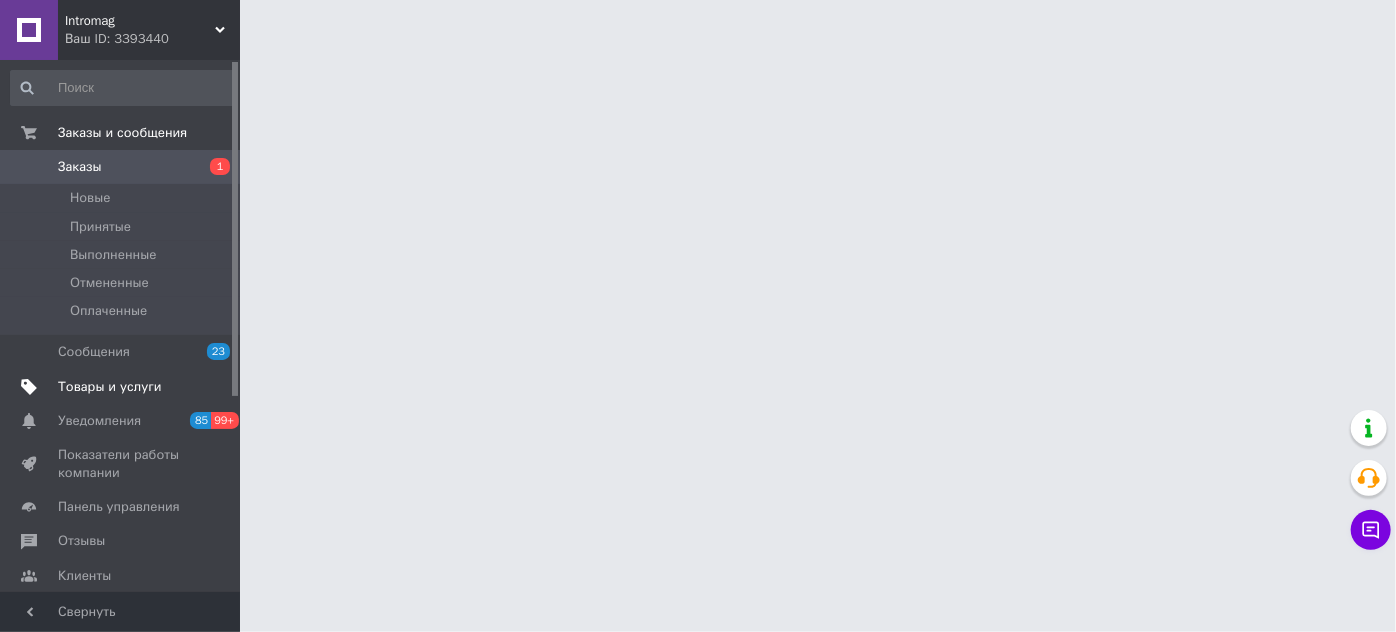 click on "Товары и услуги" at bounding box center [121, 387] 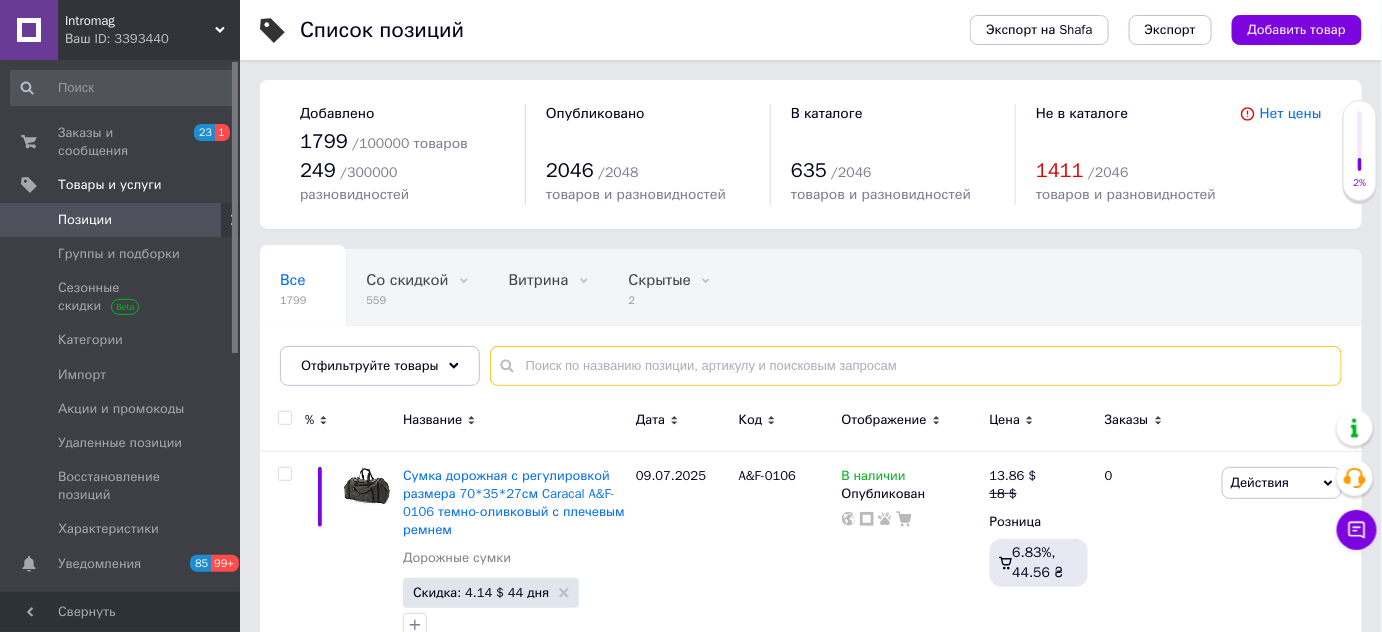 click at bounding box center (916, 366) 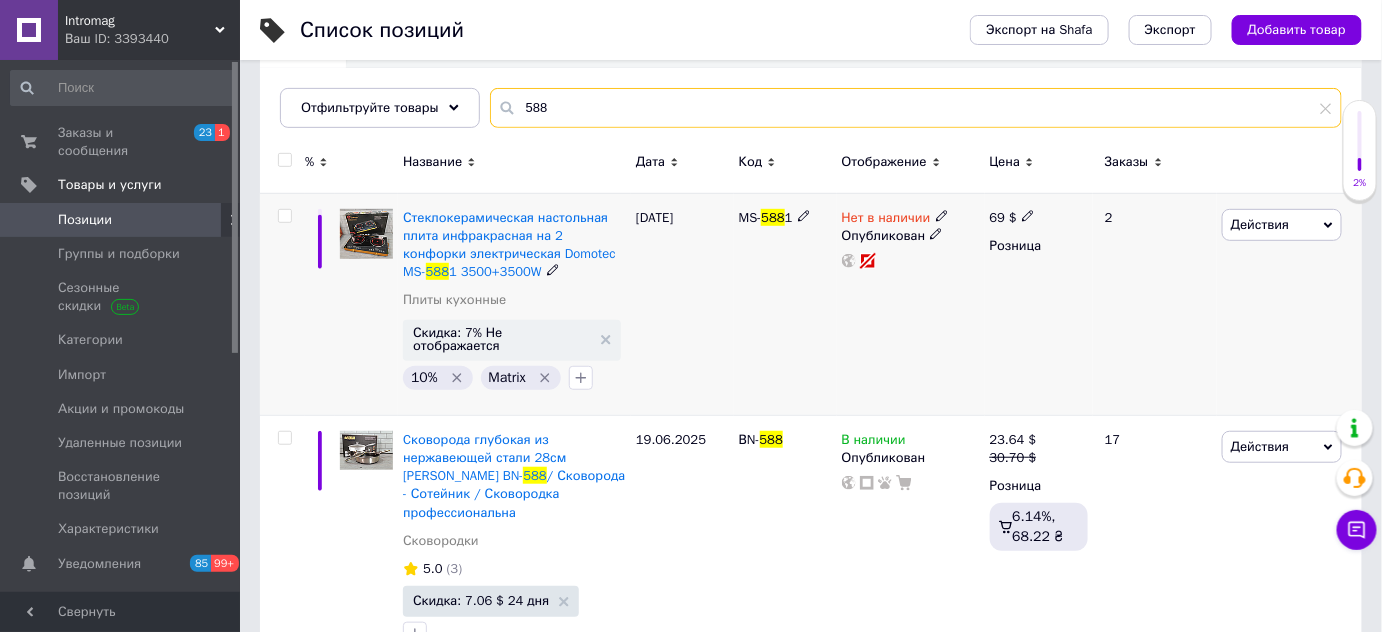 scroll, scrollTop: 266, scrollLeft: 0, axis: vertical 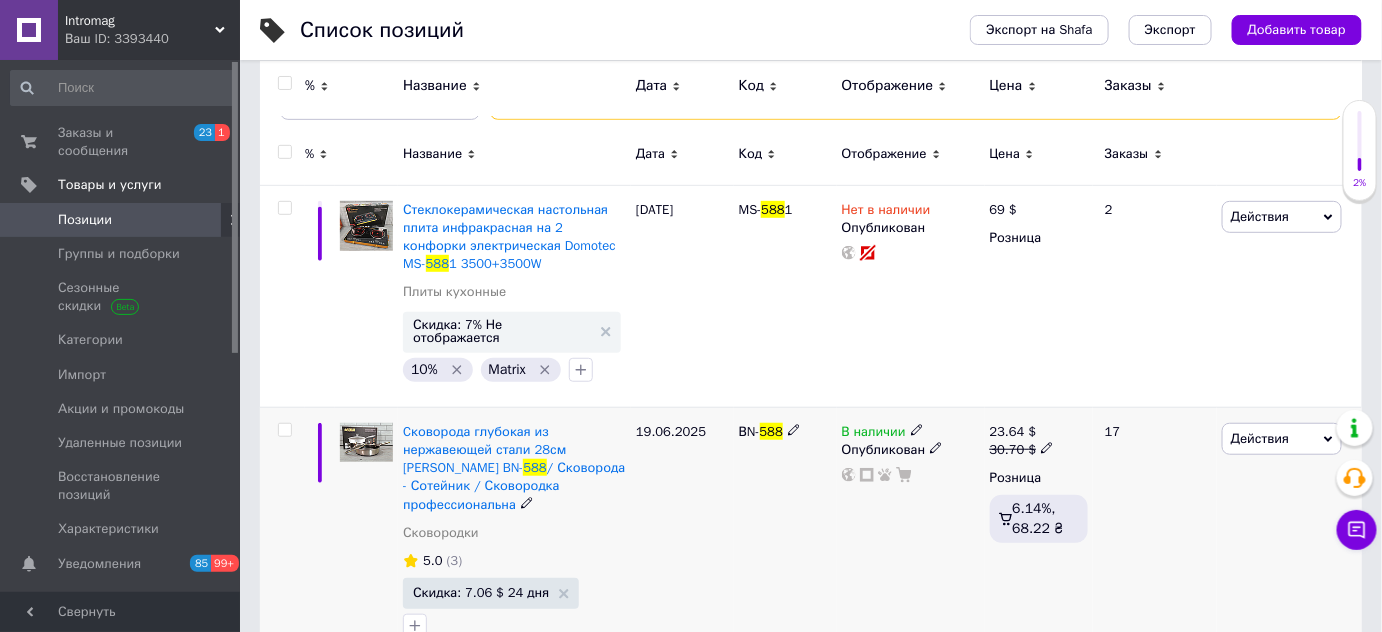 type on "588" 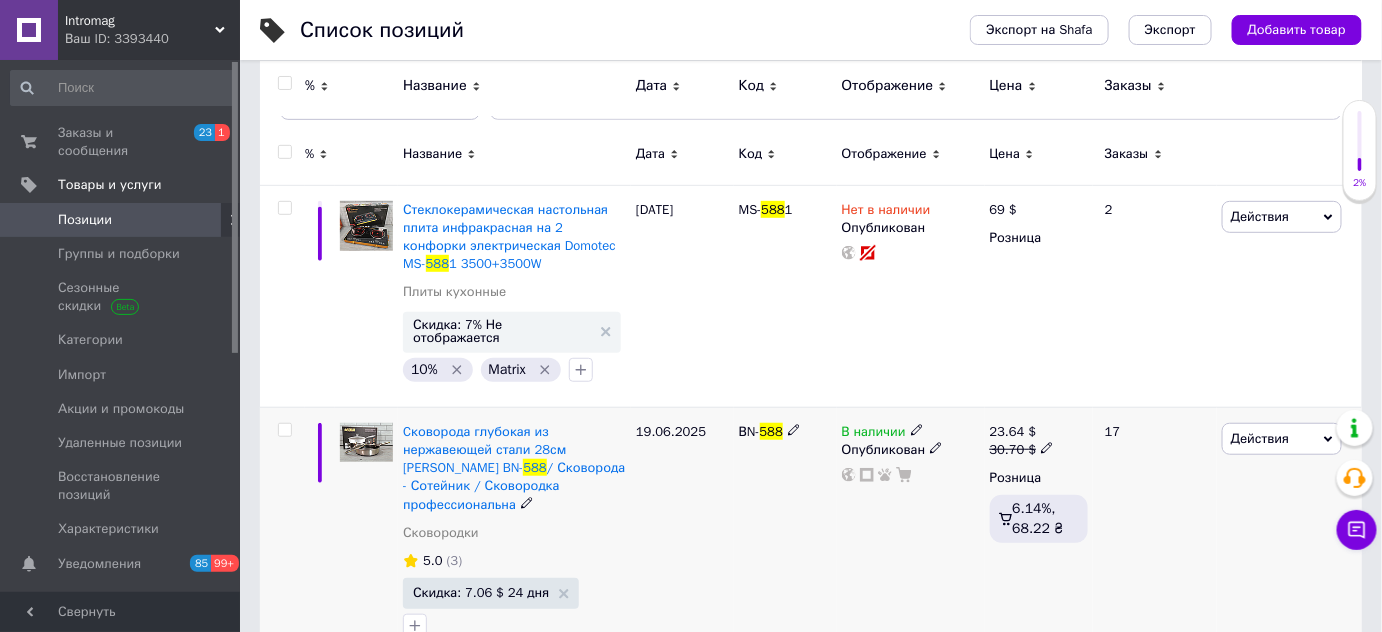 click 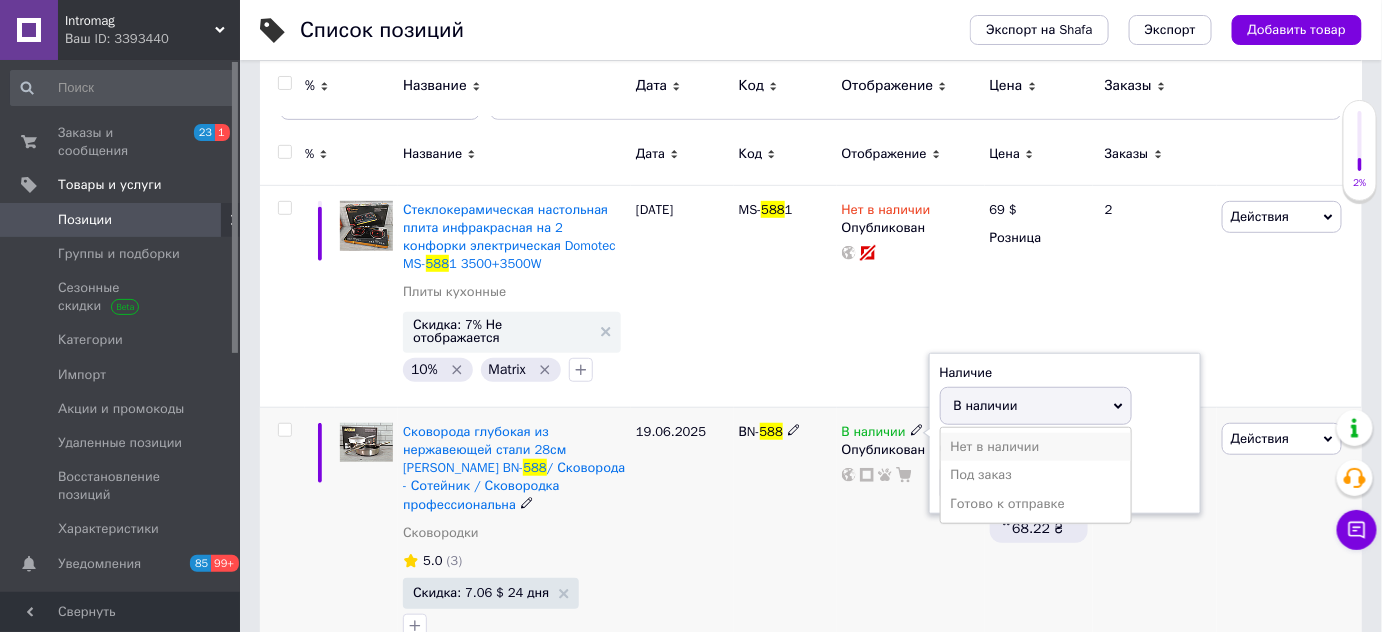 click on "Нет в наличии" at bounding box center [1036, 447] 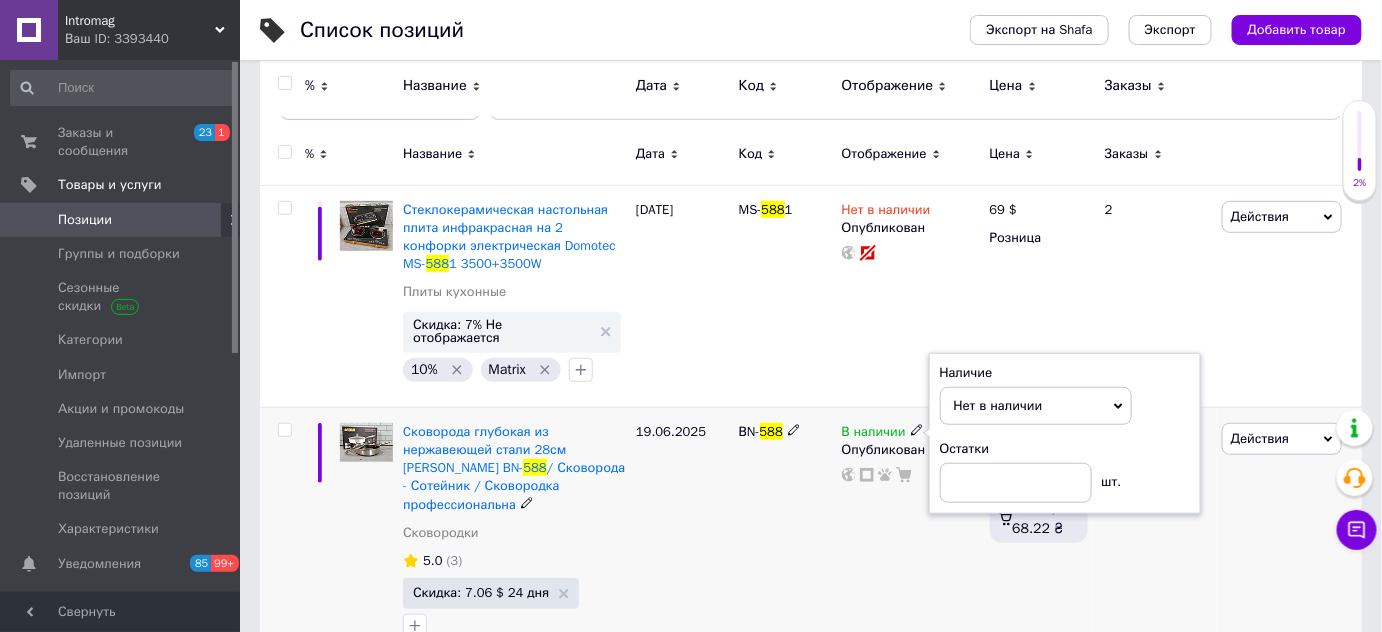 click on "ВN- 588" at bounding box center (785, 534) 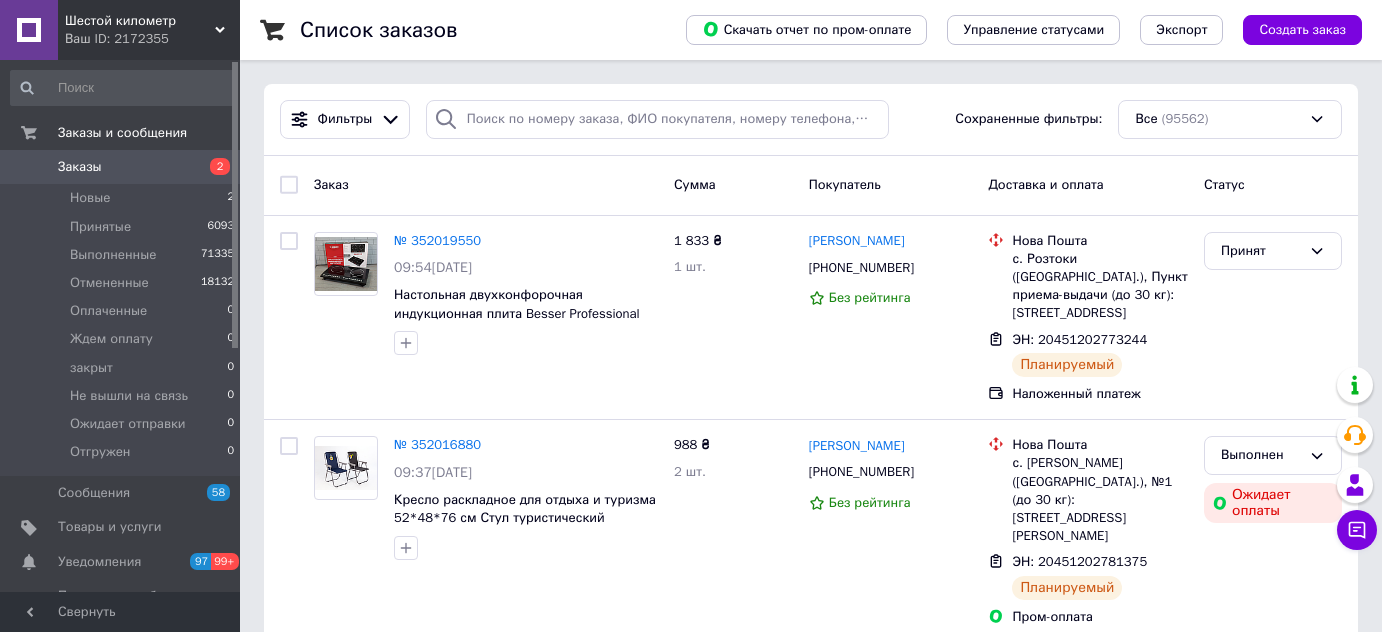 scroll, scrollTop: 0, scrollLeft: 0, axis: both 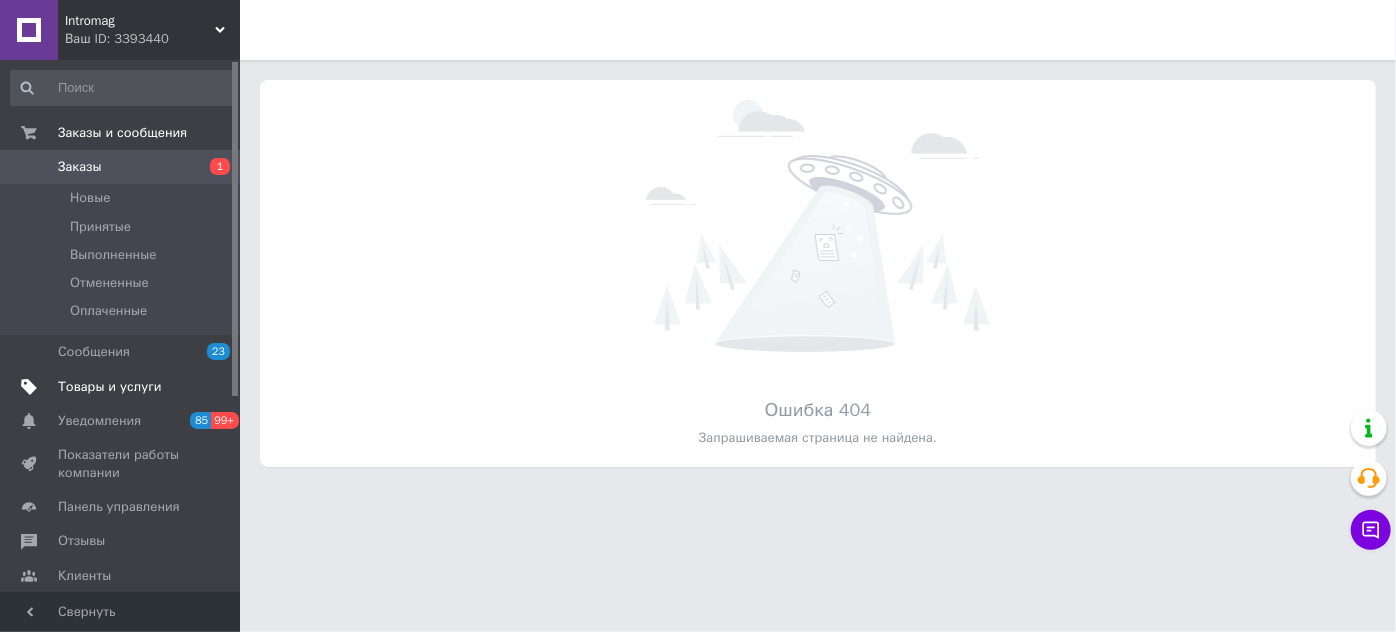 click on "Товары и услуги" at bounding box center (110, 387) 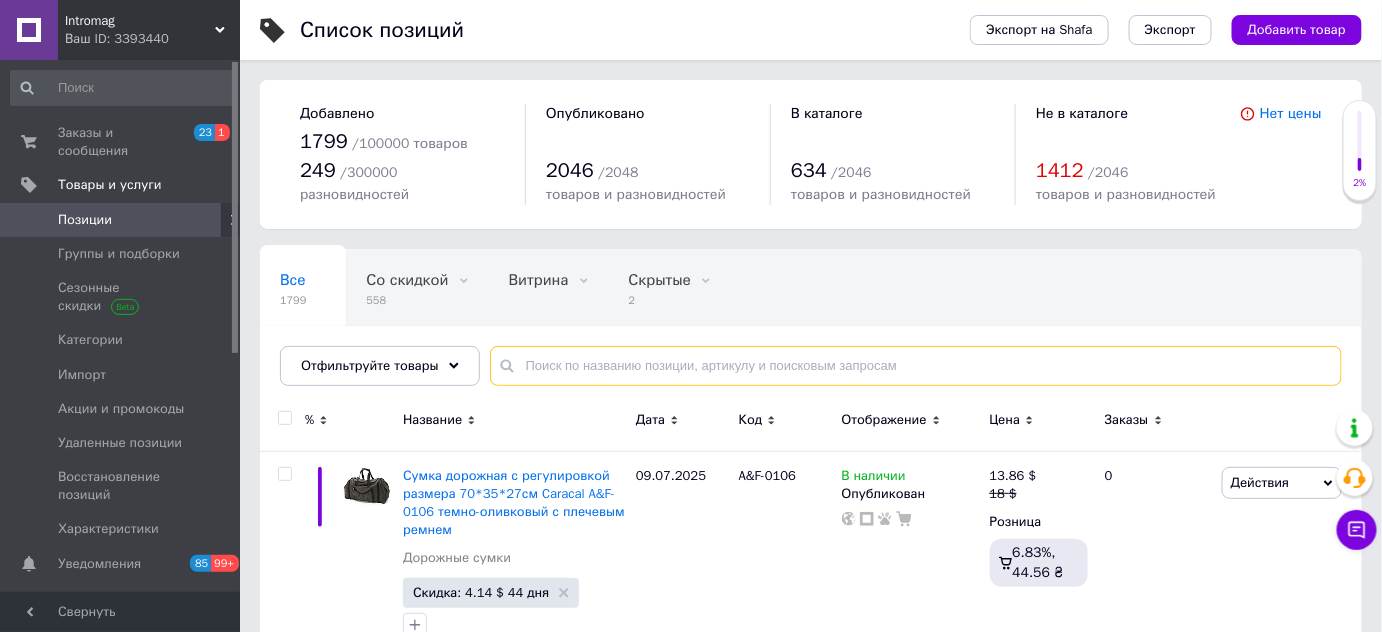click at bounding box center (916, 366) 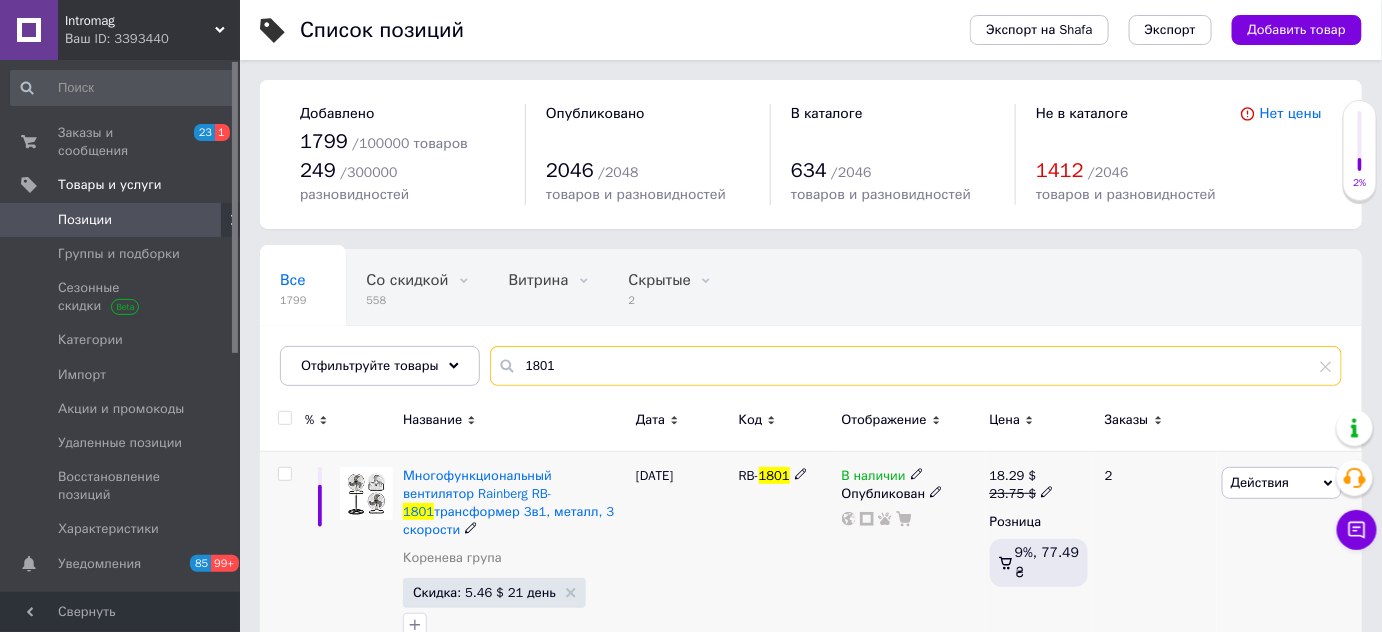 type on "1801" 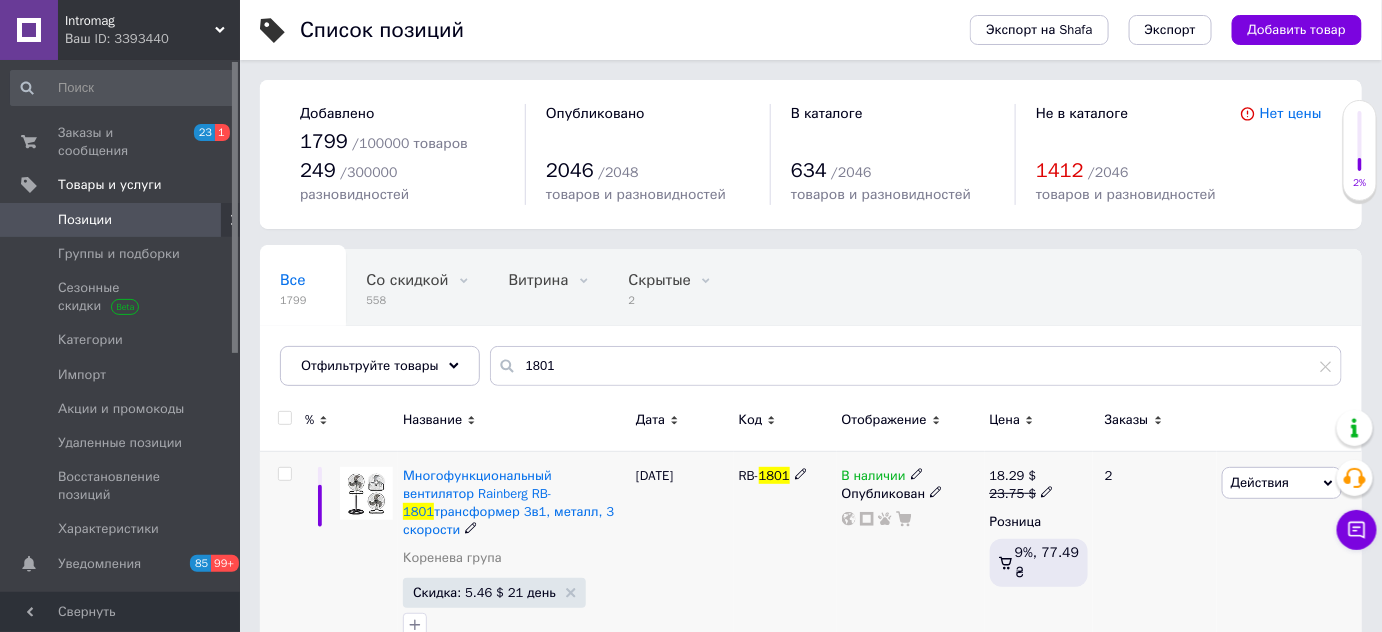 click 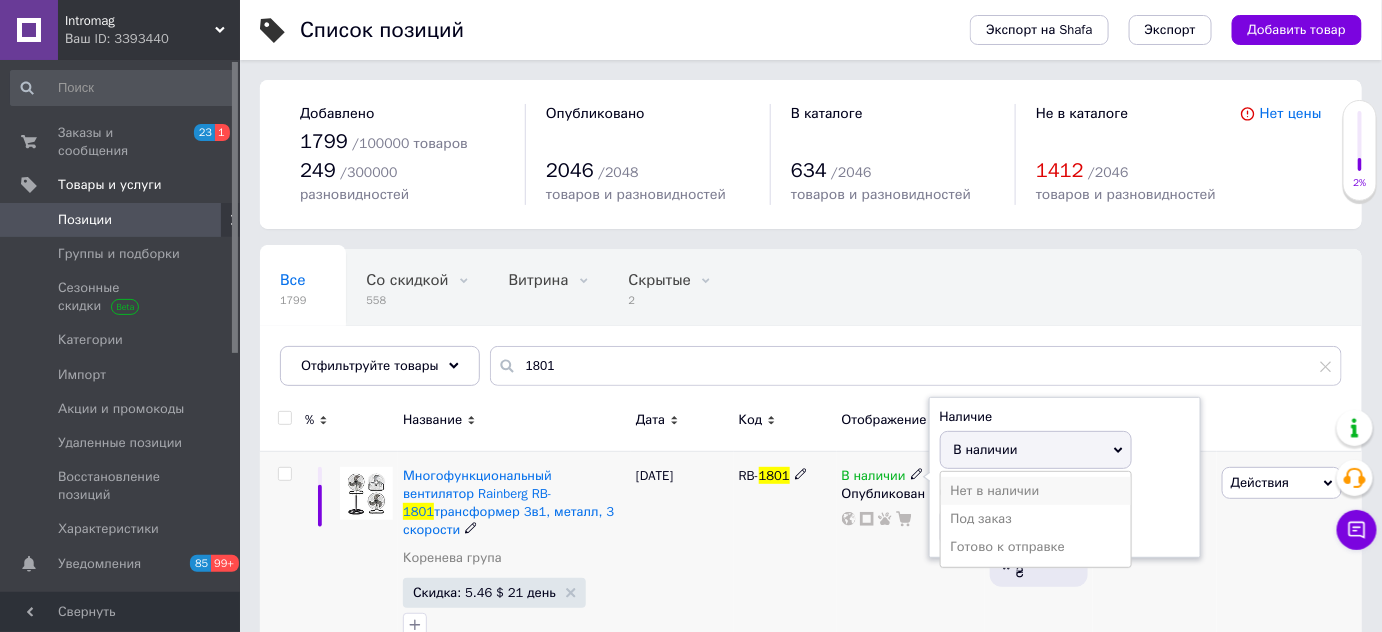 click on "Нет в наличии" at bounding box center [1036, 491] 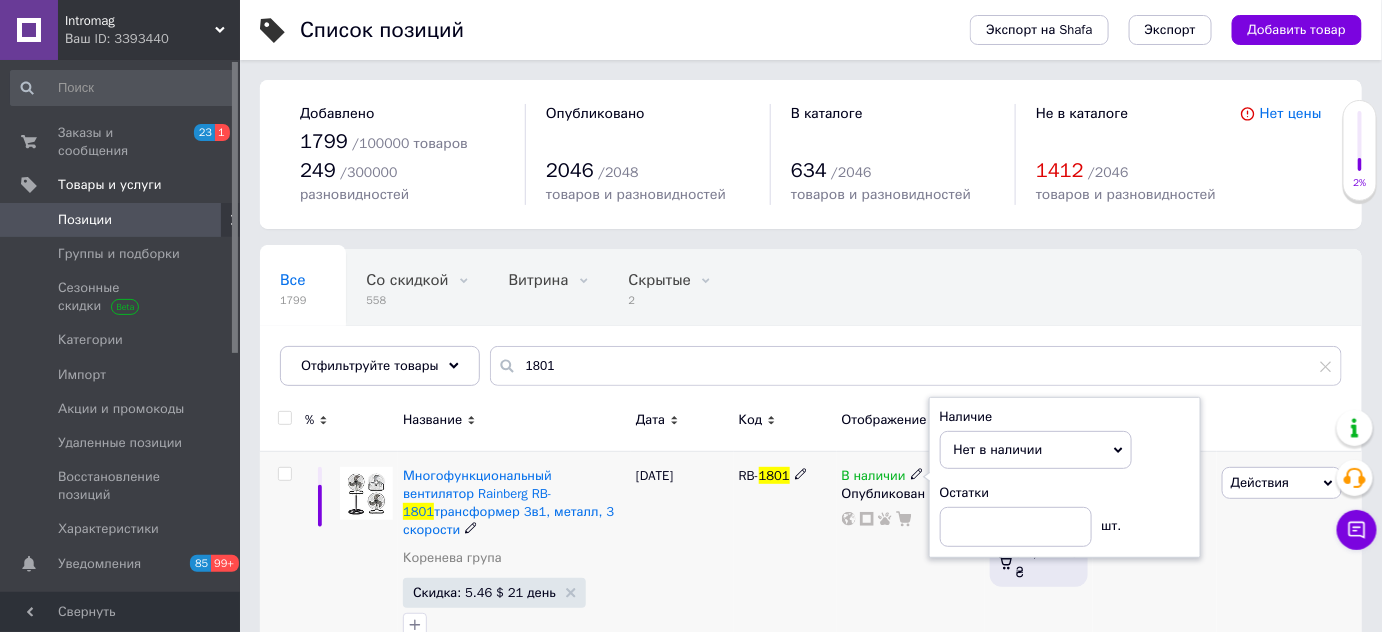 click on "RB- 1801" at bounding box center (785, 556) 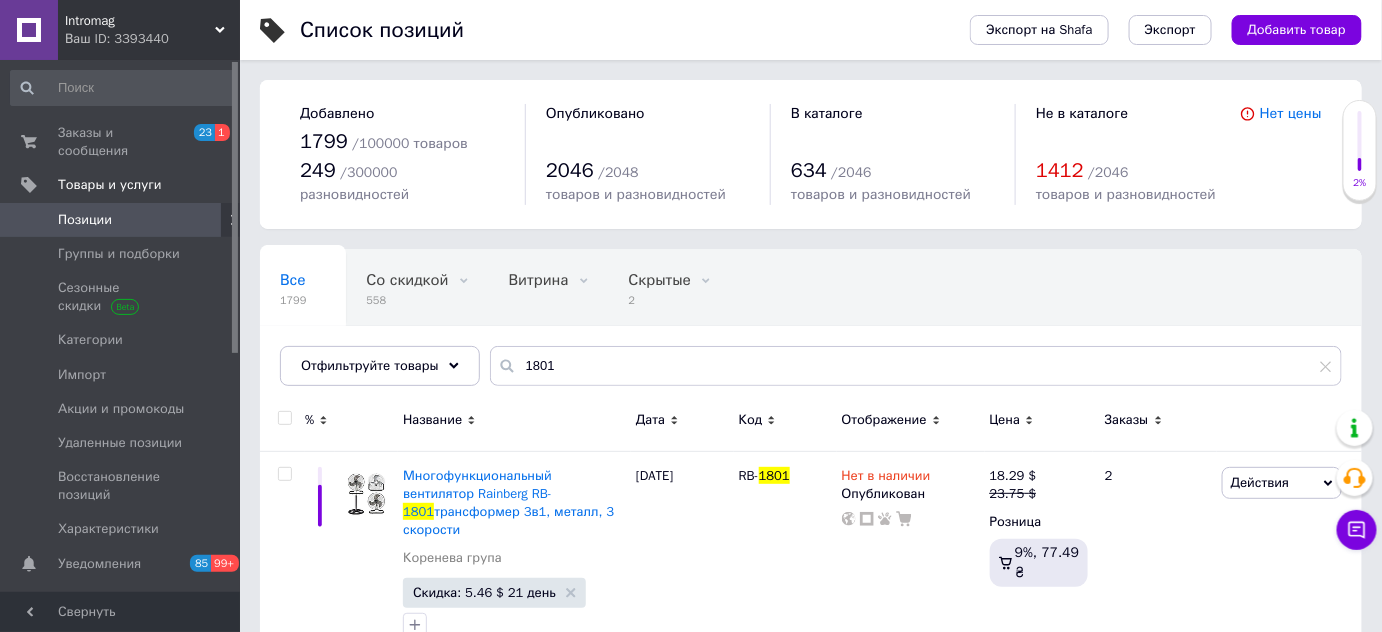 click 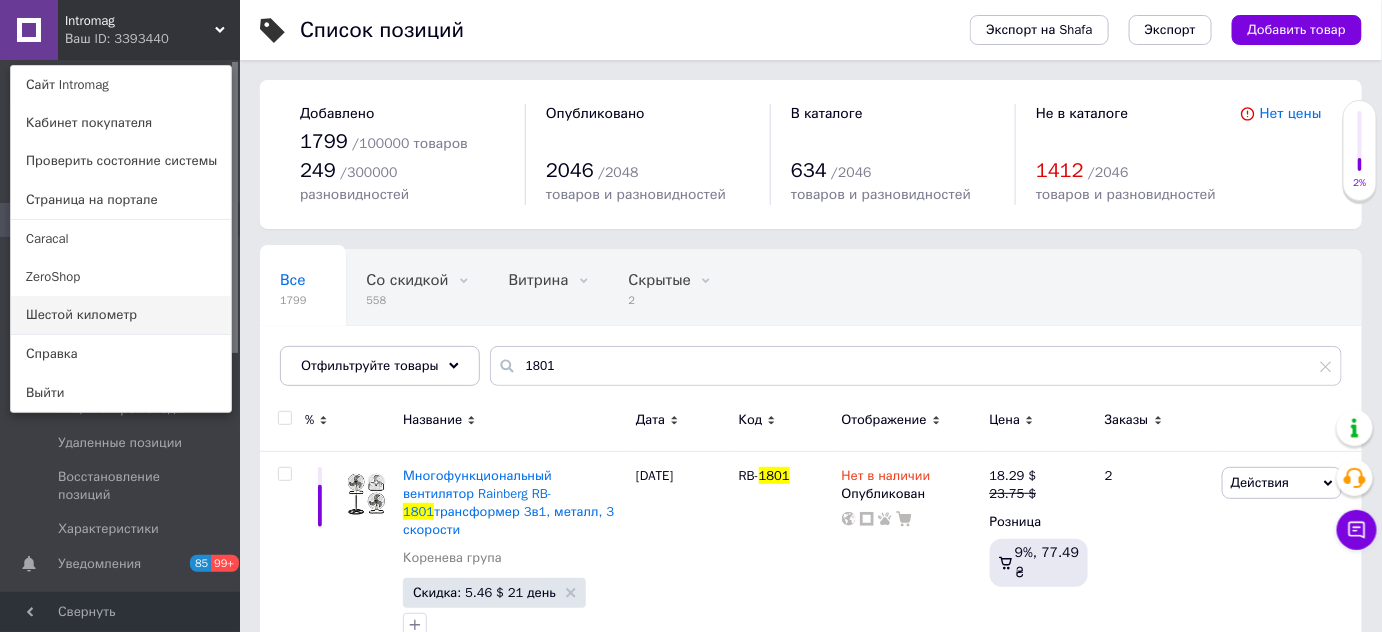 click on "Шестой километр" at bounding box center (121, 315) 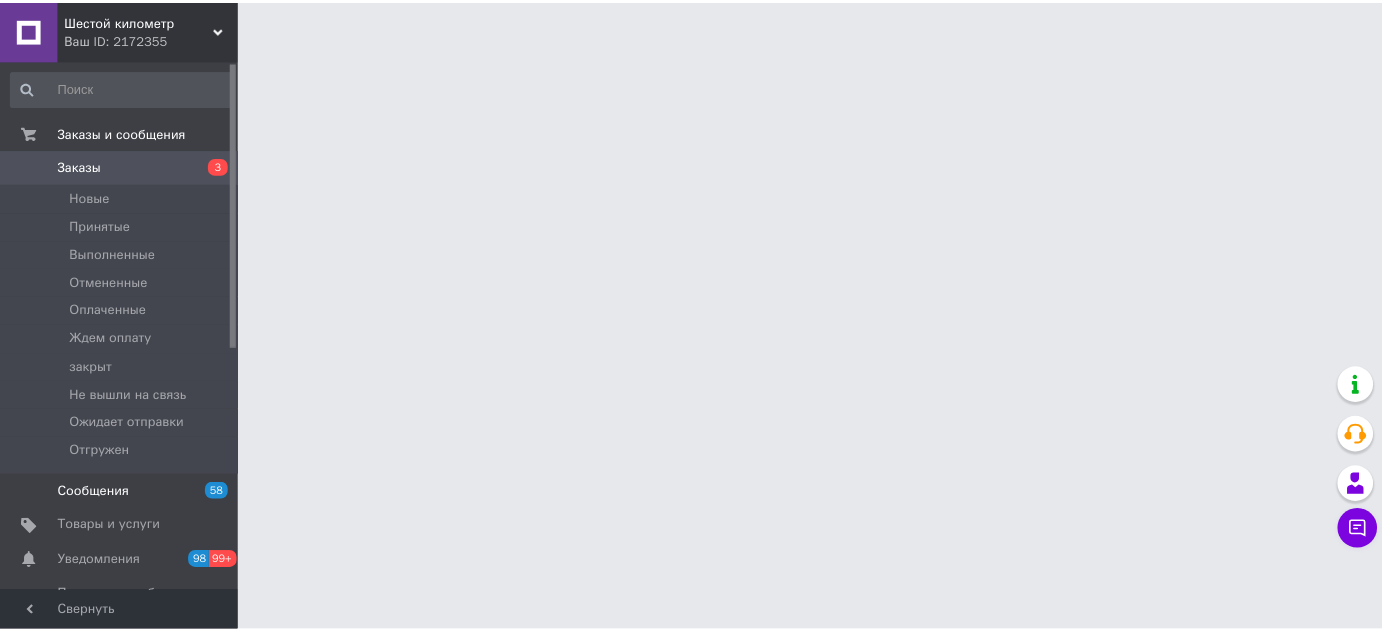 scroll, scrollTop: 0, scrollLeft: 0, axis: both 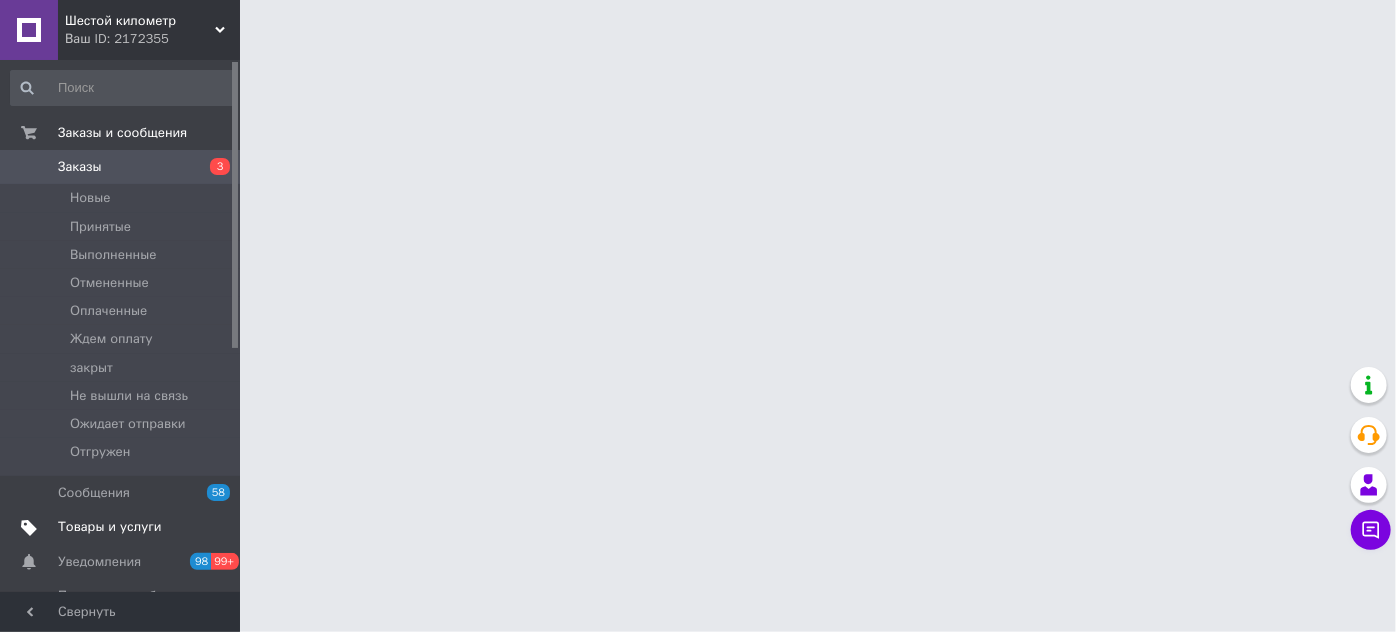 click on "Товары и услуги" at bounding box center [110, 527] 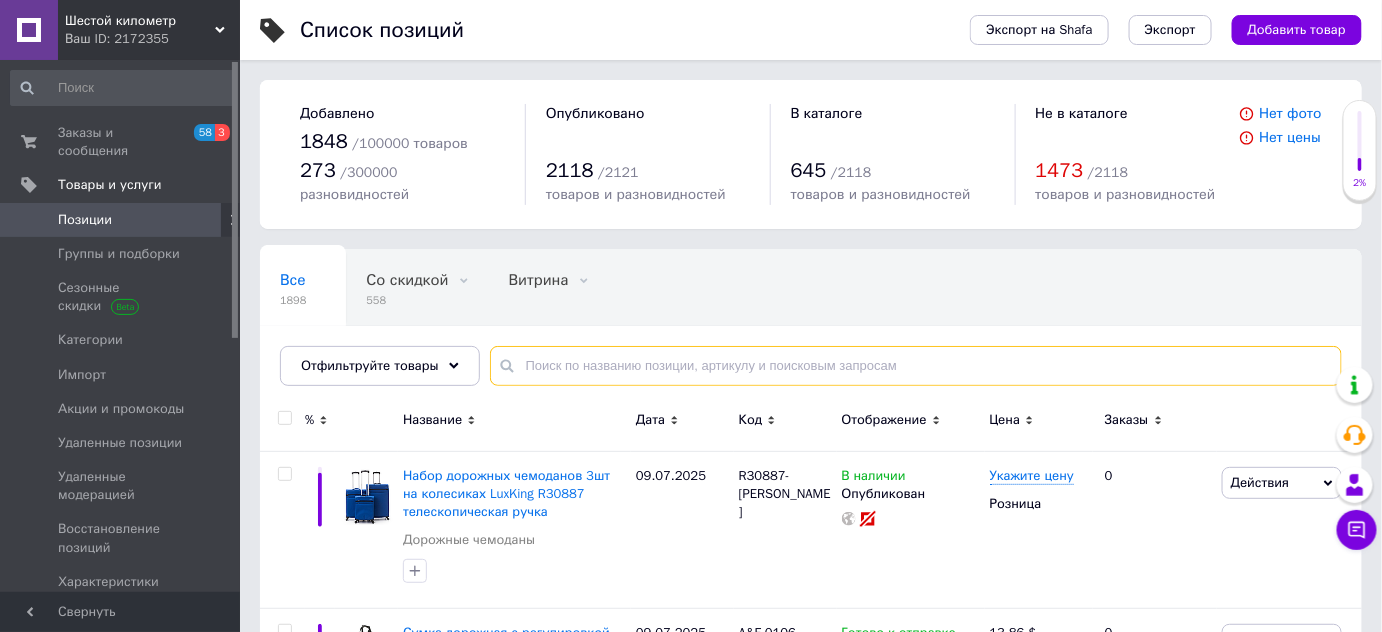 click at bounding box center [916, 366] 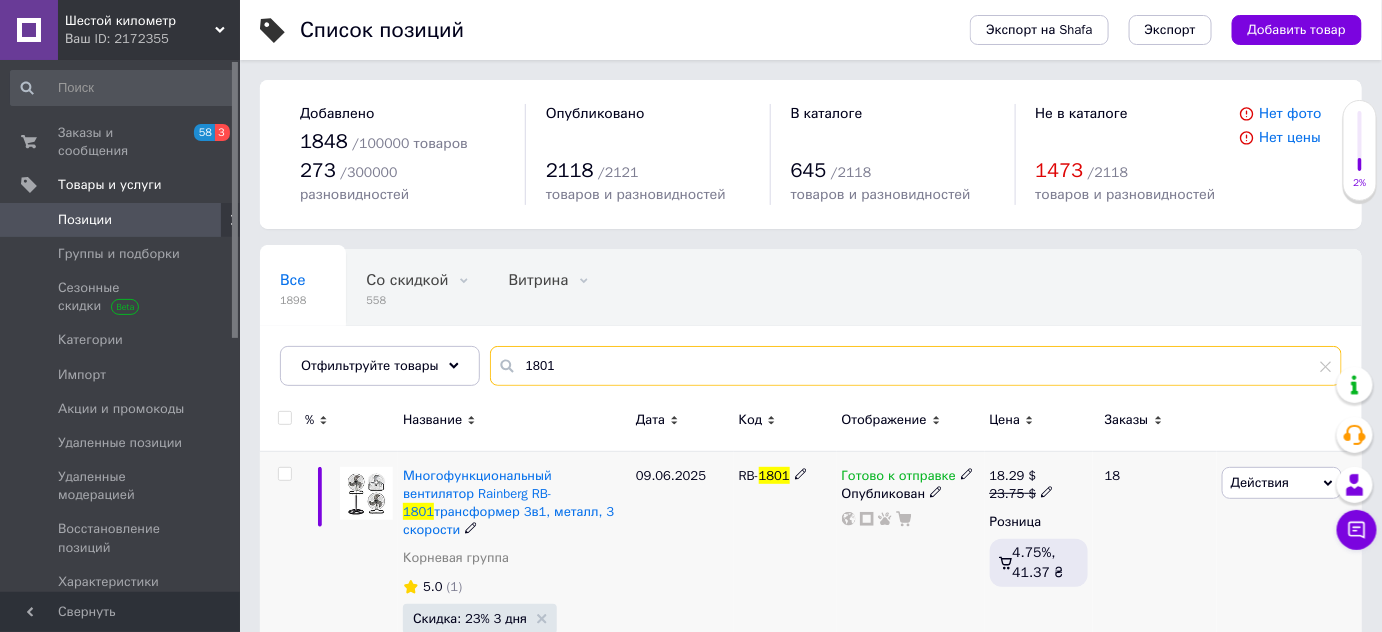 type on "1801" 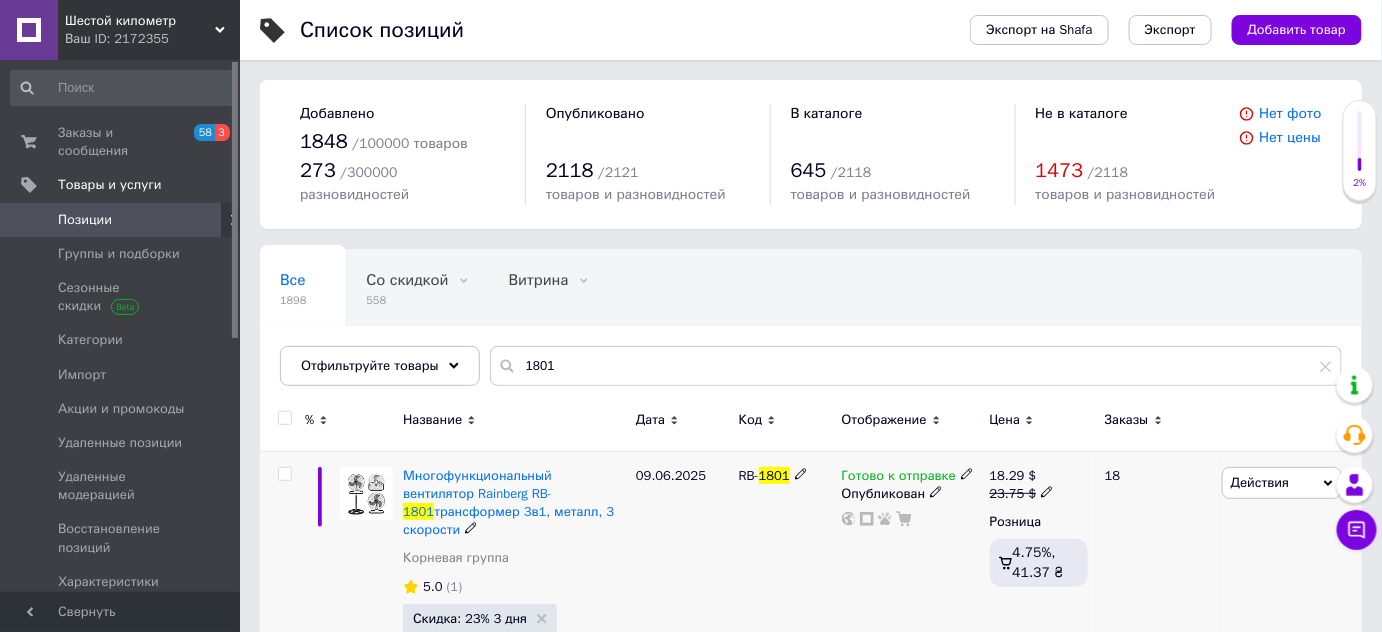 click 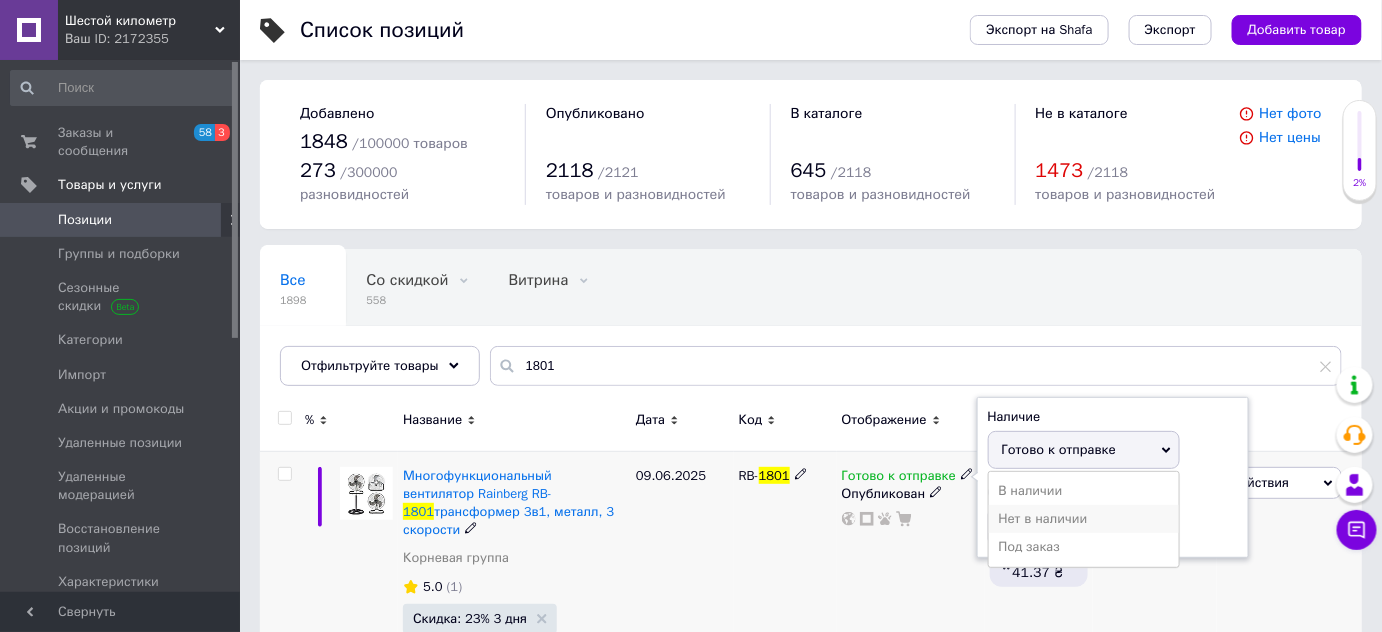 click on "Нет в наличии" at bounding box center (1084, 519) 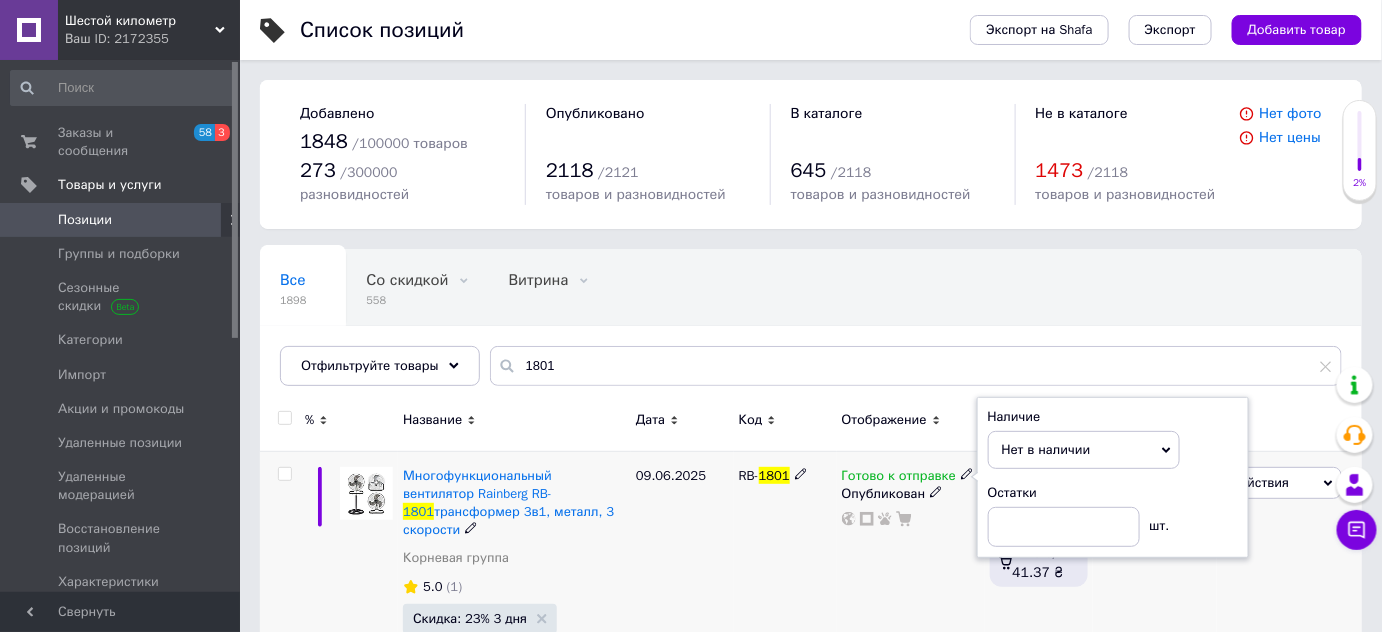 click on "09.06.2025" at bounding box center (682, 569) 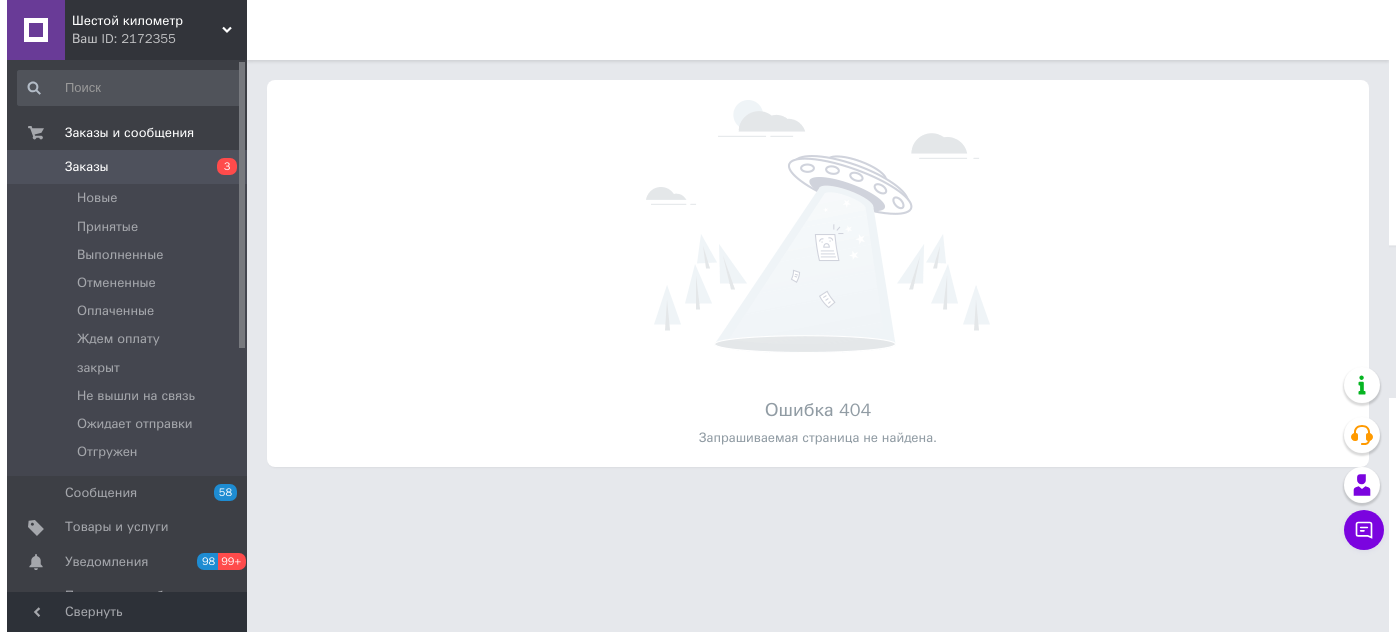 scroll, scrollTop: 0, scrollLeft: 0, axis: both 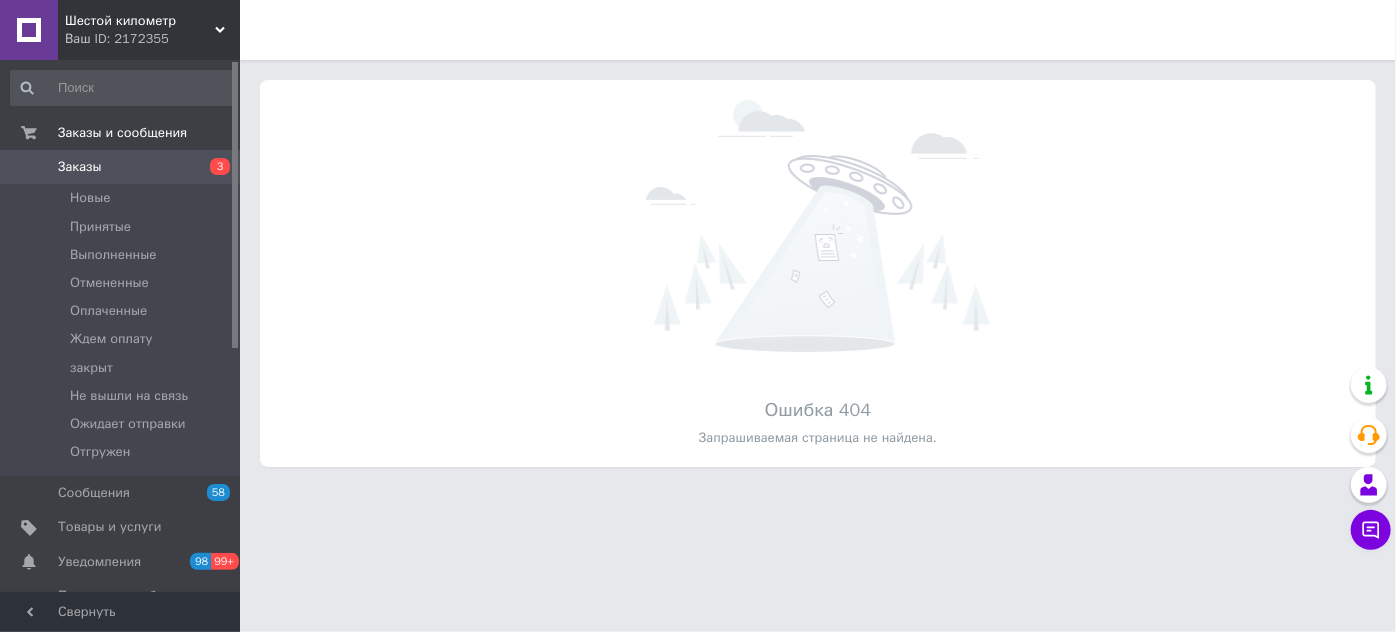 click on "Шестой километр Ваш ID: 2172355" at bounding box center (149, 30) 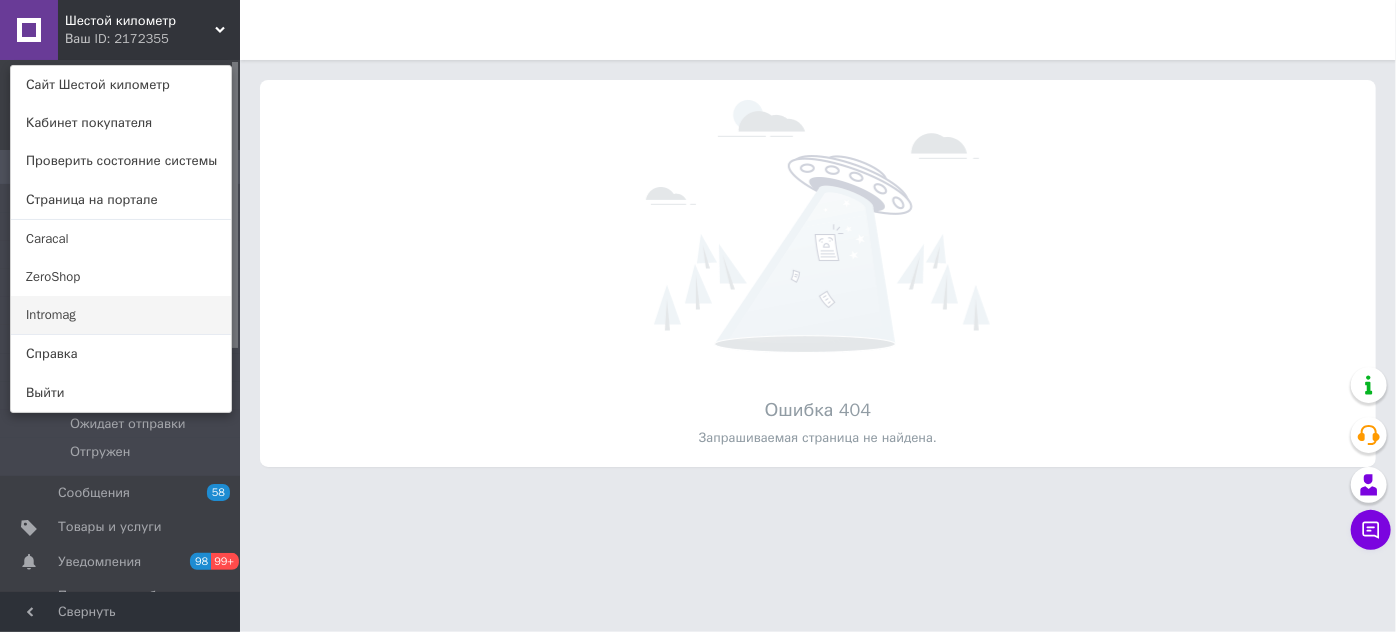 click on "Intromag" at bounding box center (121, 315) 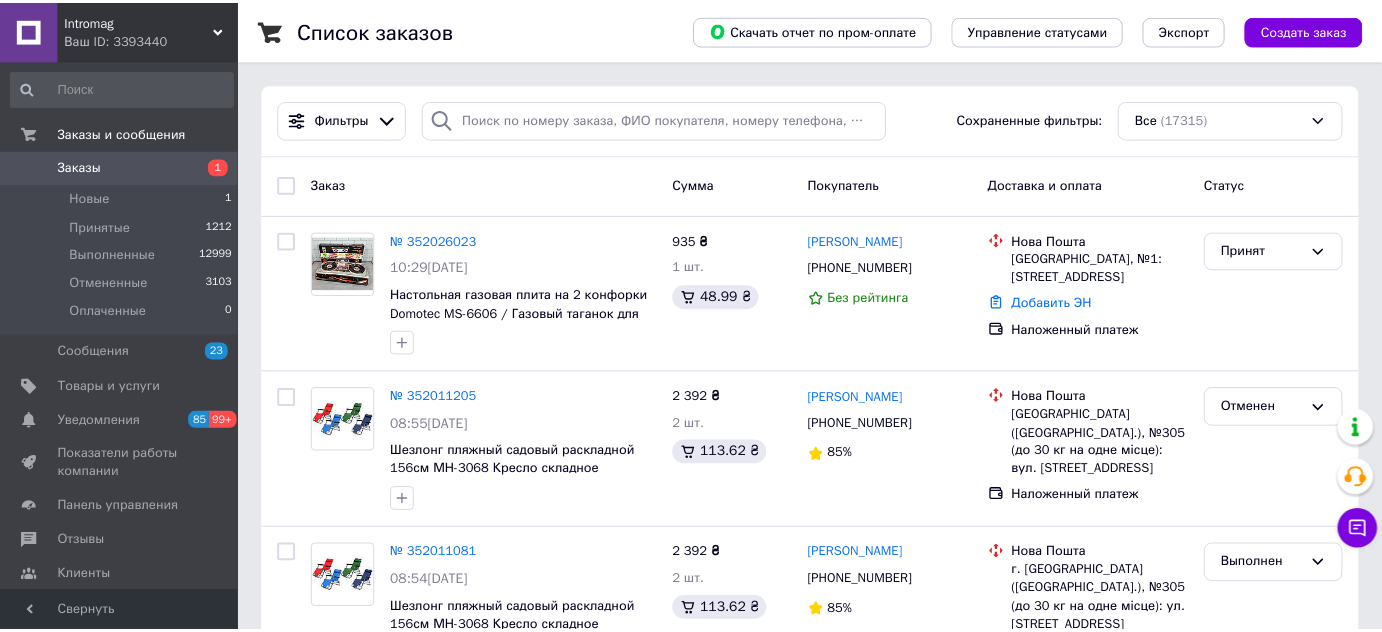 scroll, scrollTop: 0, scrollLeft: 0, axis: both 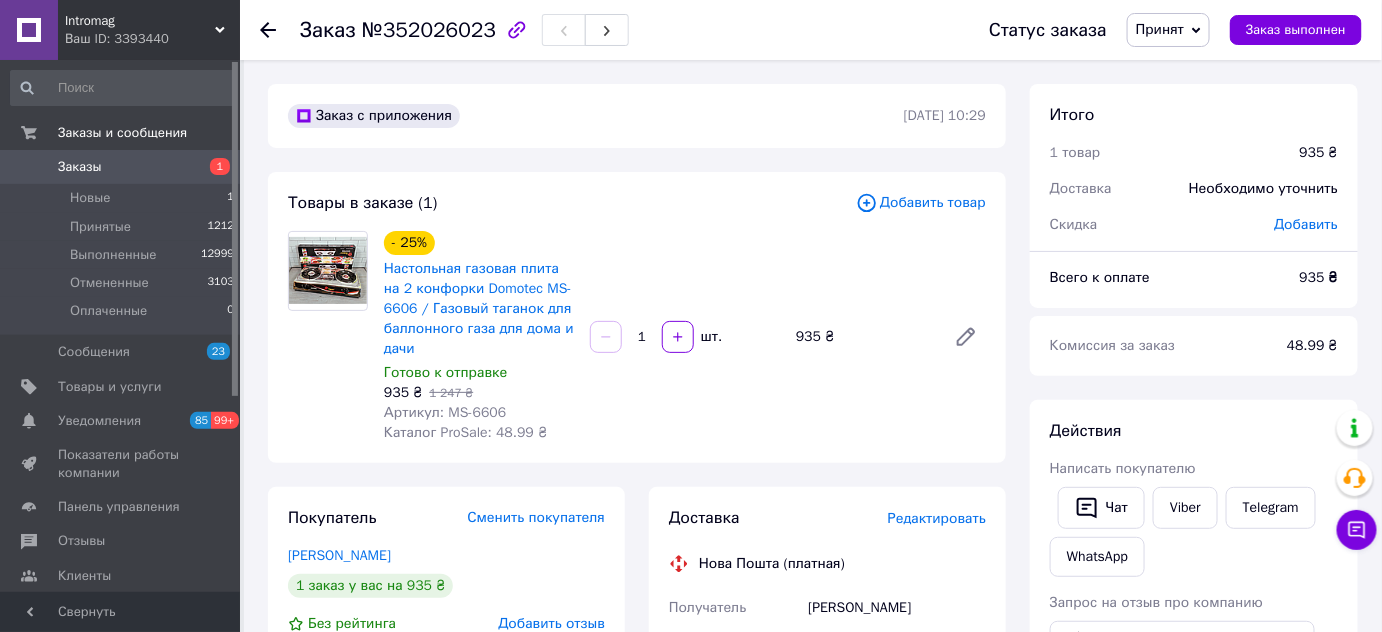 click on "Редактировать" at bounding box center [937, 518] 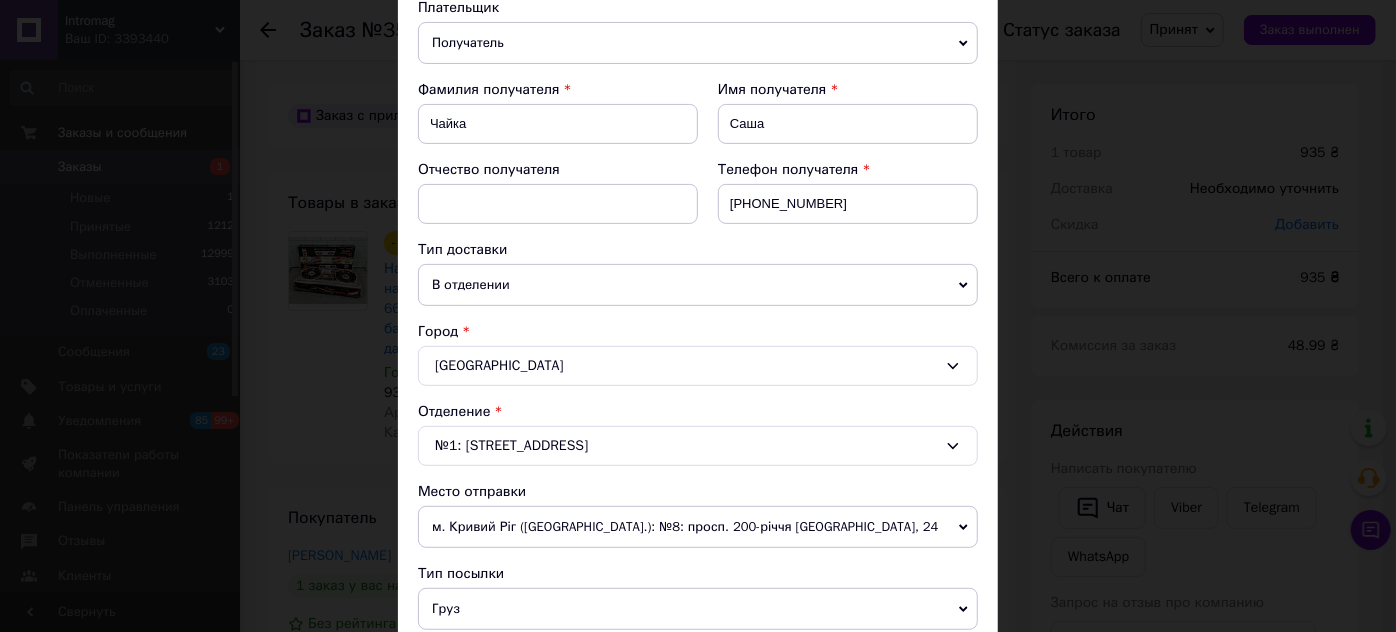 scroll, scrollTop: 272, scrollLeft: 0, axis: vertical 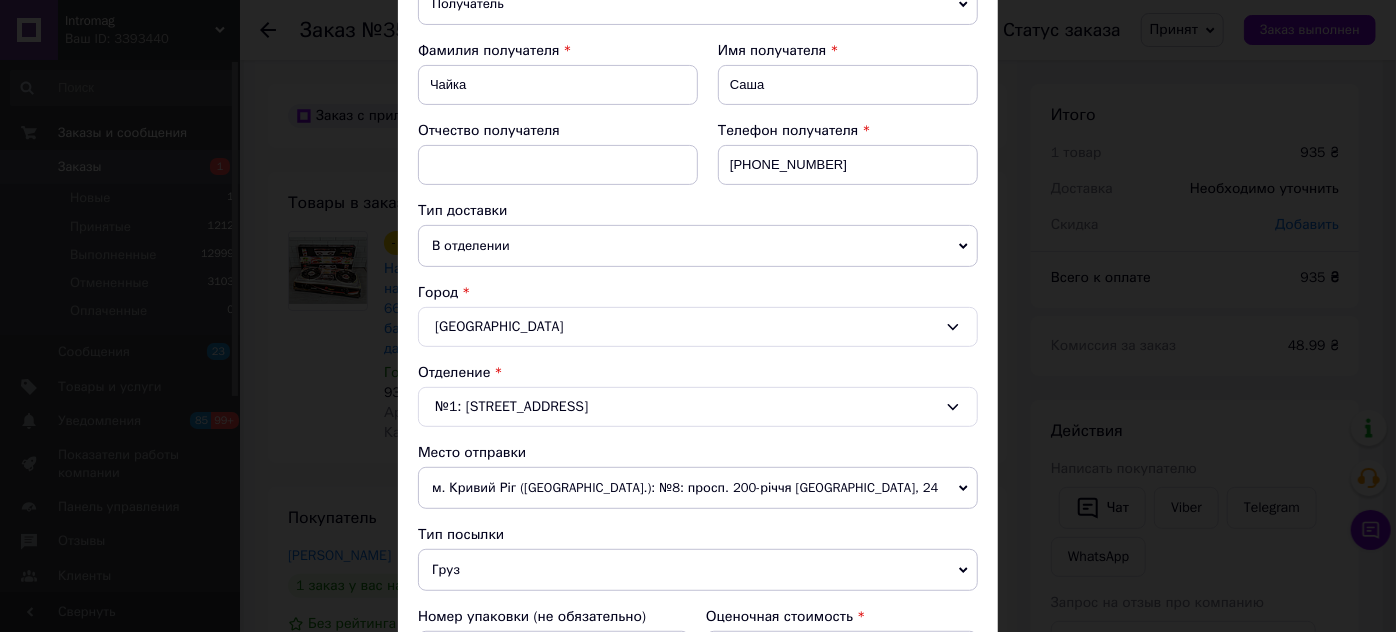 click on "Одесса" at bounding box center (698, 327) 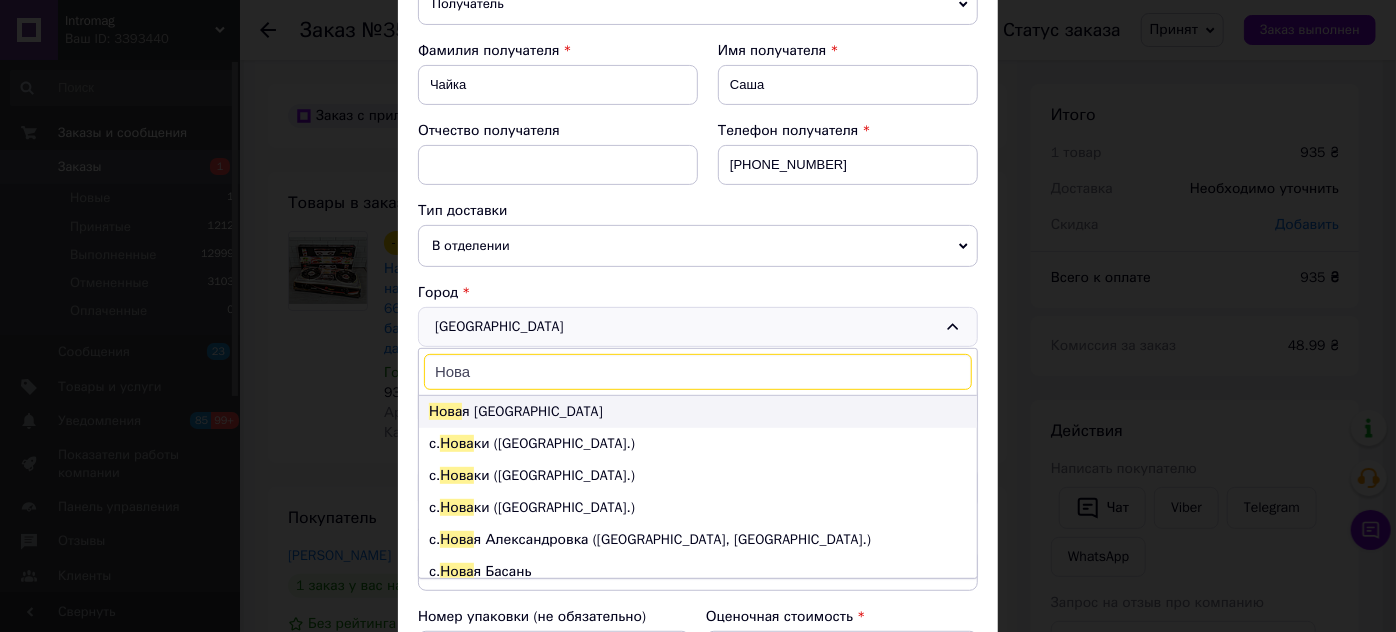 type on "Нова" 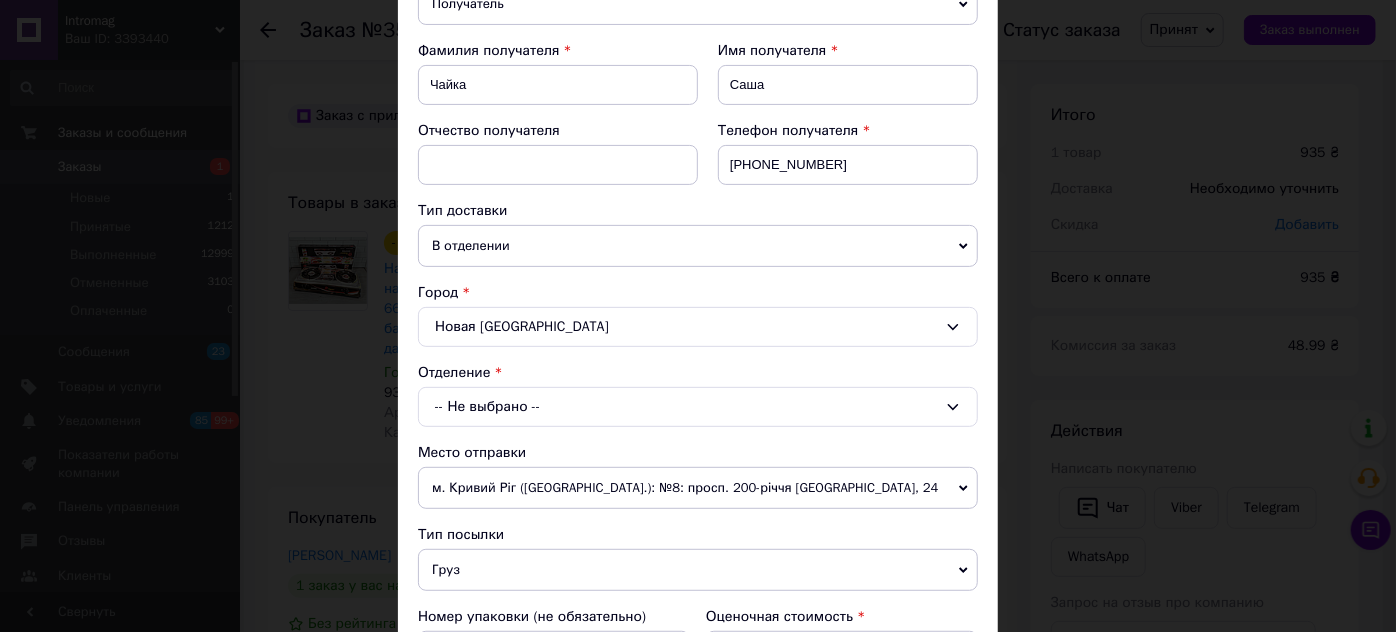 click on "-- Не выбрано --" at bounding box center [698, 407] 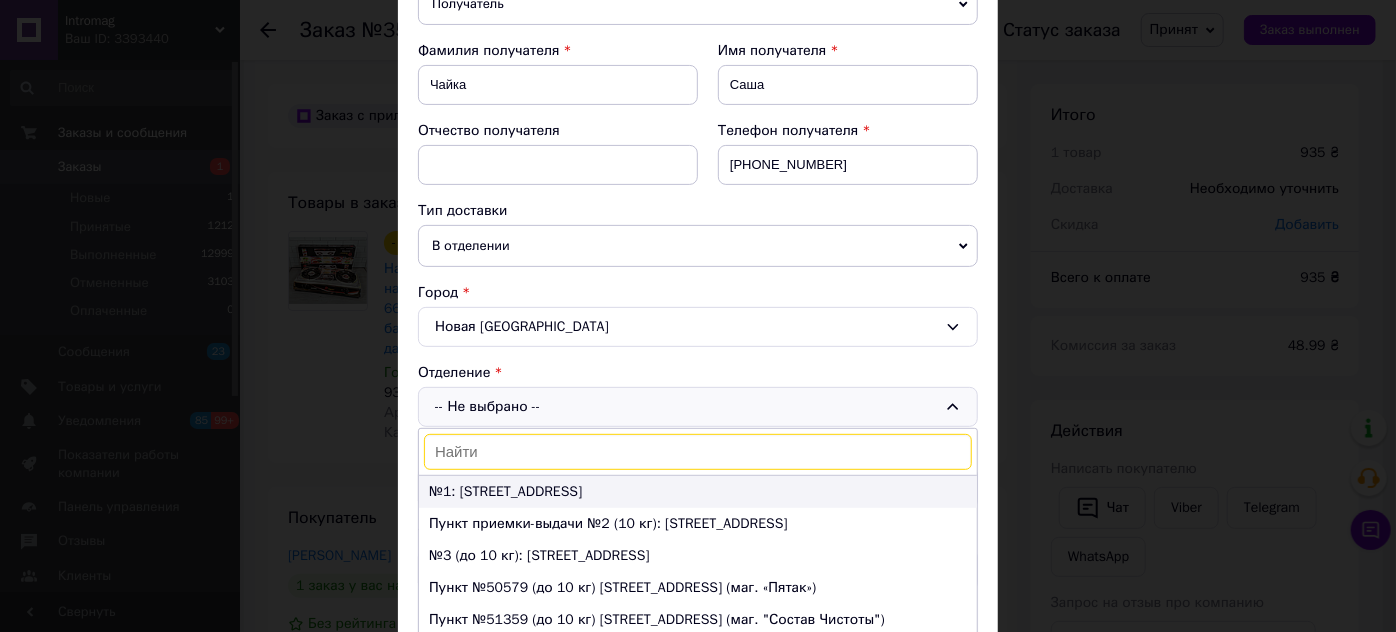 click on "№1: ул. Центральна, 35а" at bounding box center [698, 492] 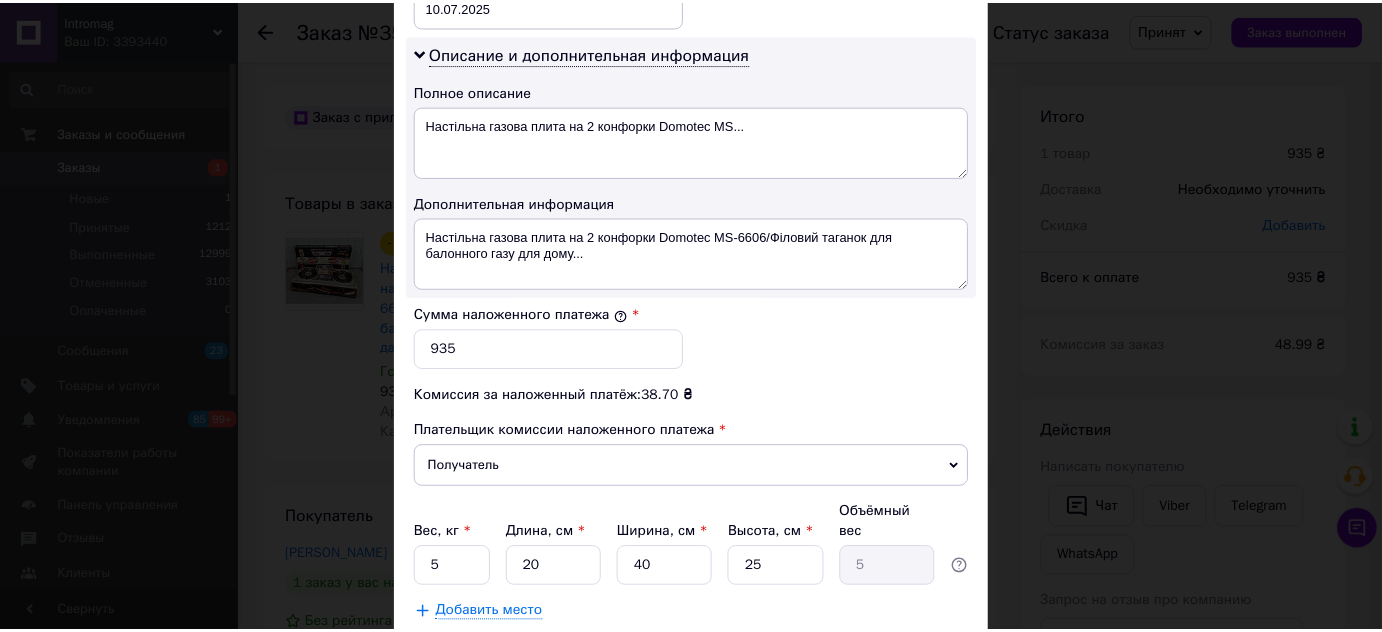 scroll, scrollTop: 1108, scrollLeft: 0, axis: vertical 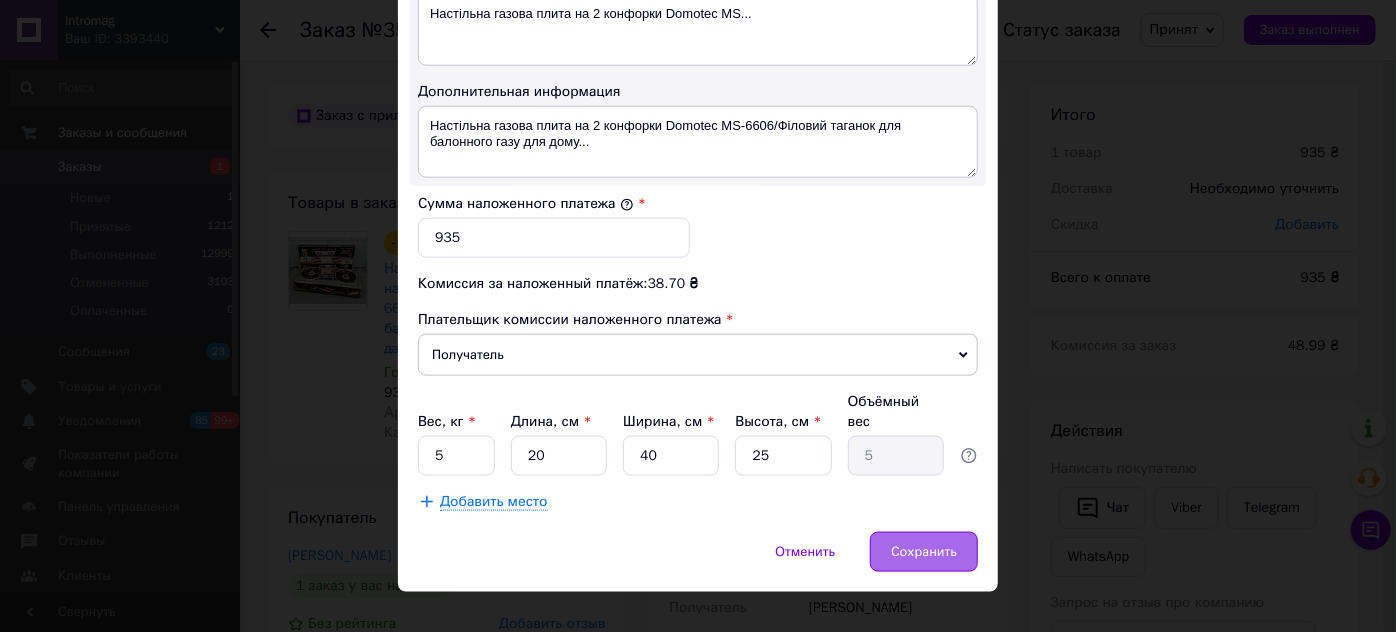 click on "Сохранить" at bounding box center (924, 552) 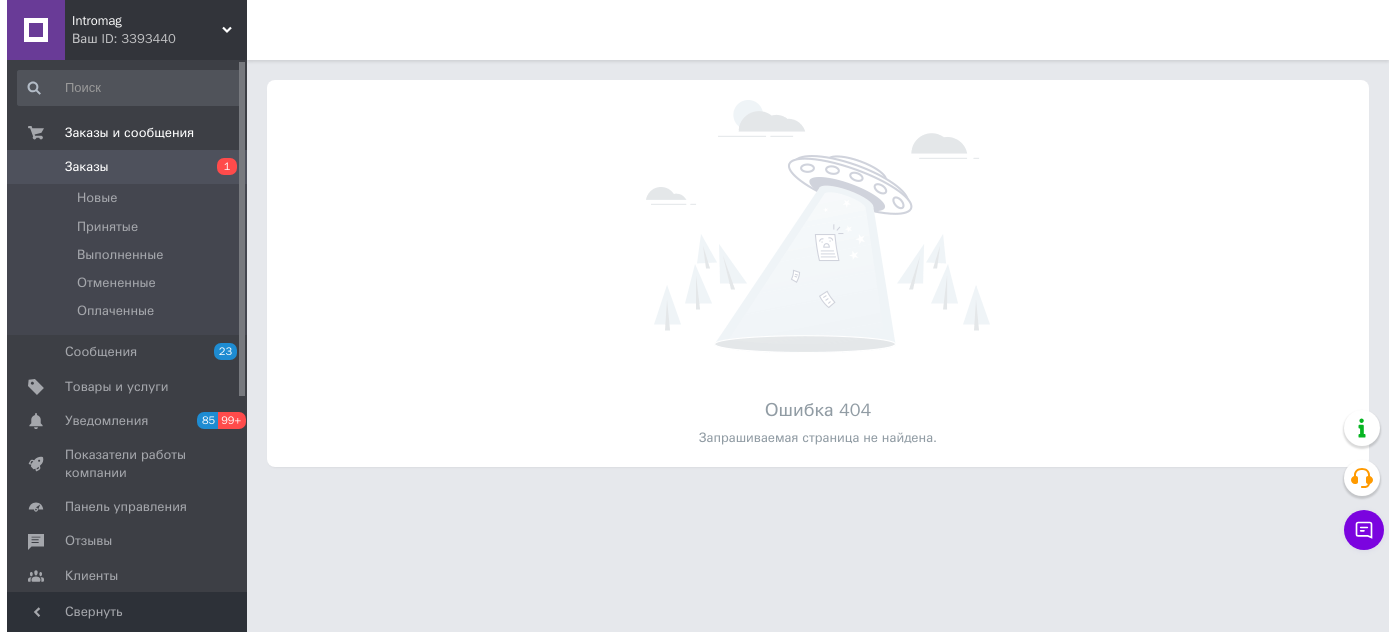 scroll, scrollTop: 0, scrollLeft: 0, axis: both 